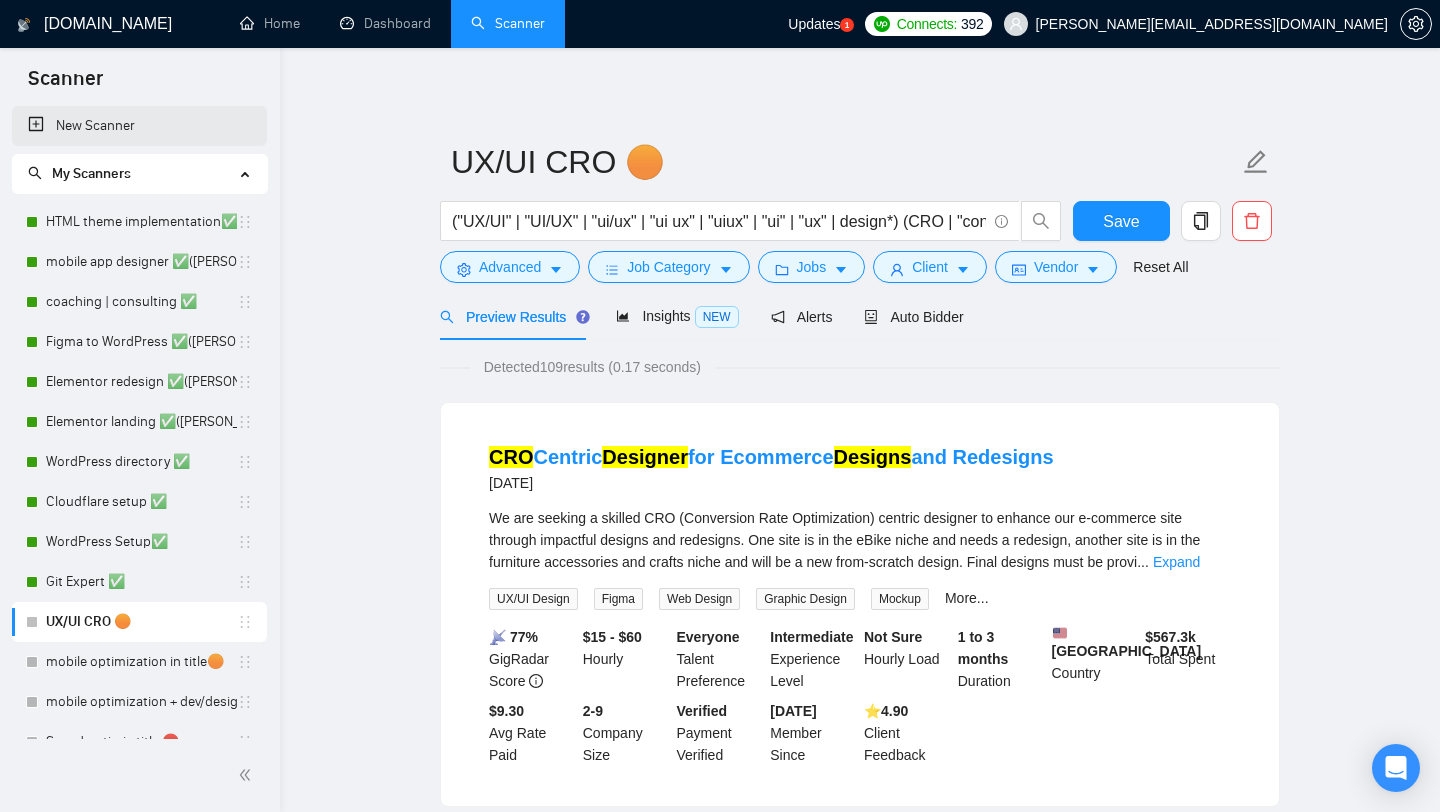 drag, startPoint x: 0, startPoint y: 0, endPoint x: 188, endPoint y: 131, distance: 229.1397 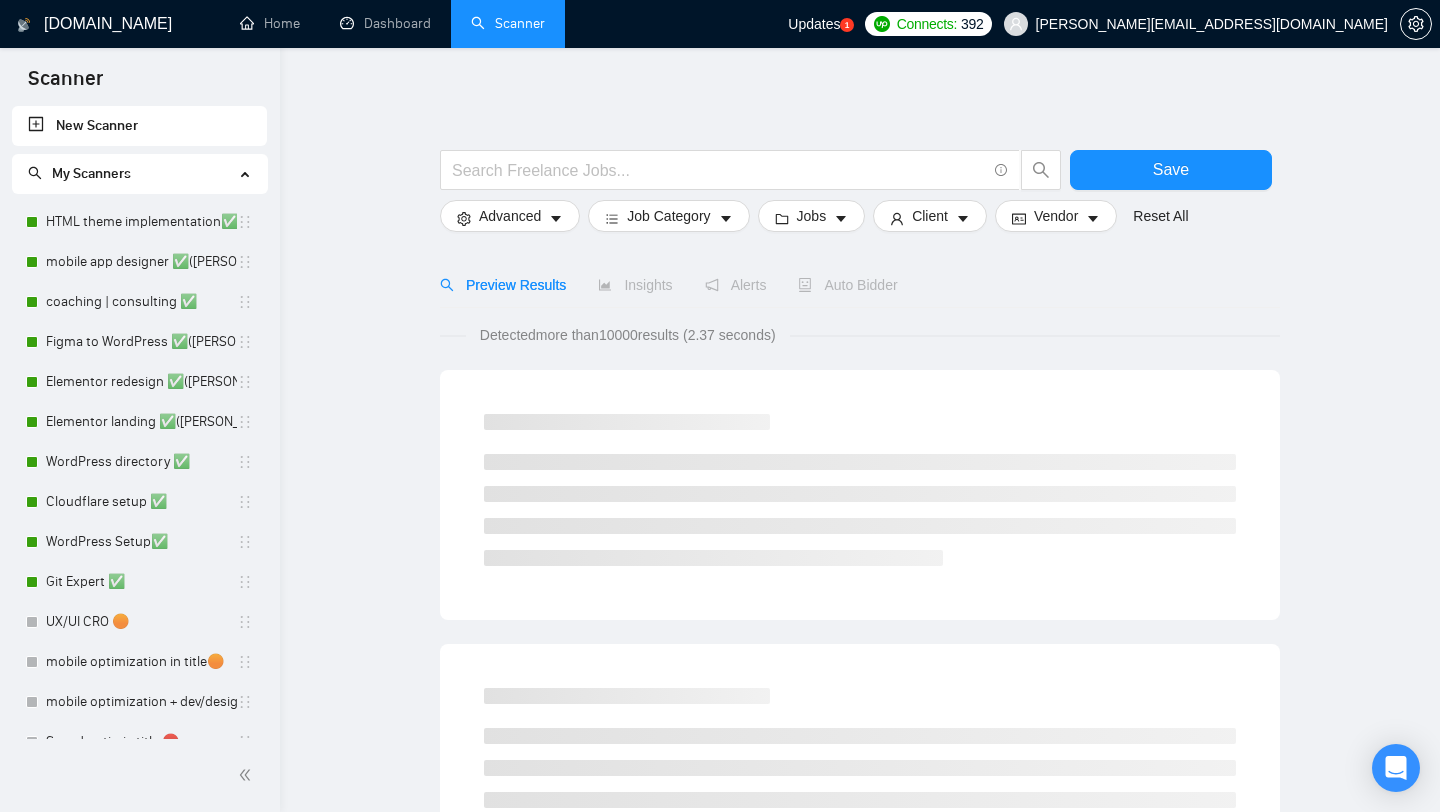 scroll, scrollTop: 0, scrollLeft: 0, axis: both 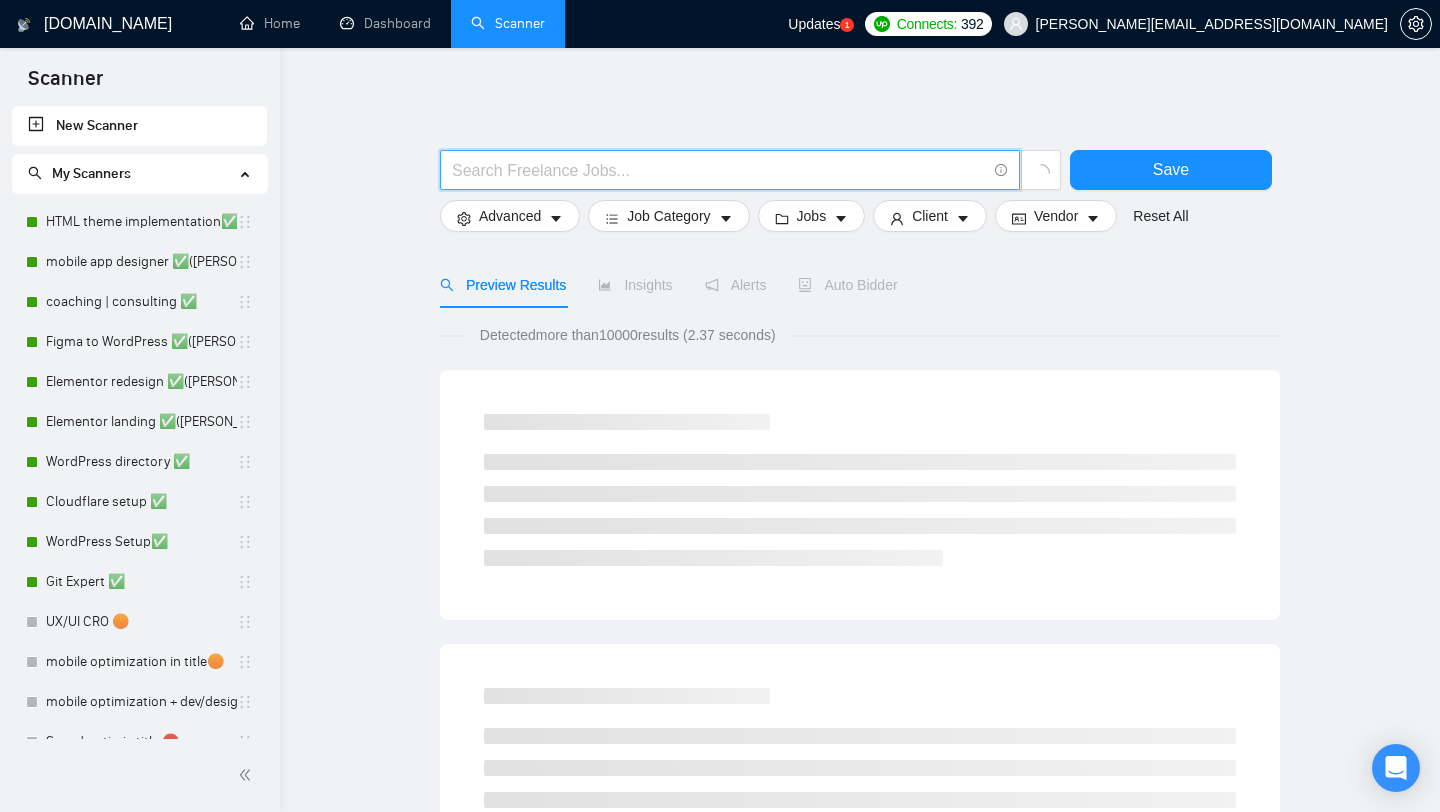 click at bounding box center (719, 170) 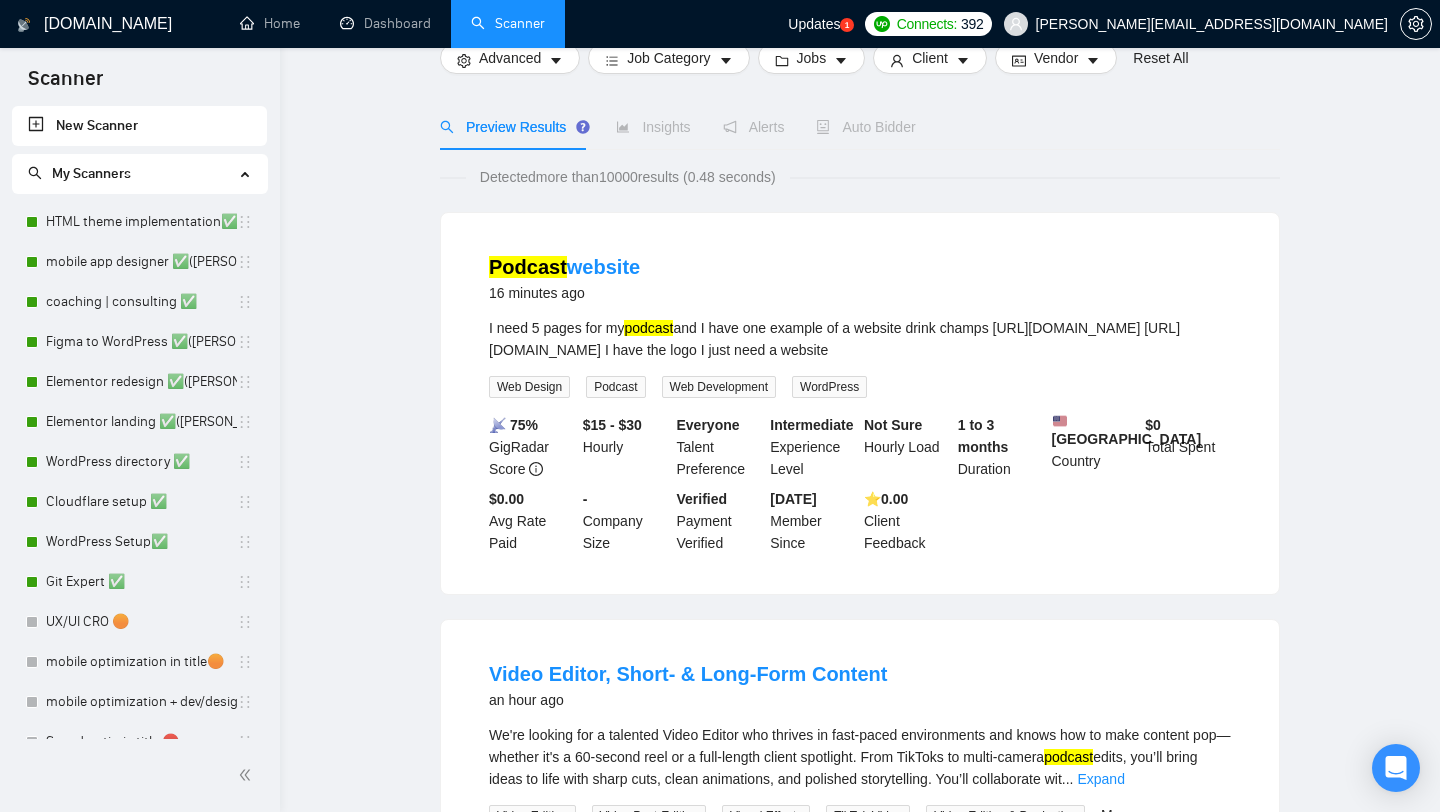 scroll, scrollTop: 0, scrollLeft: 0, axis: both 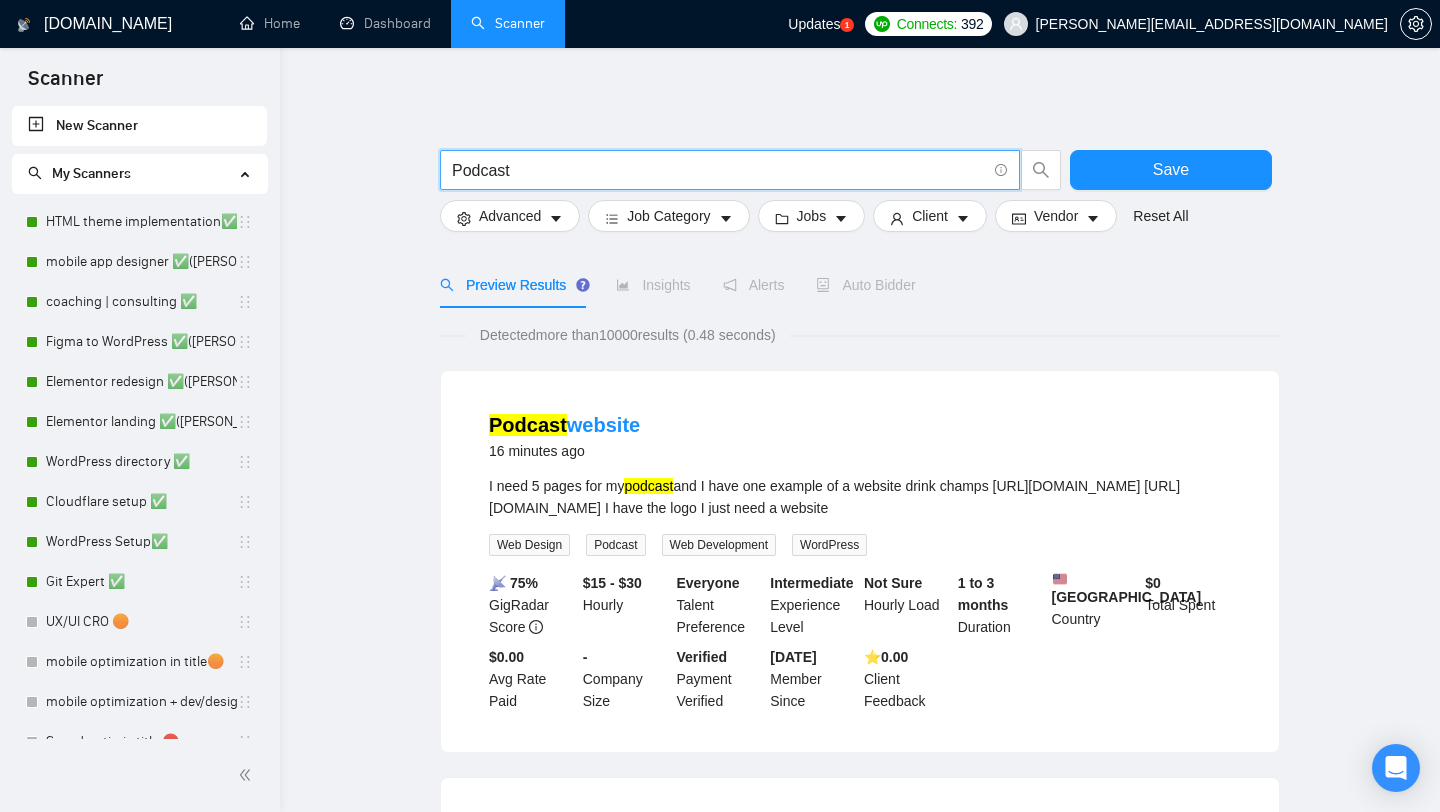 click on "Podcast" at bounding box center [730, 170] 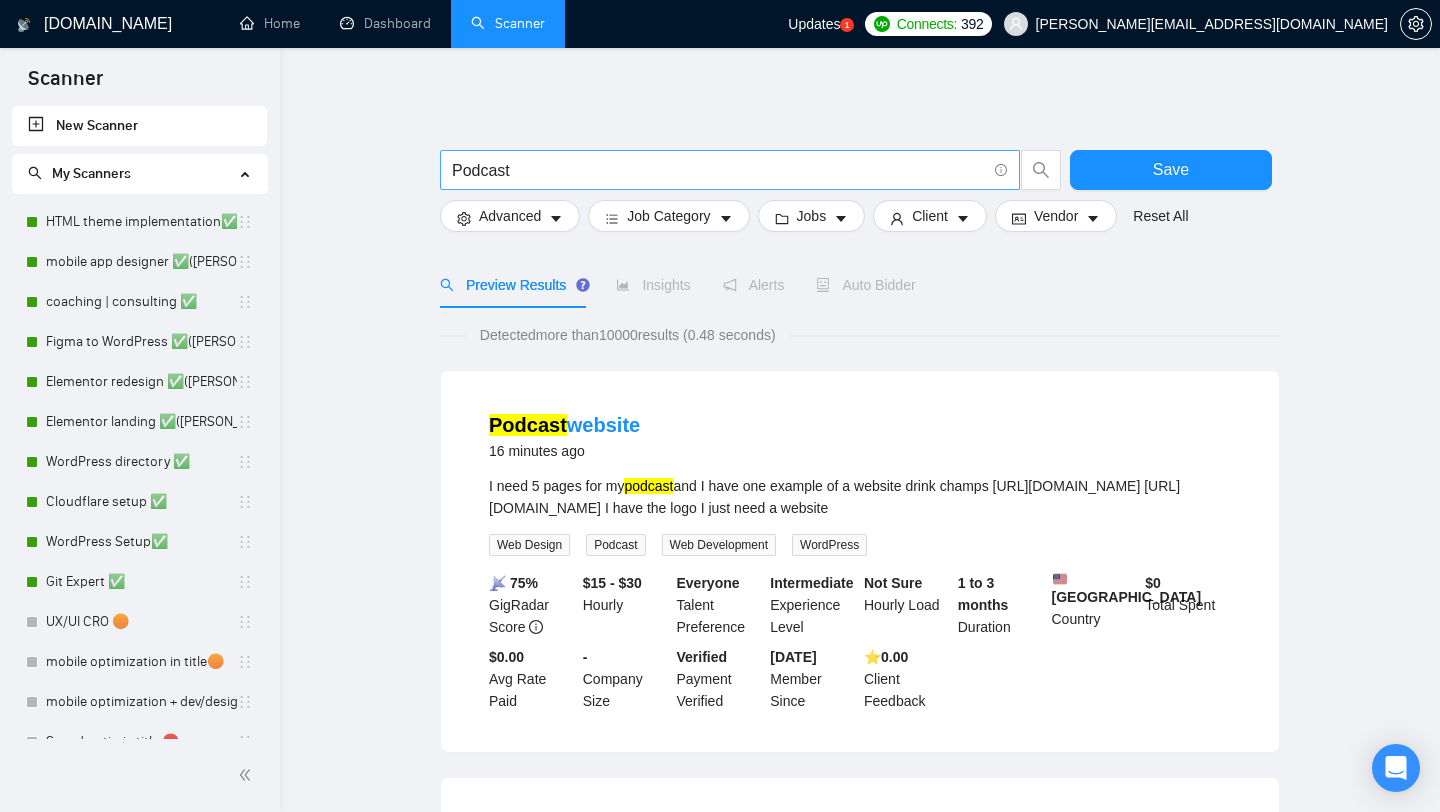 click on "Podcast" at bounding box center (730, 170) 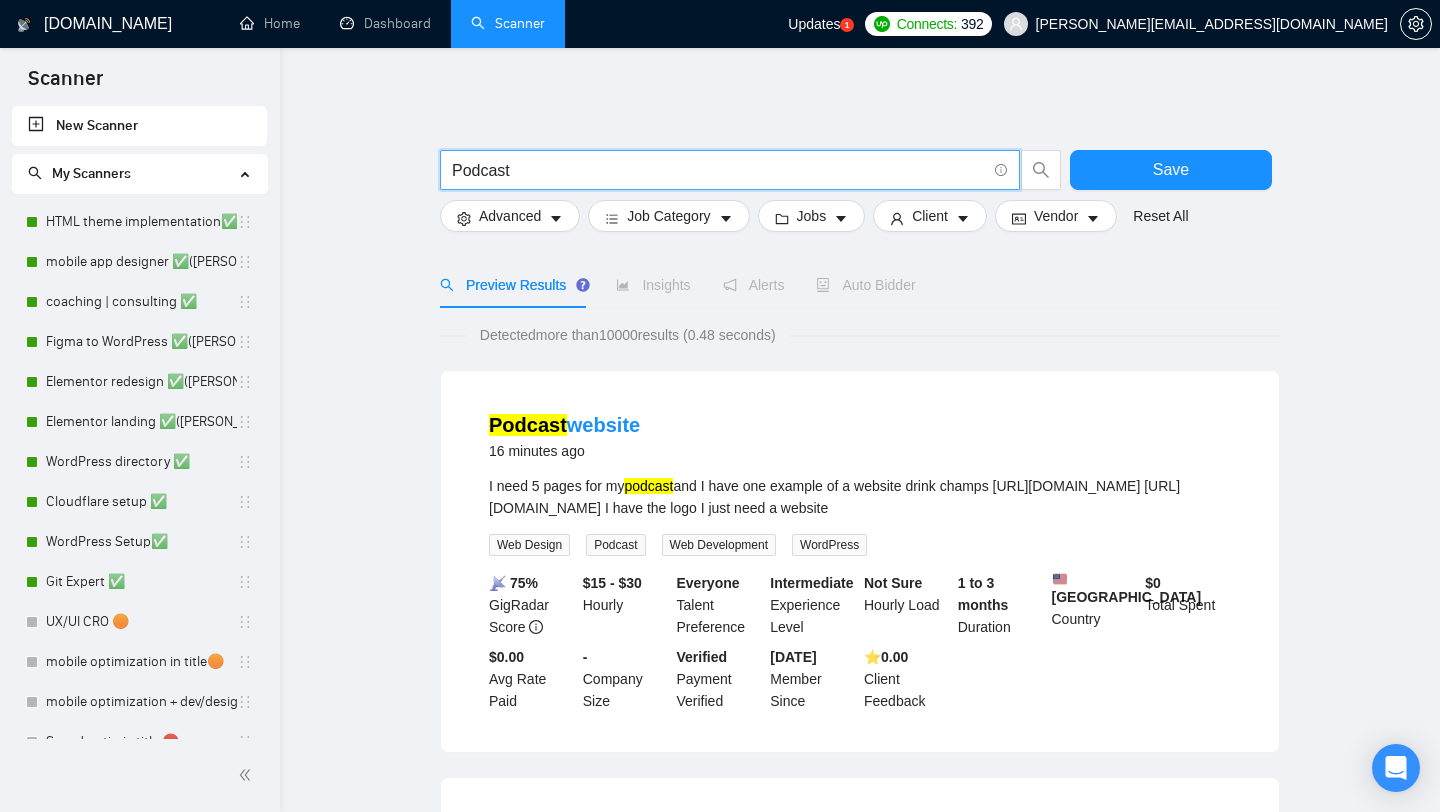 click on "Podcast" at bounding box center [719, 170] 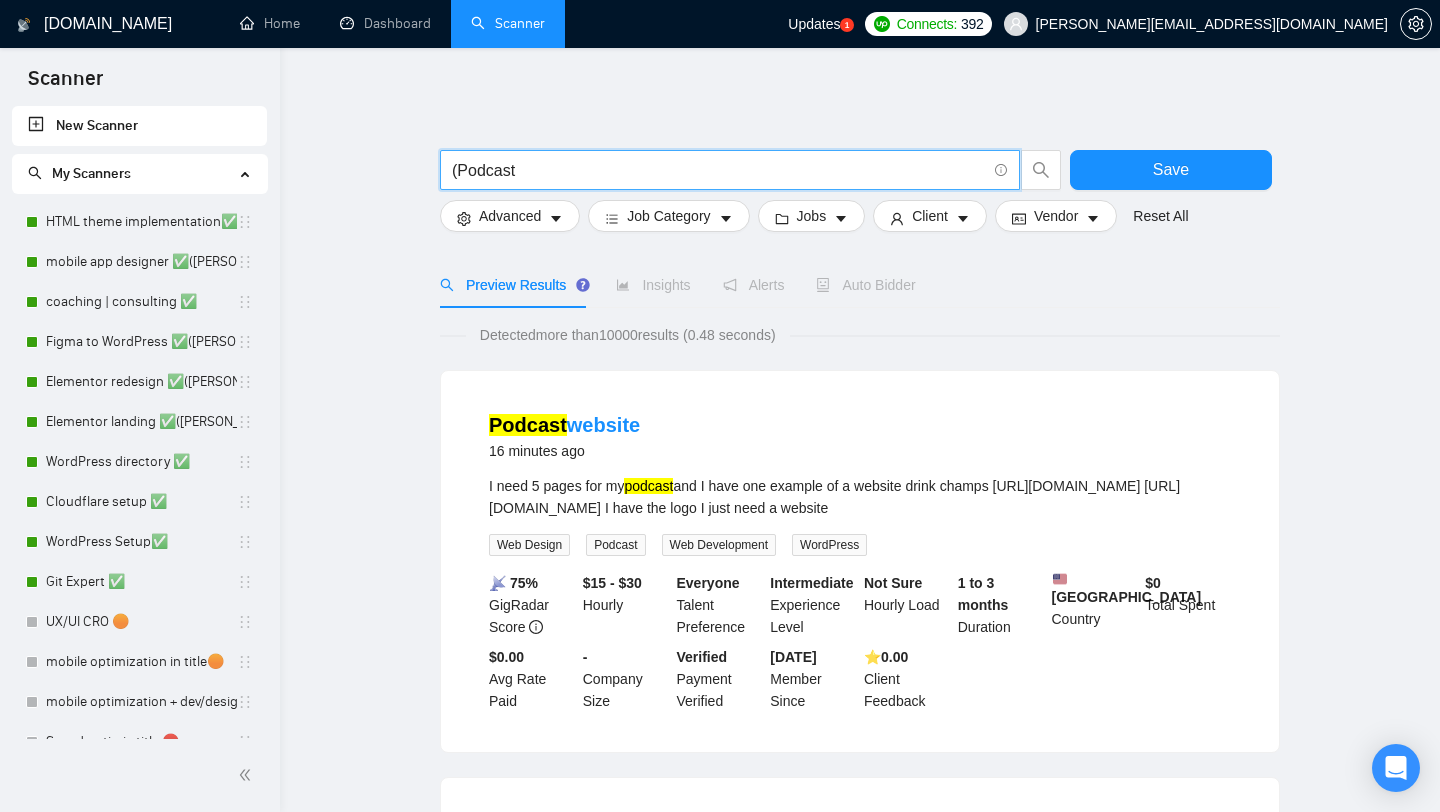 click on "(Podcast" at bounding box center [719, 170] 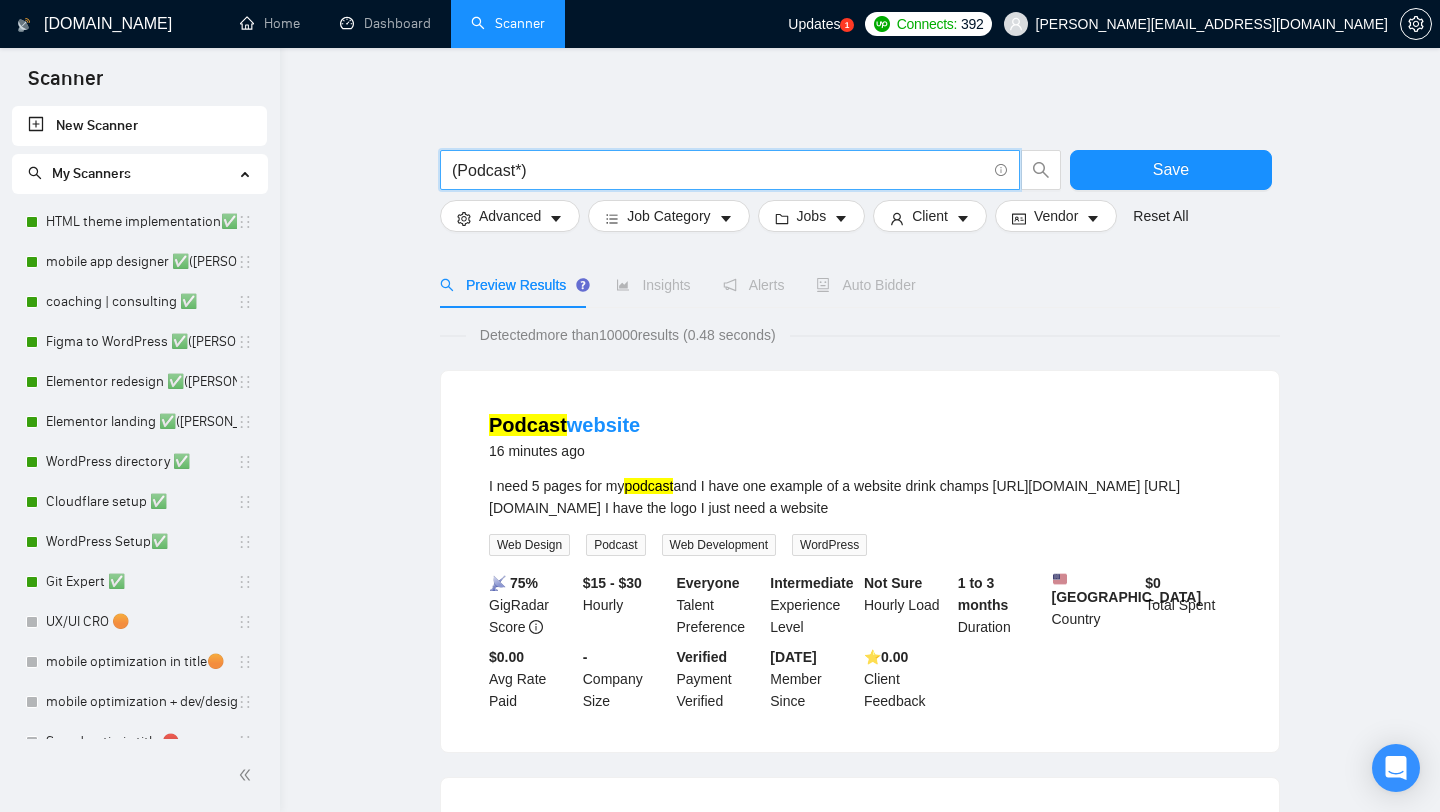 click on "(Podcast*)" at bounding box center [719, 170] 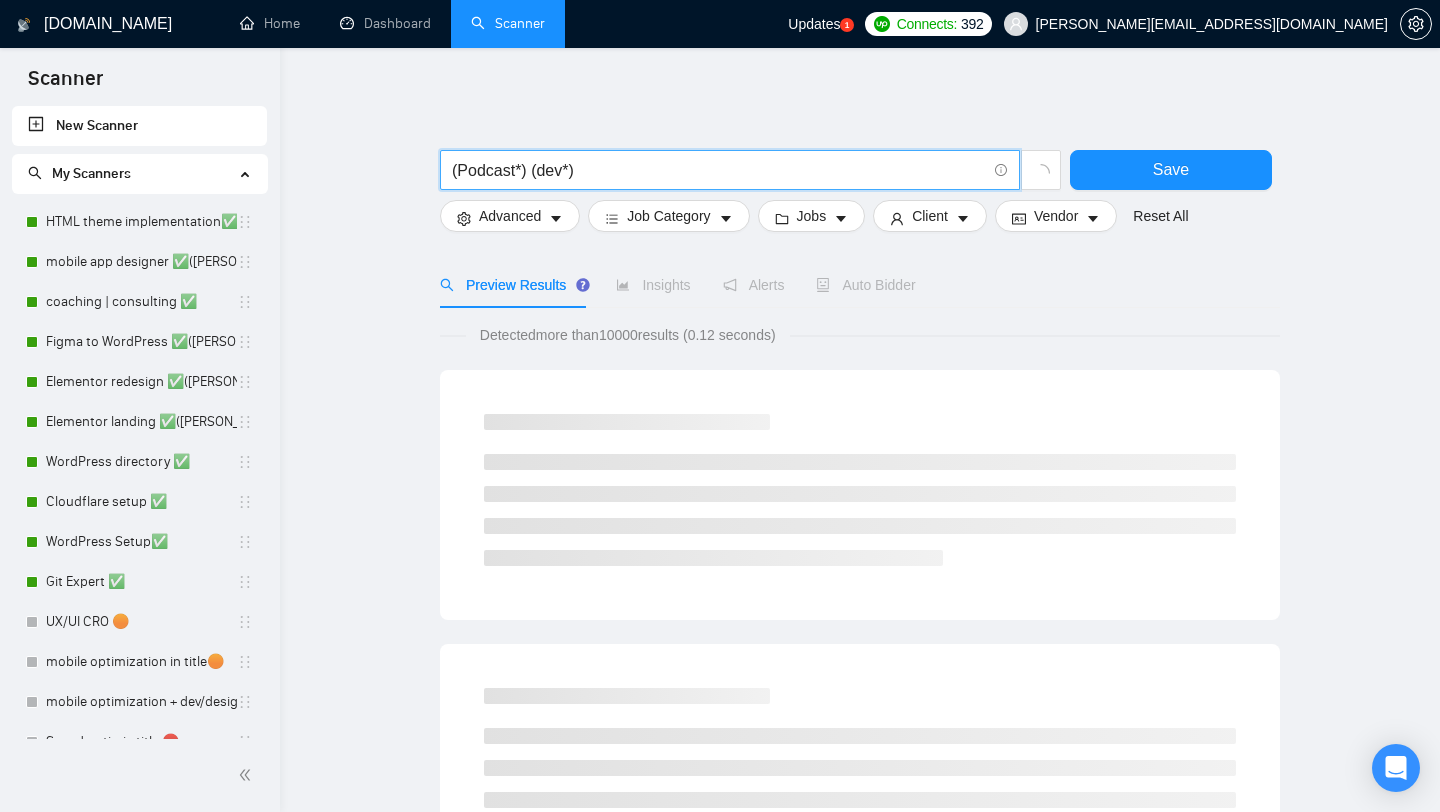 click on "(Podcast*) (dev*)" at bounding box center (719, 170) 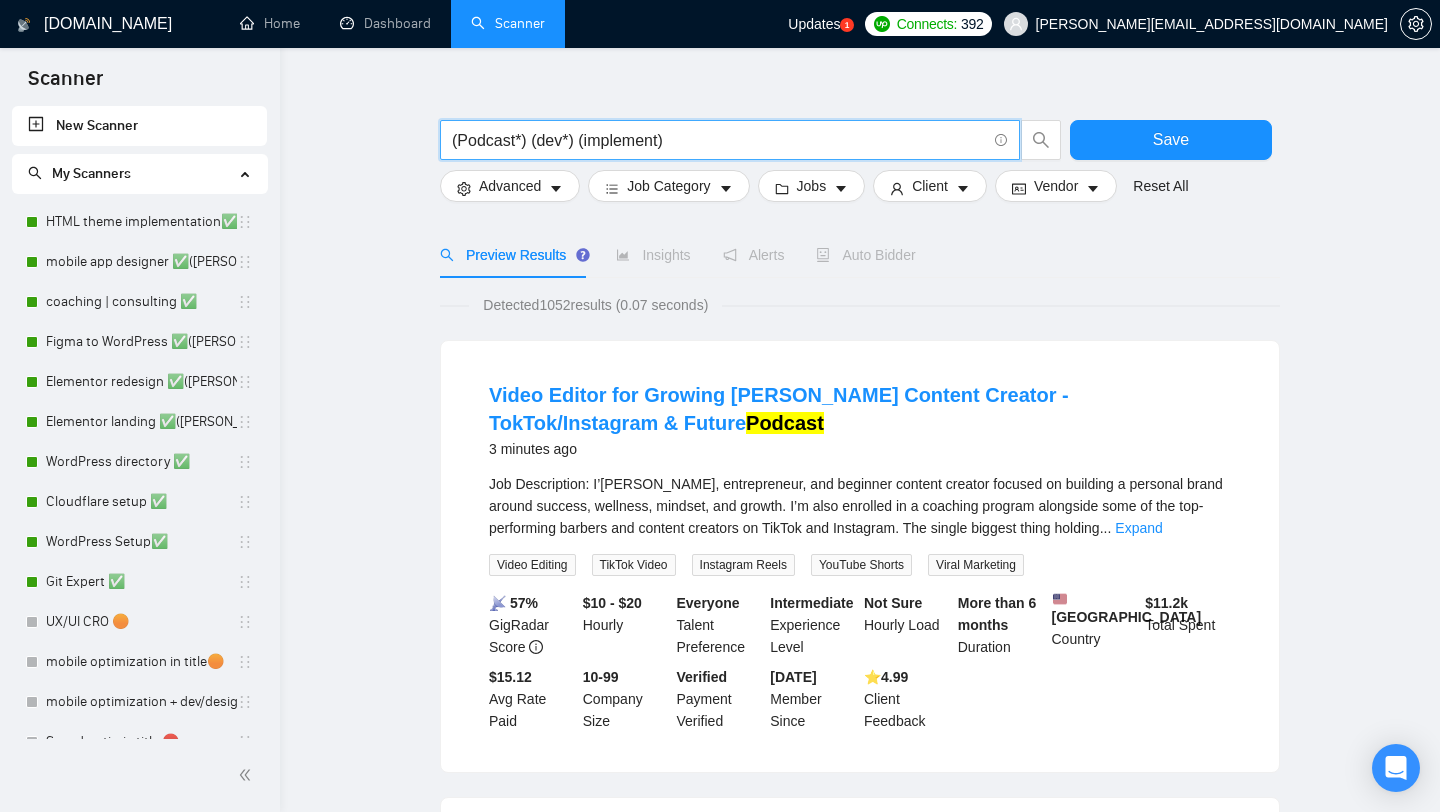 scroll, scrollTop: 82, scrollLeft: 0, axis: vertical 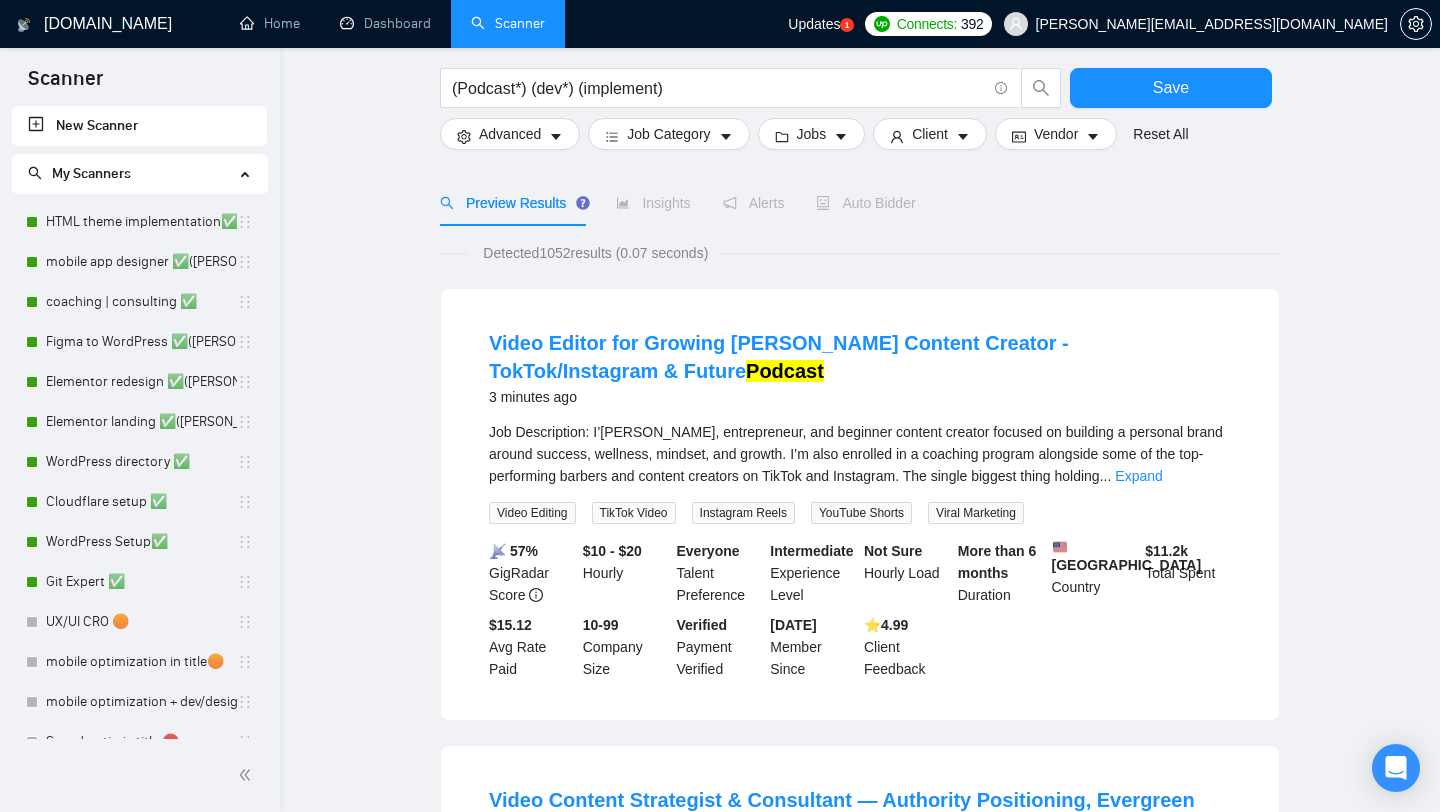 click on "Job Description:
I’[PERSON_NAME], entrepreneur, and beginner content creator focused on building a personal brand around success, wellness, mindset, and growth. I’m also enrolled in a coaching program alongside some of the top-performing barbers and content creators on TikTok and Instagram.
The single biggest thing holding  ... Expand" at bounding box center (860, 454) 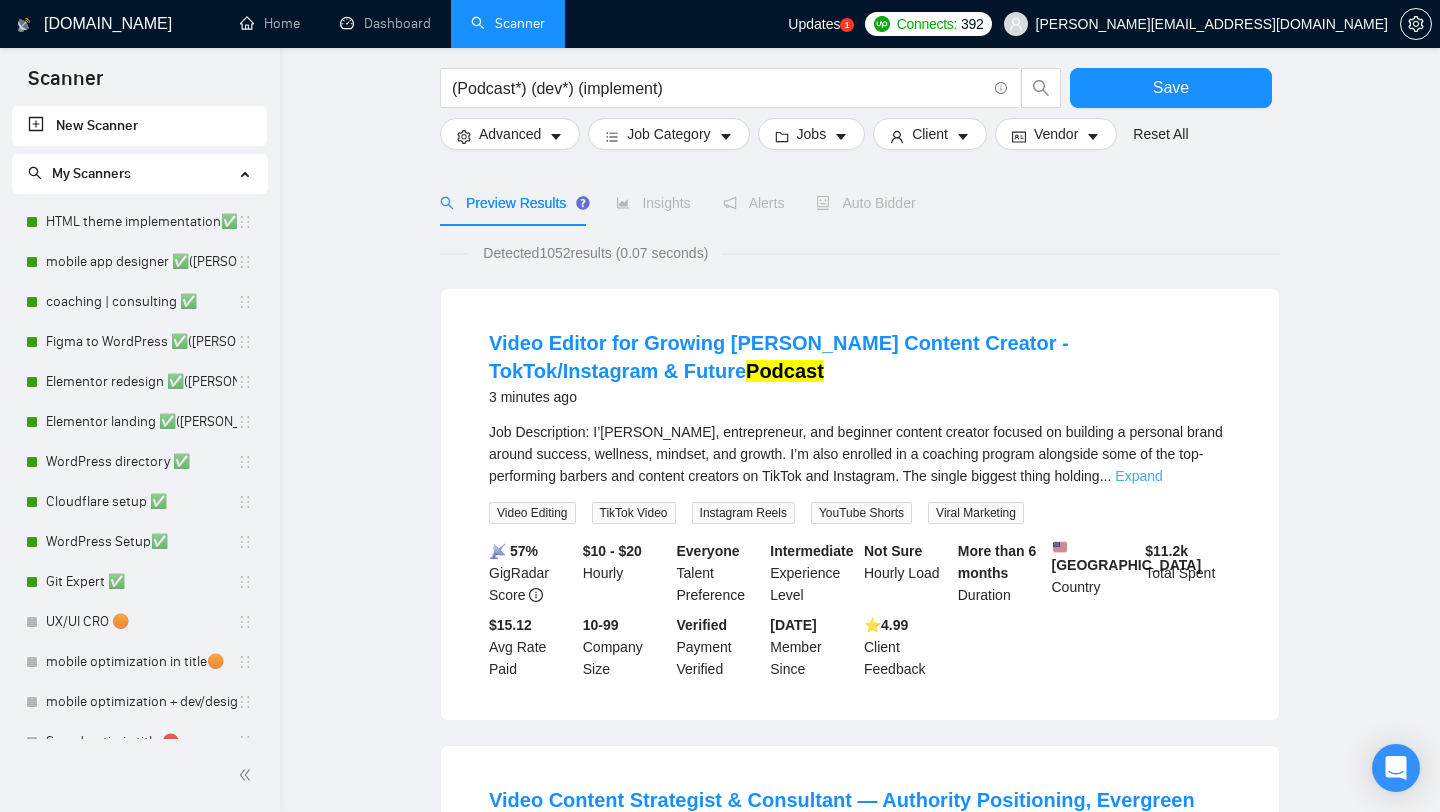 click on "Expand" at bounding box center (1138, 476) 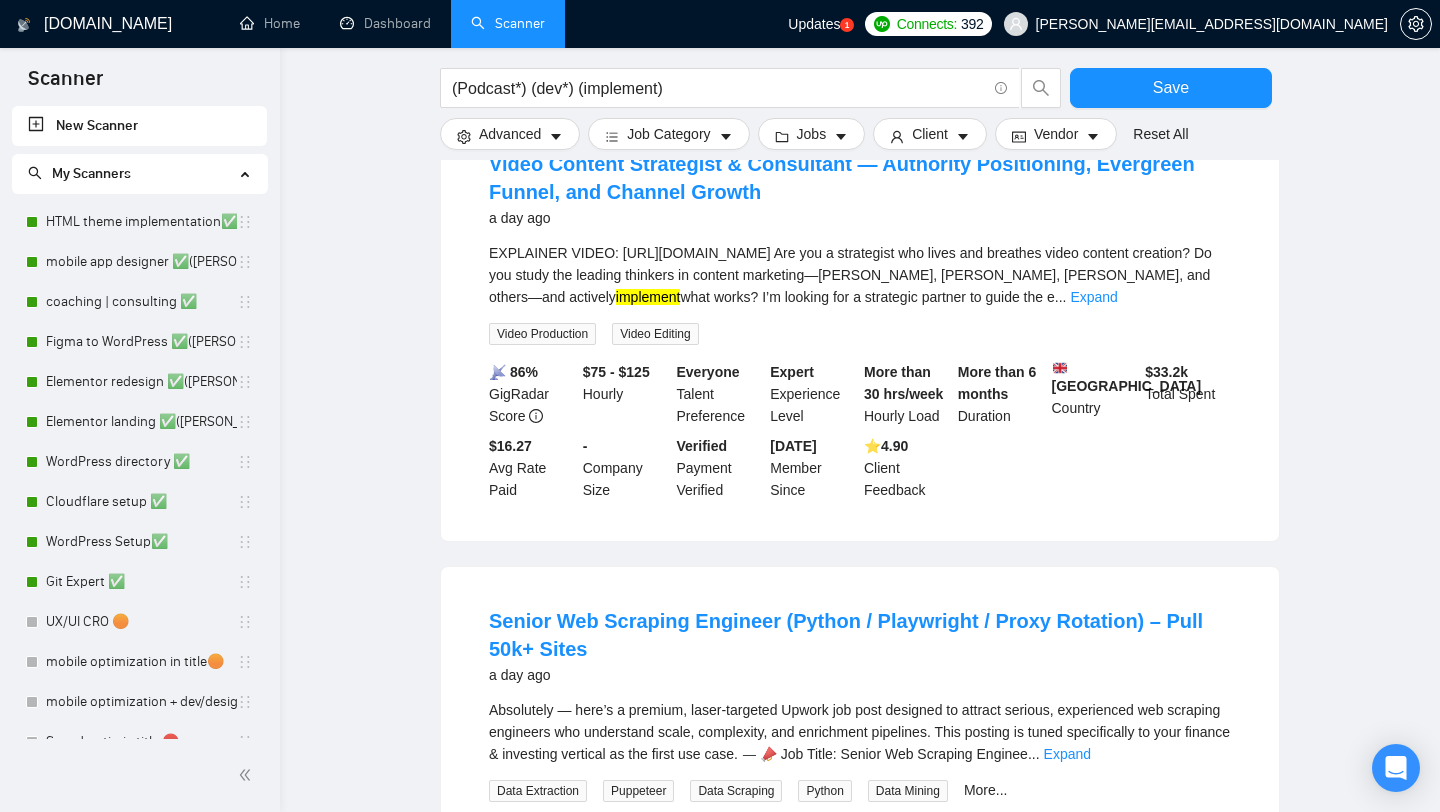 scroll, scrollTop: 1623, scrollLeft: 0, axis: vertical 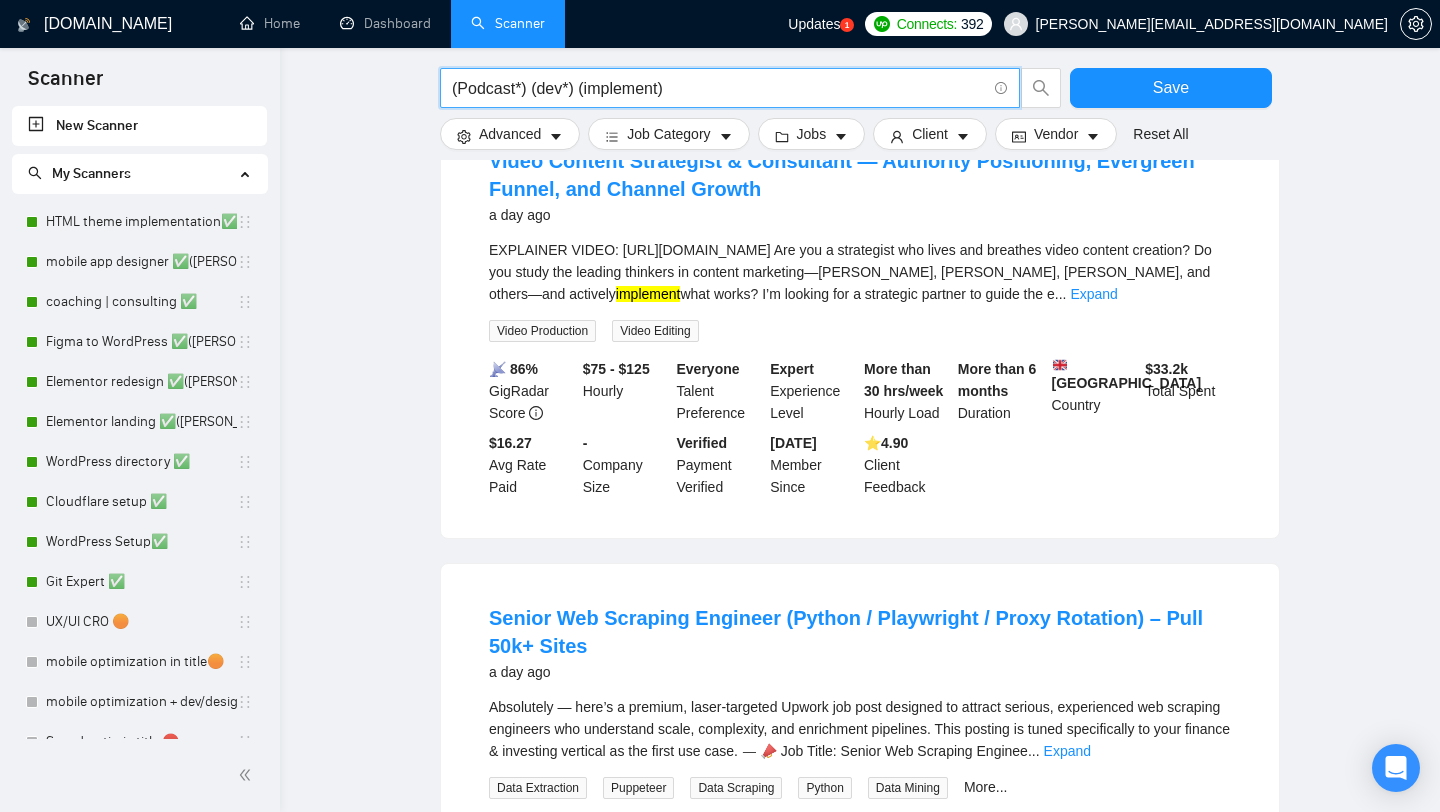 click on "(Podcast*) (dev*) (implement)" at bounding box center [719, 88] 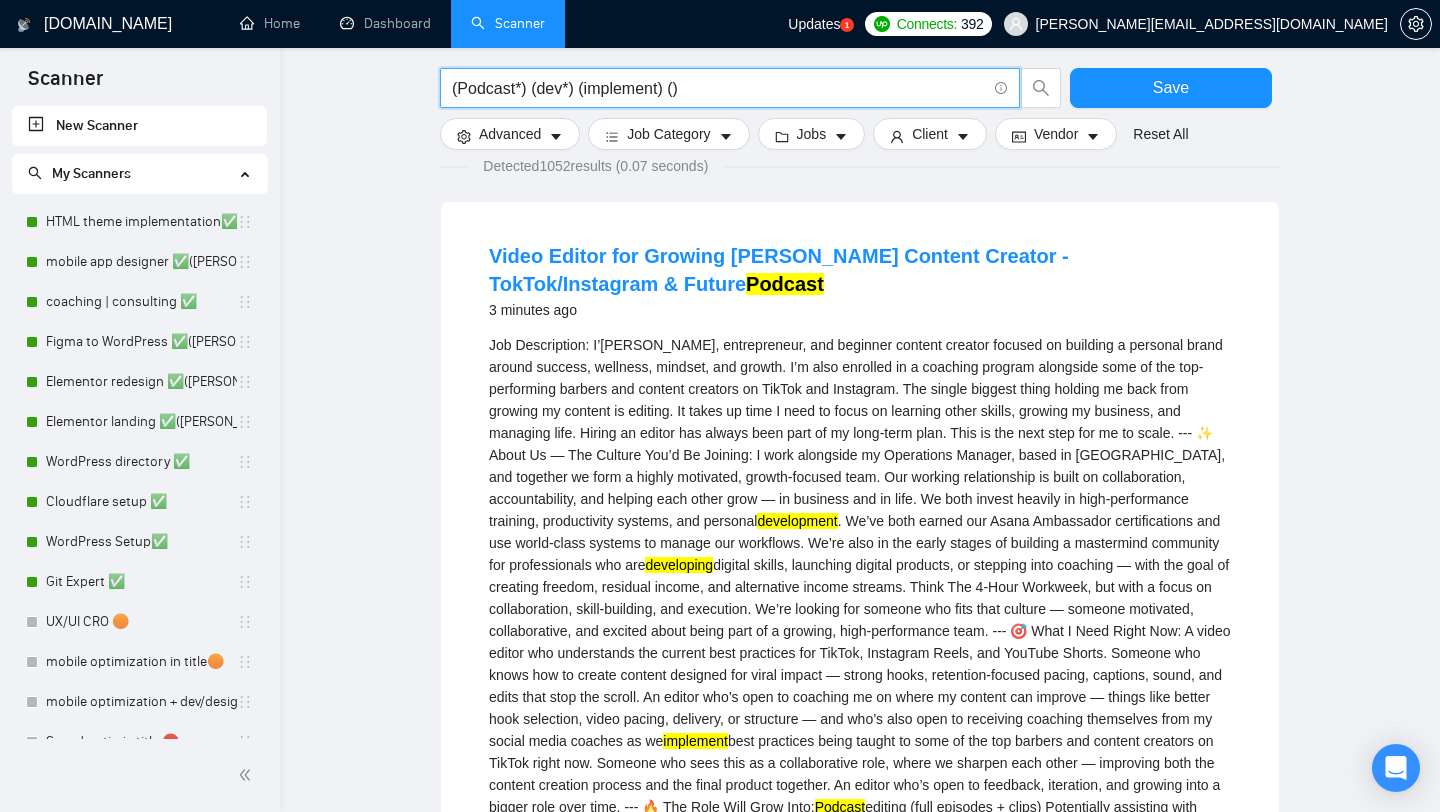 scroll, scrollTop: 0, scrollLeft: 0, axis: both 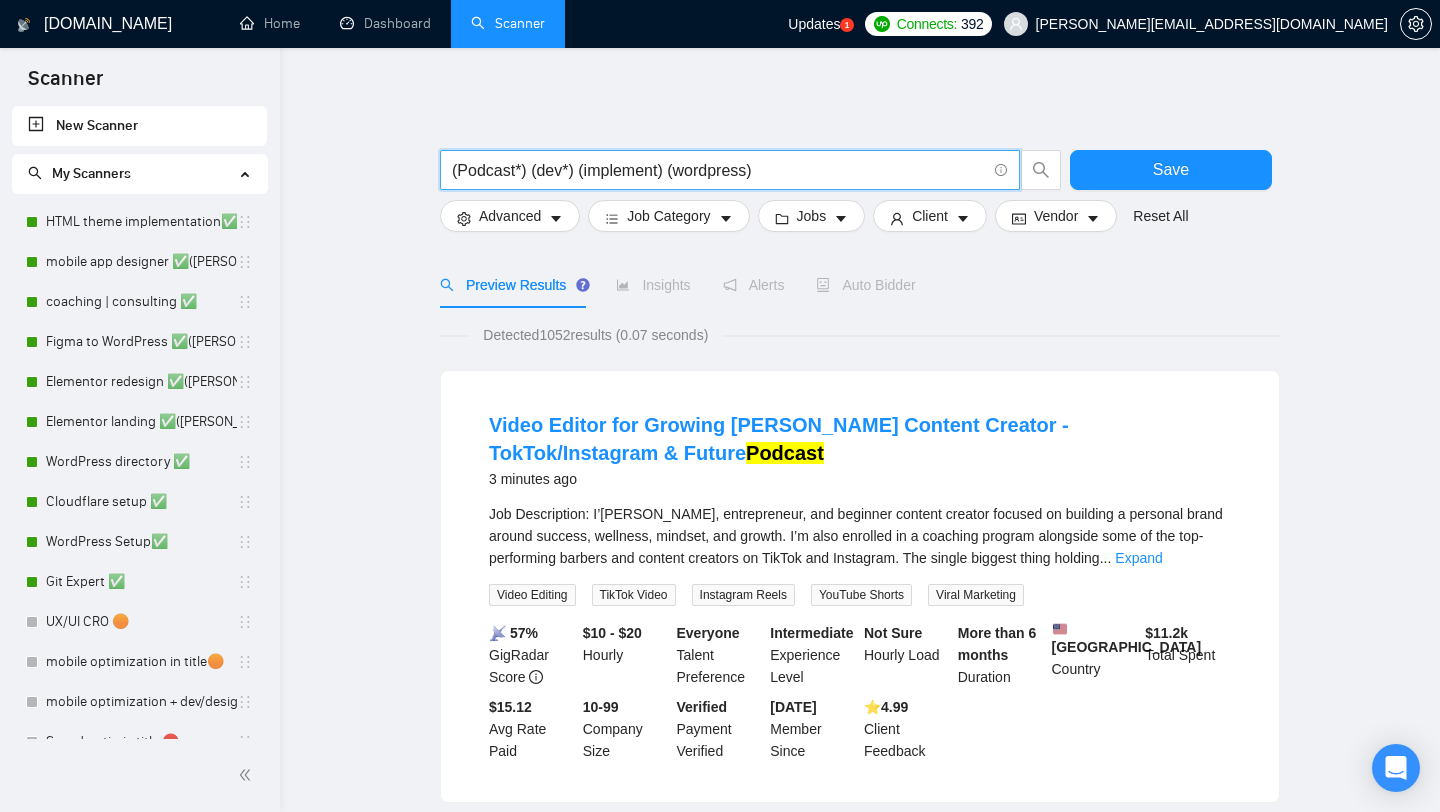 click on "(Podcast*) (dev*) (implement) (wordpress)" at bounding box center [719, 170] 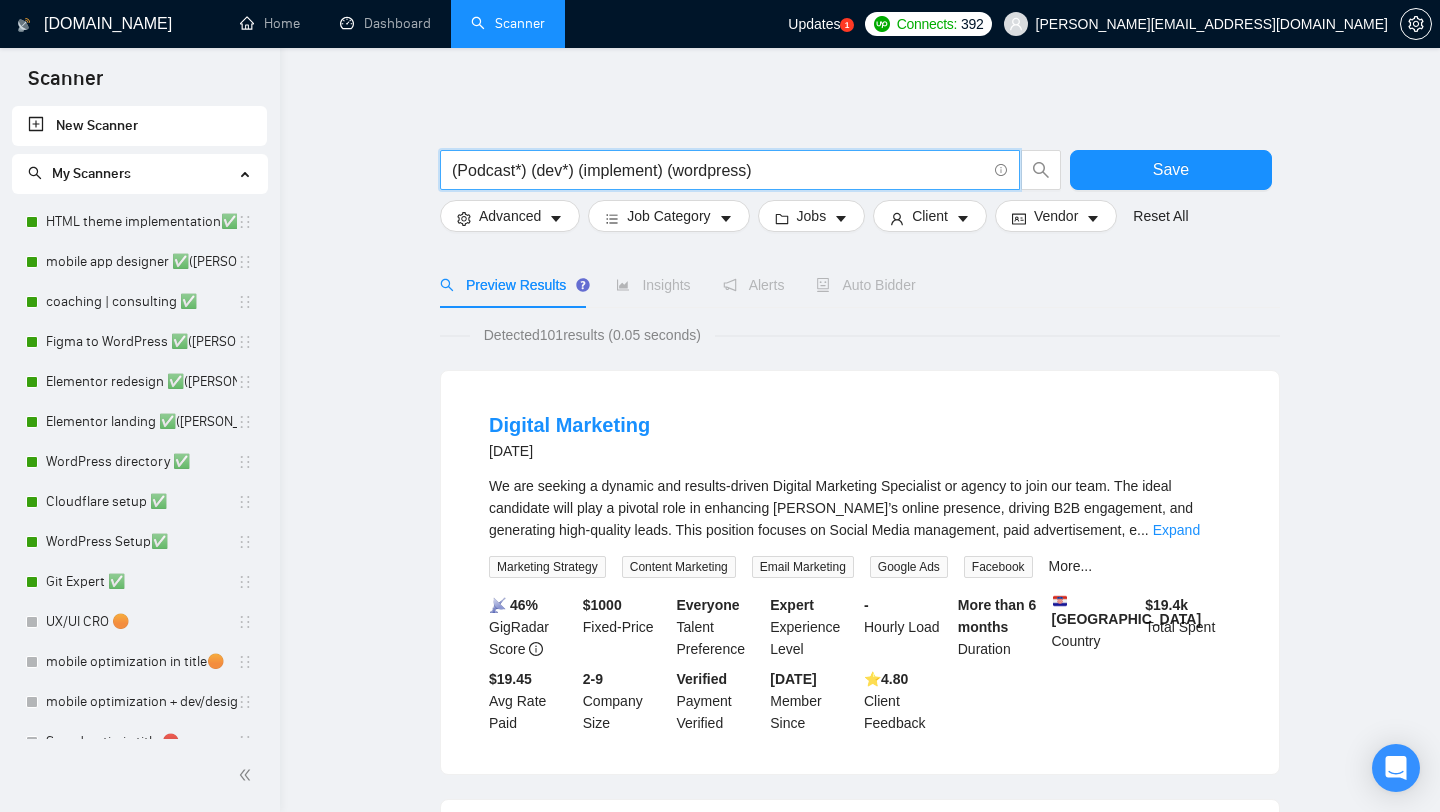 click on "We are seeking a dynamic and results-driven Digital Marketing Specialist or agency to join our team. The ideal candidate will play a pivotal role in enhancing [PERSON_NAME]’s online presence, driving B2B engagement, and generating high-quality leads. This position focuses on Social Media management, paid advertisement, e ... Expand" at bounding box center [860, 508] 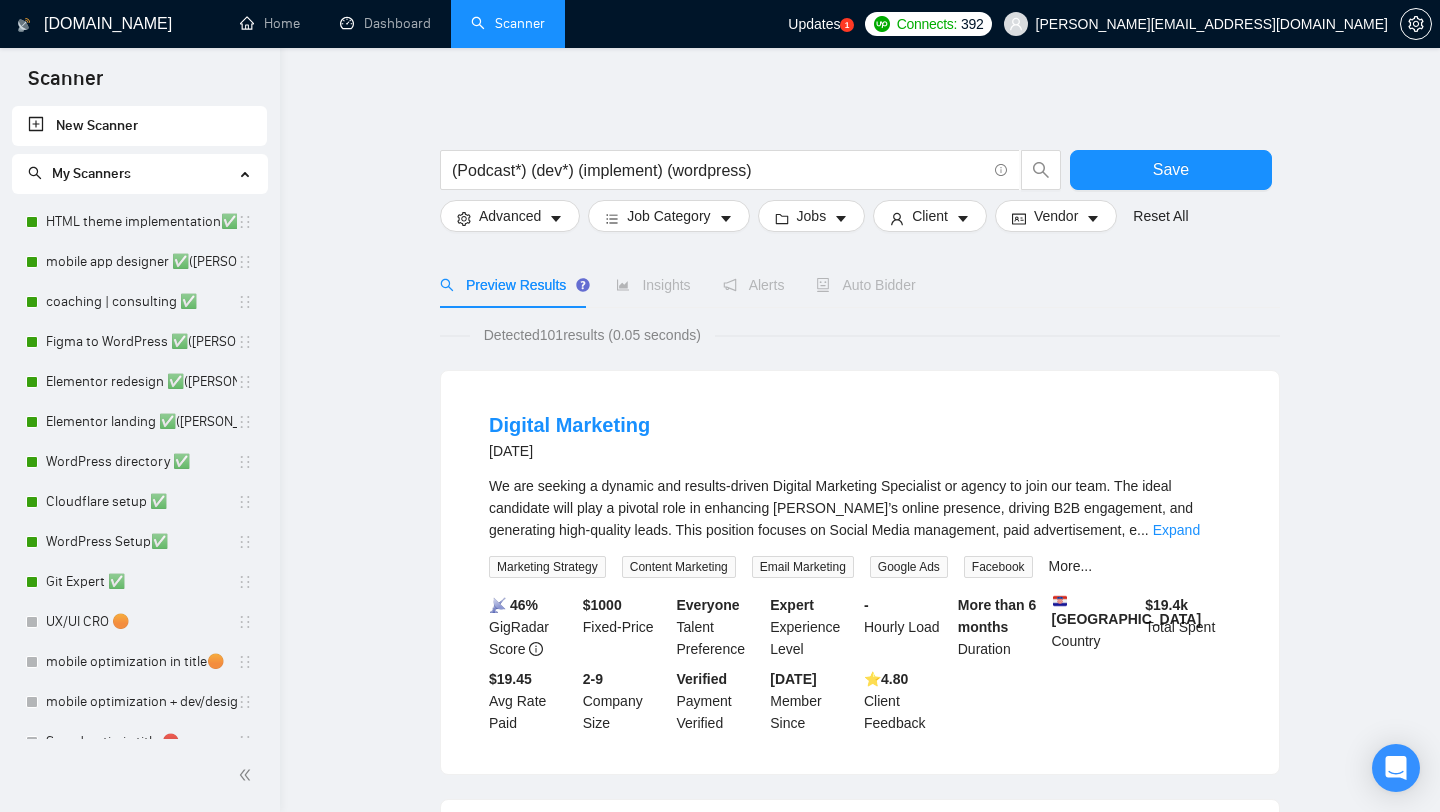 click on "We are seeking a dynamic and results-driven Digital Marketing Specialist or agency to join our team. The ideal candidate will play a pivotal role in enhancing [PERSON_NAME]’s online presence, driving B2B engagement, and generating high-quality leads. This position focuses on Social Media management, paid advertisement, e ... Expand" at bounding box center (860, 508) 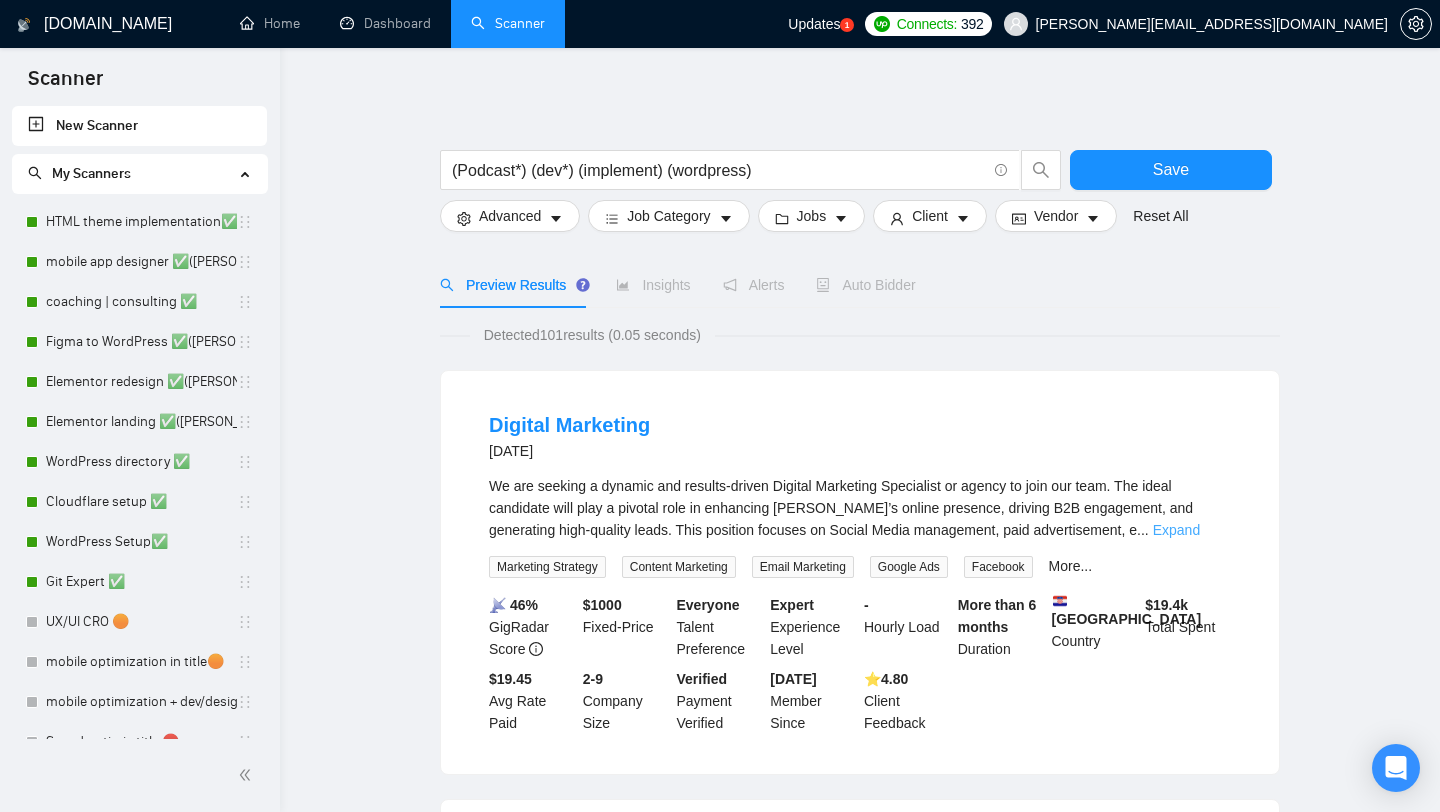 click on "Expand" at bounding box center [1176, 530] 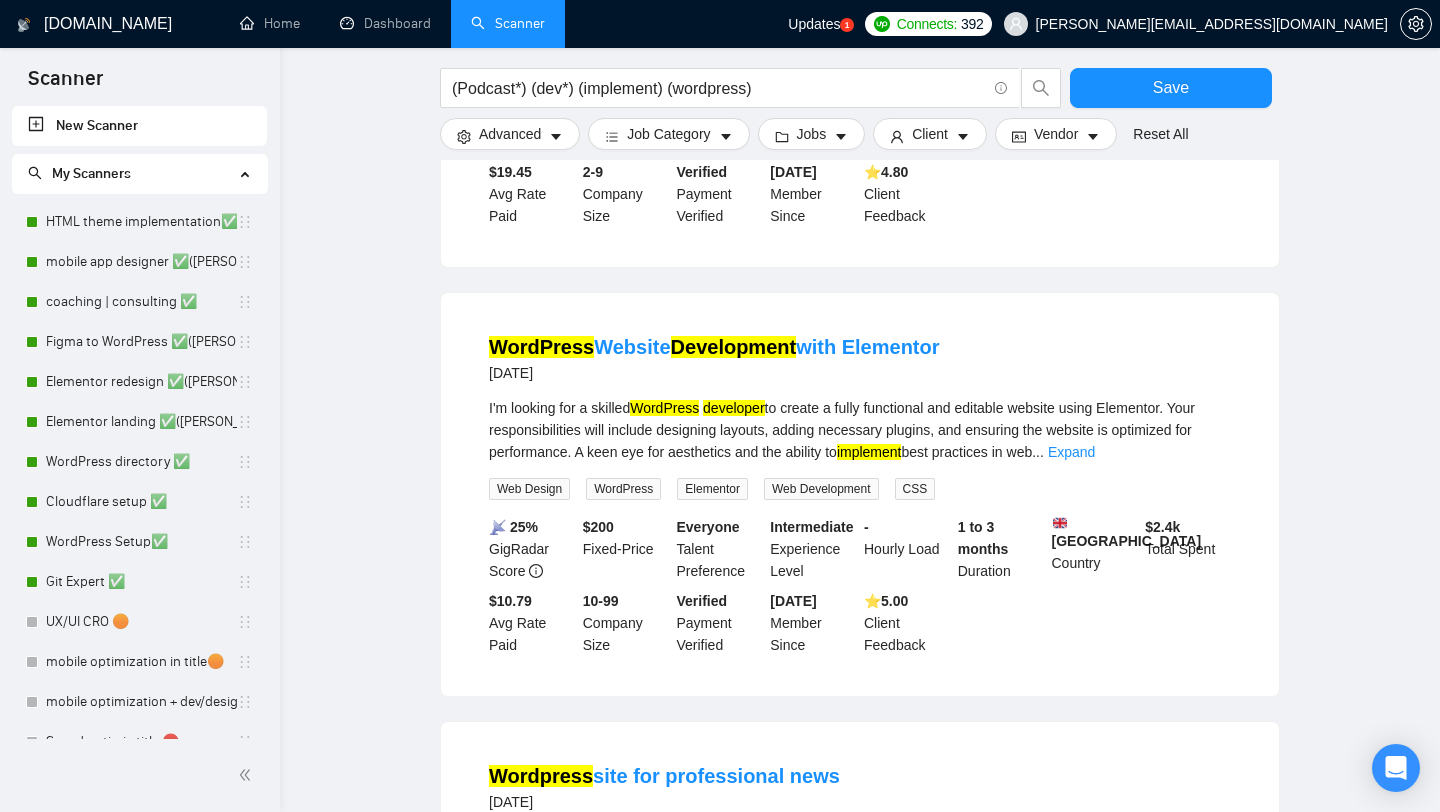 scroll, scrollTop: 1178, scrollLeft: 0, axis: vertical 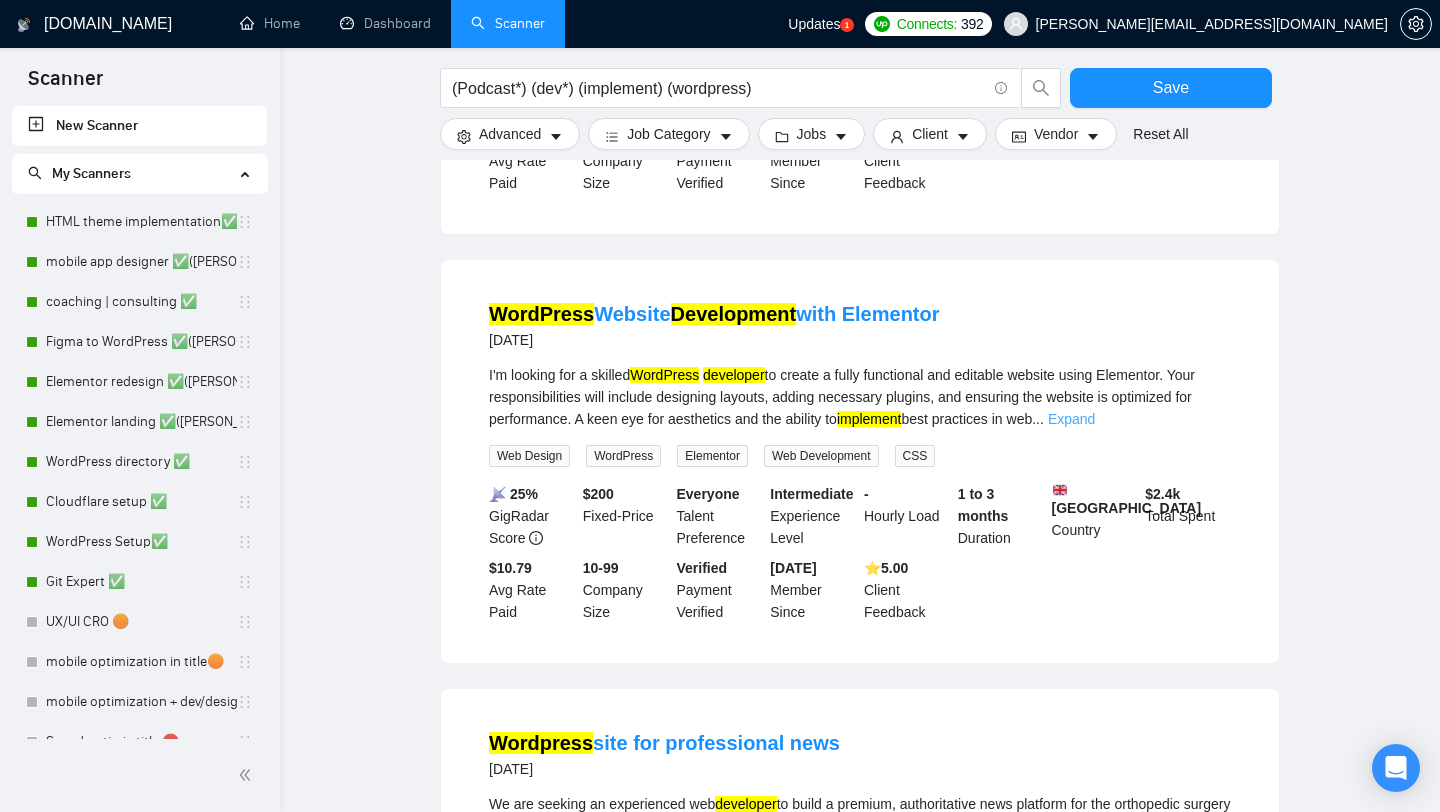 click on "Expand" at bounding box center [1071, 419] 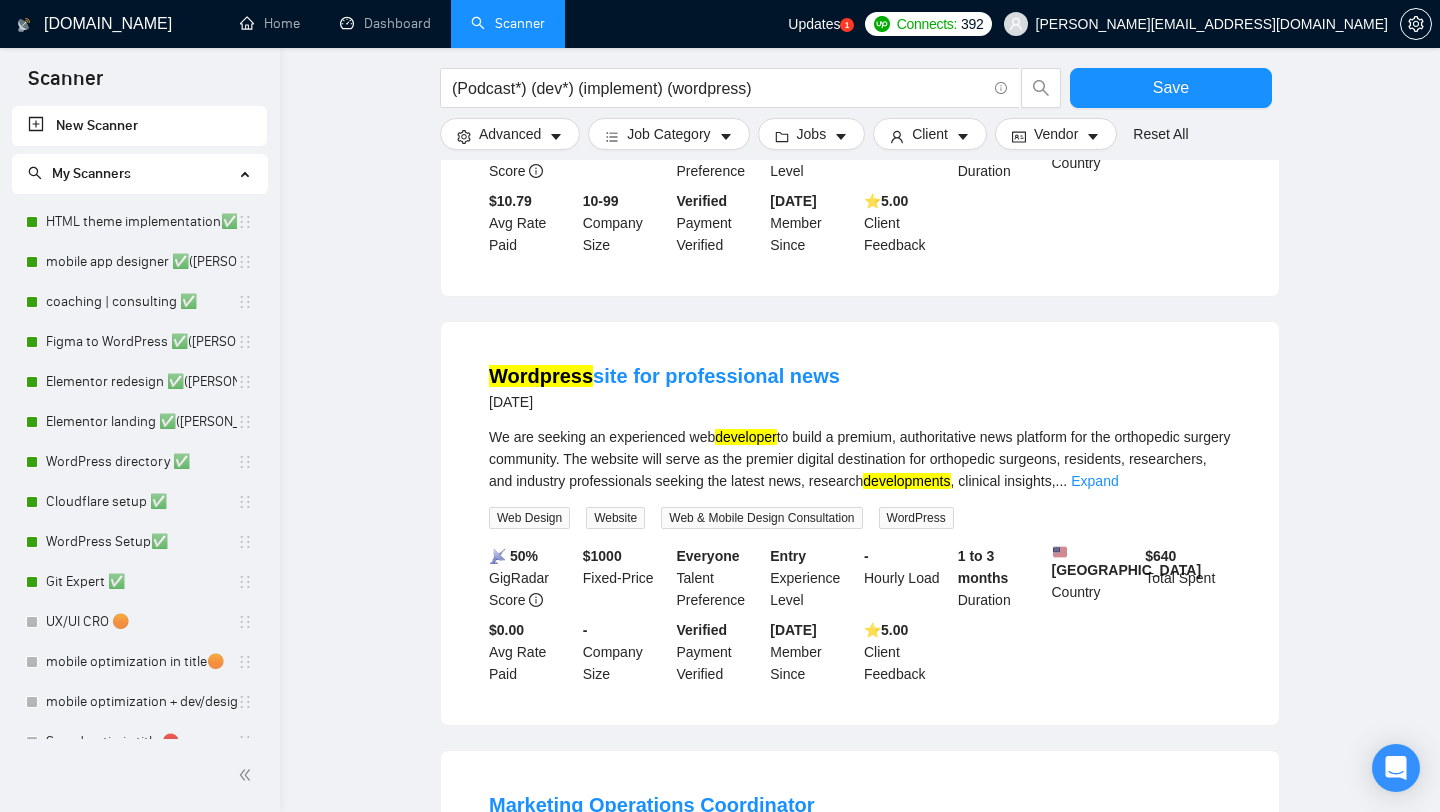 scroll, scrollTop: 1952, scrollLeft: 0, axis: vertical 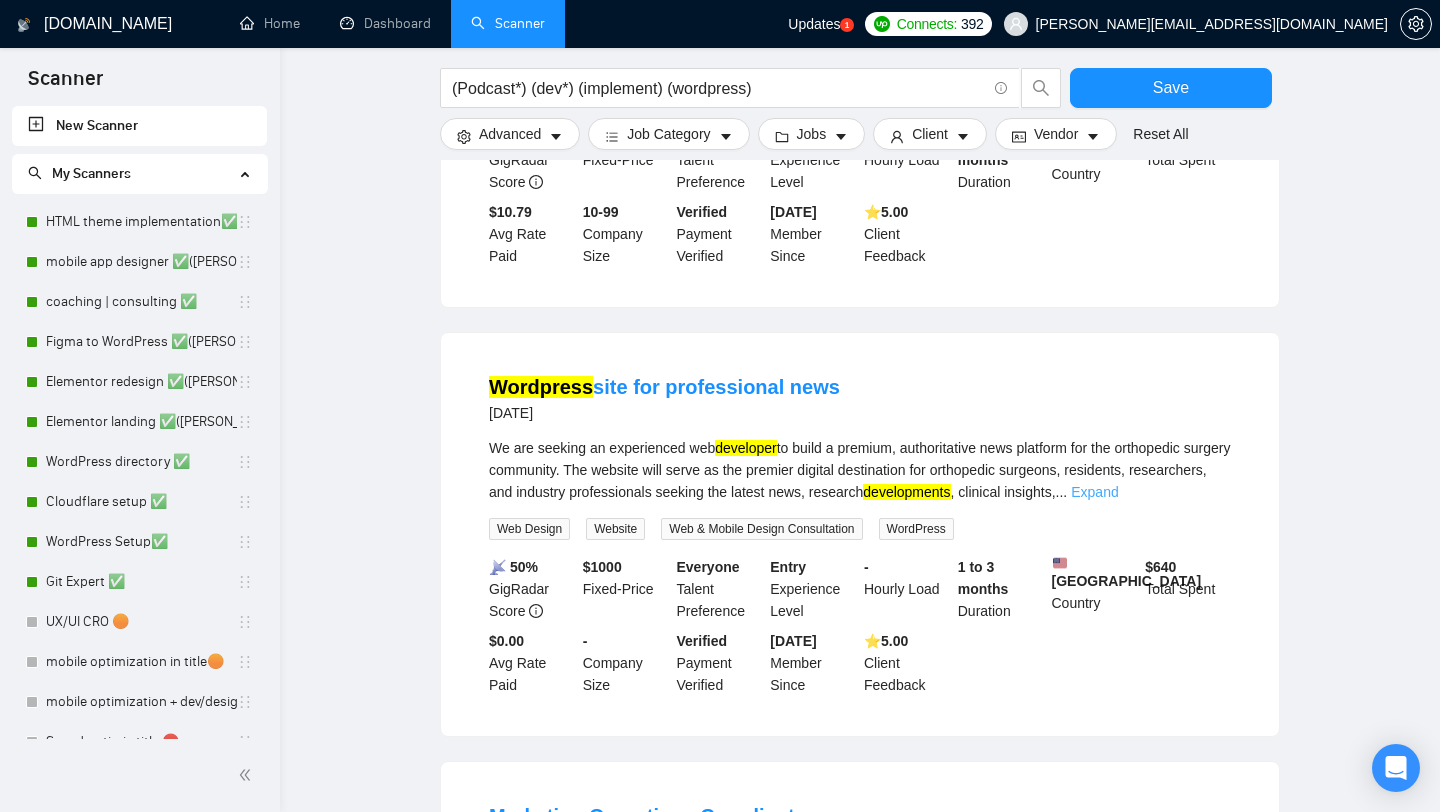 click on "Expand" at bounding box center (1094, 492) 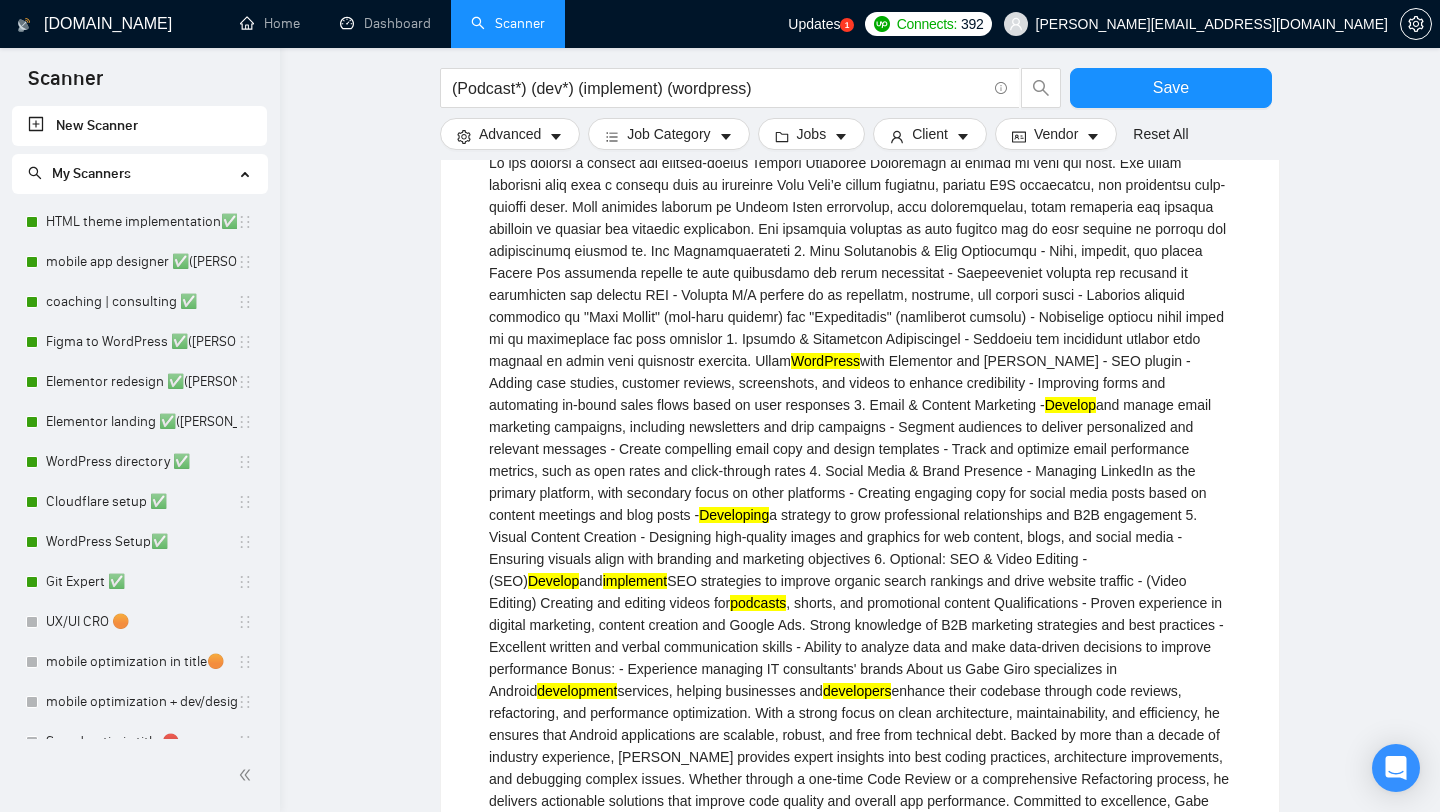 scroll, scrollTop: 0, scrollLeft: 0, axis: both 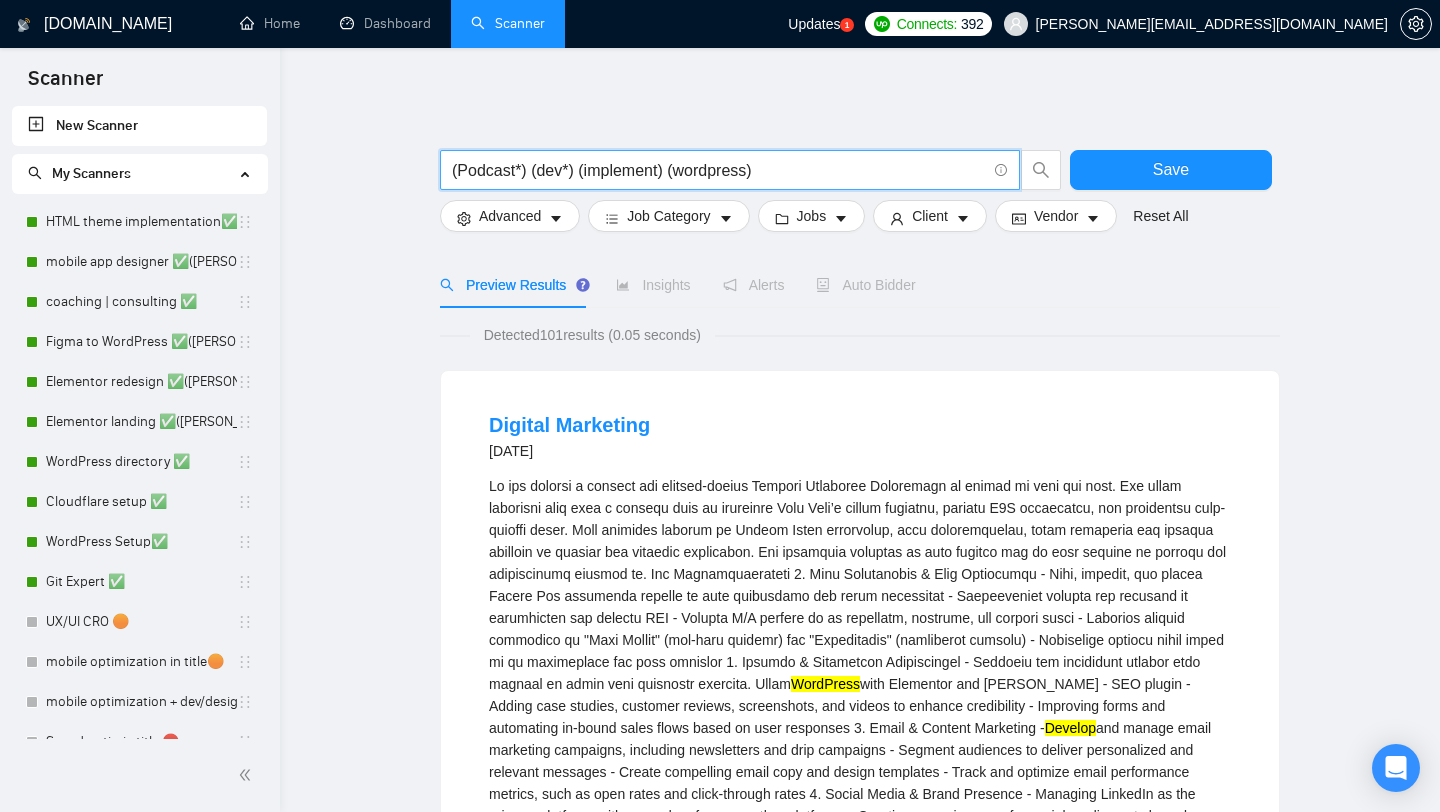 click on "(Podcast*) (dev*) (implement) (wordpress)" at bounding box center [719, 170] 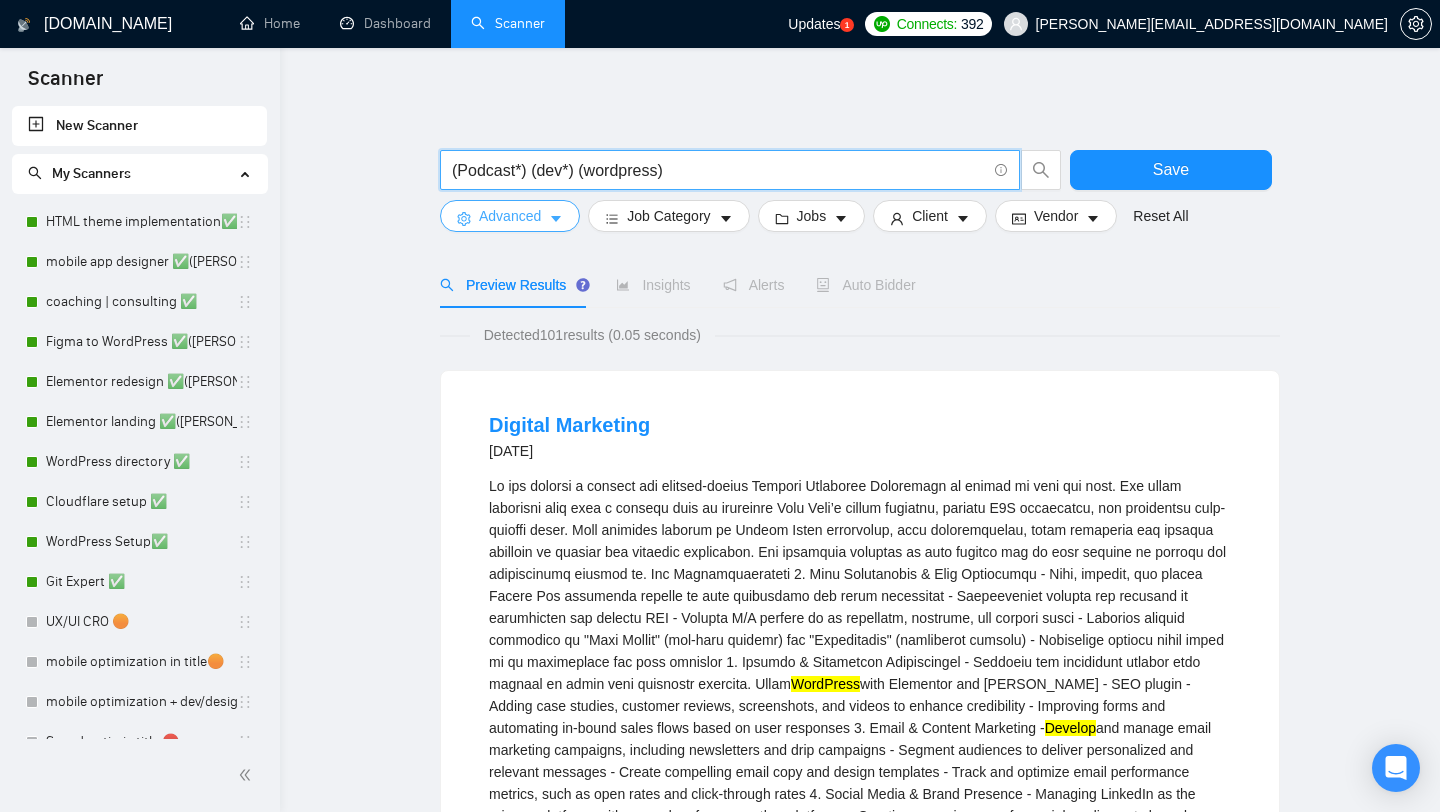 type on "(Podcast*) (dev*) (wordpress)" 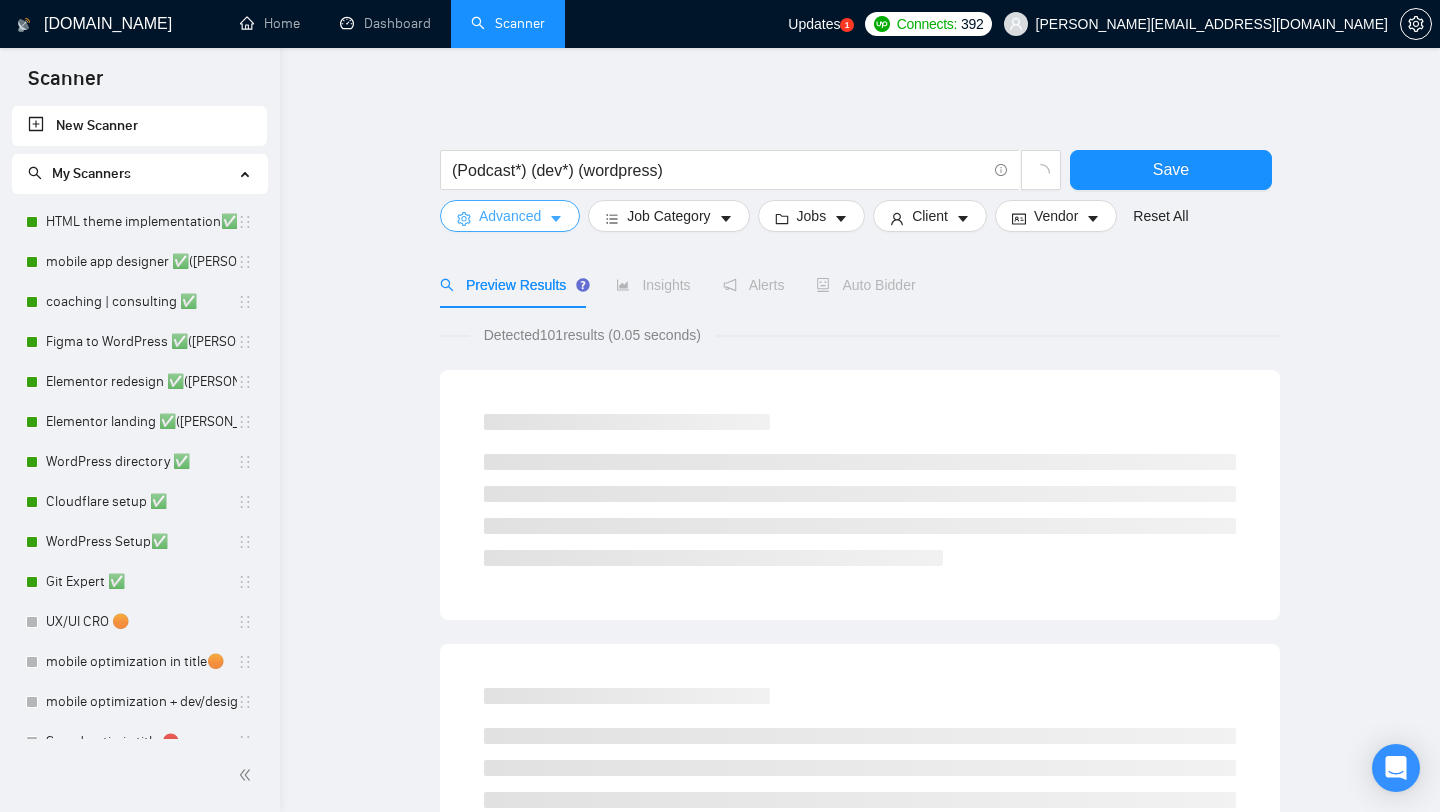 click on "Advanced" at bounding box center [510, 216] 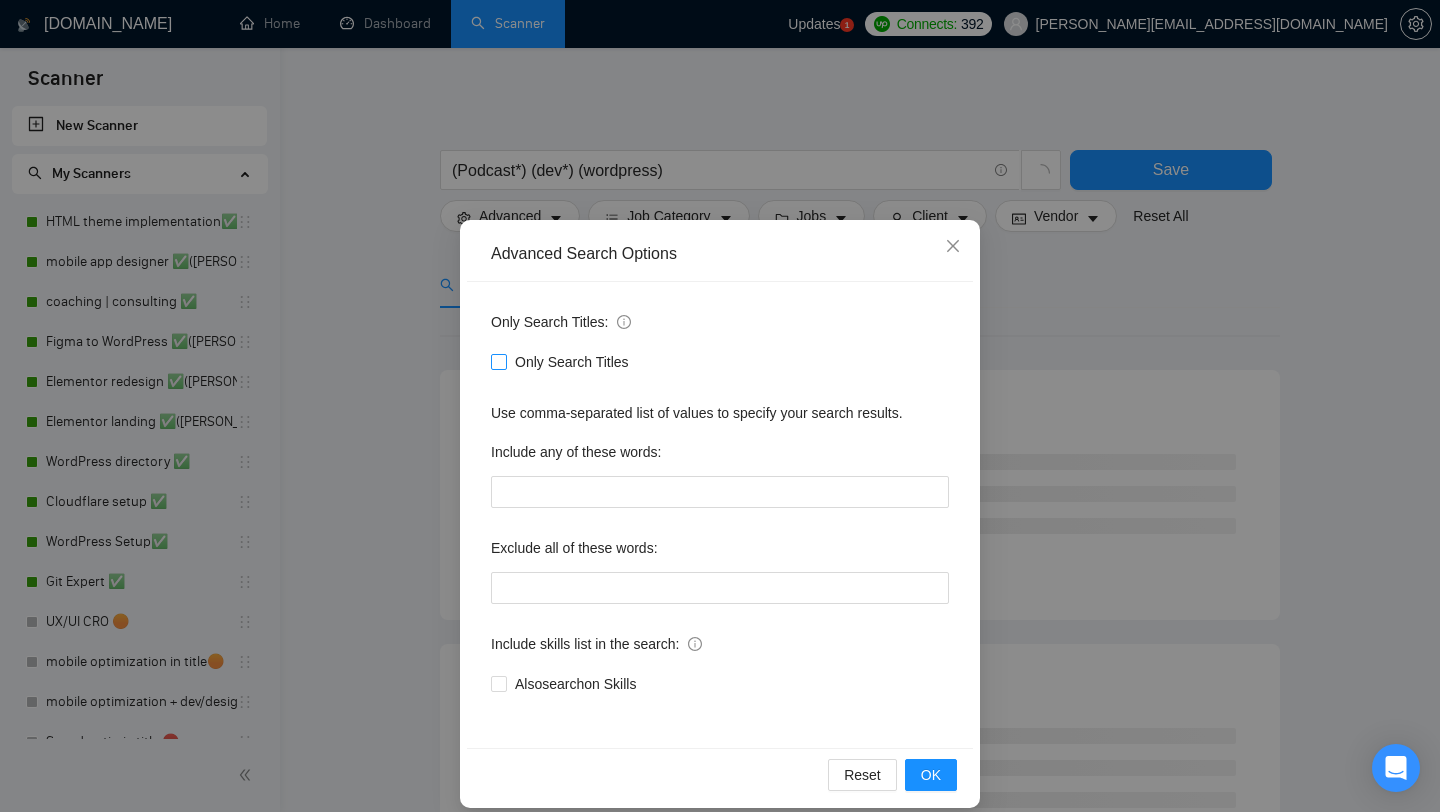 click on "Only Search Titles" at bounding box center (572, 362) 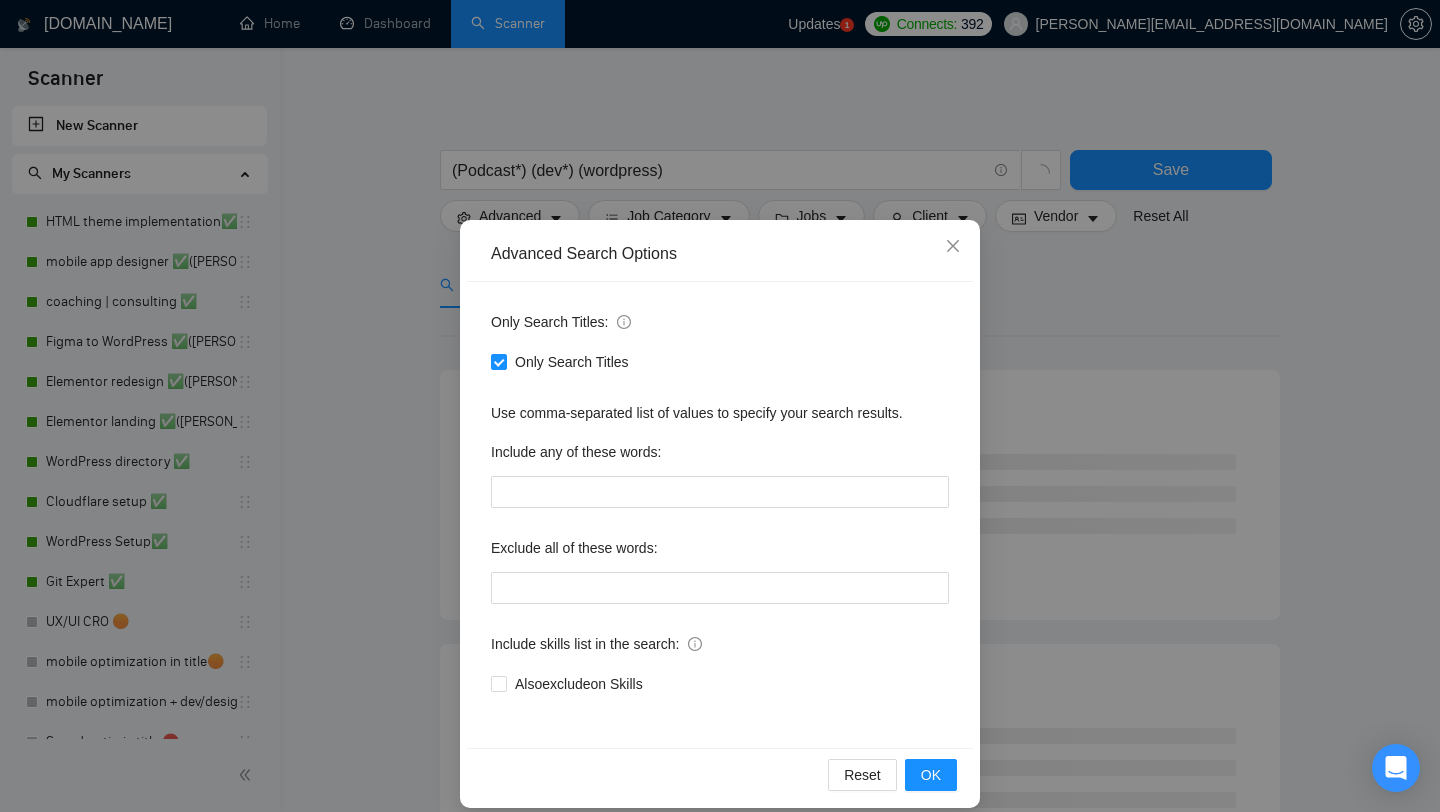 click on "Advanced Search Options Only Search Titles:   Only Search Titles Use comma-separated list of values to specify your search results. Include any of these words: Exclude all of these words: Include skills list in the search:   Also  exclude  on Skills Reset OK" at bounding box center (720, 406) 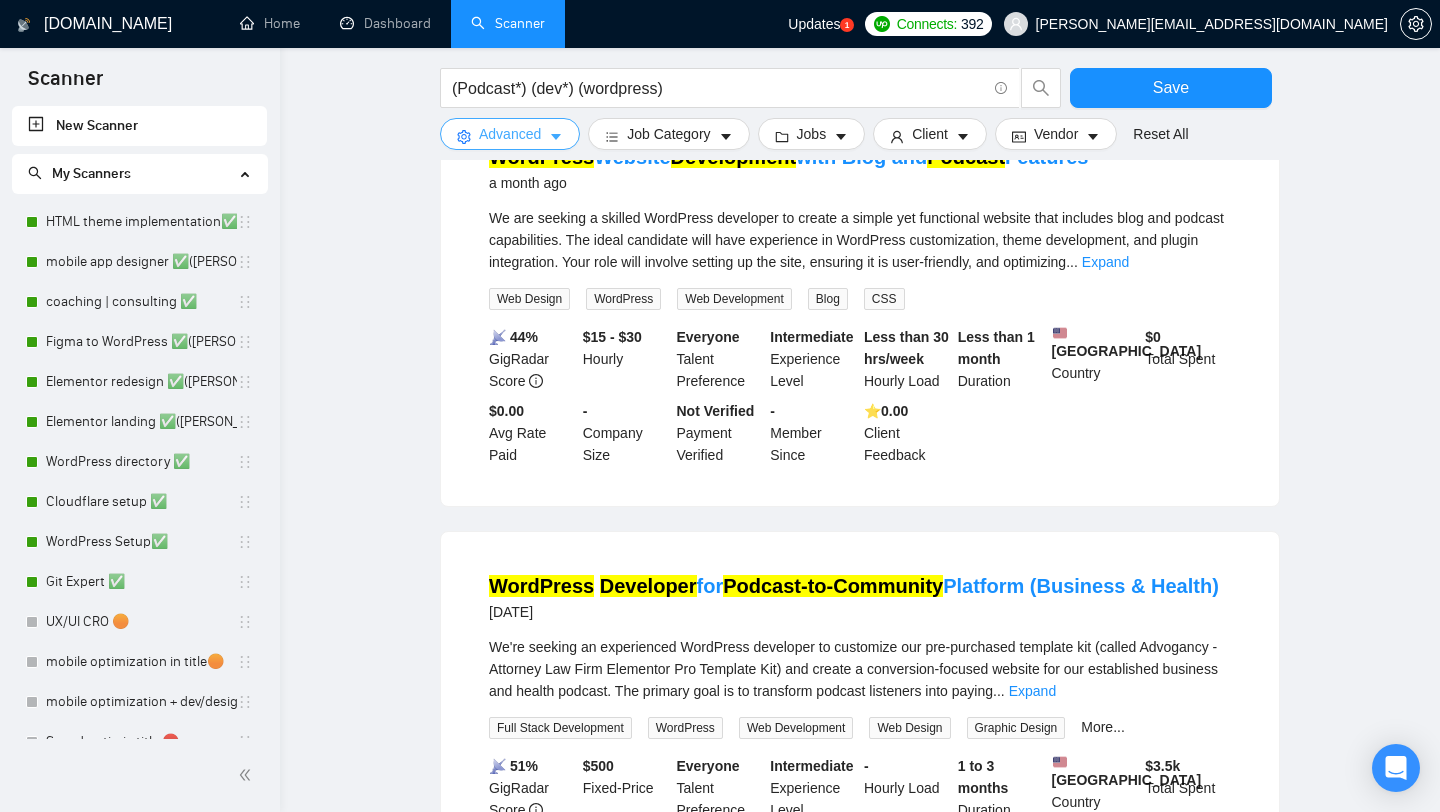 scroll, scrollTop: 323, scrollLeft: 0, axis: vertical 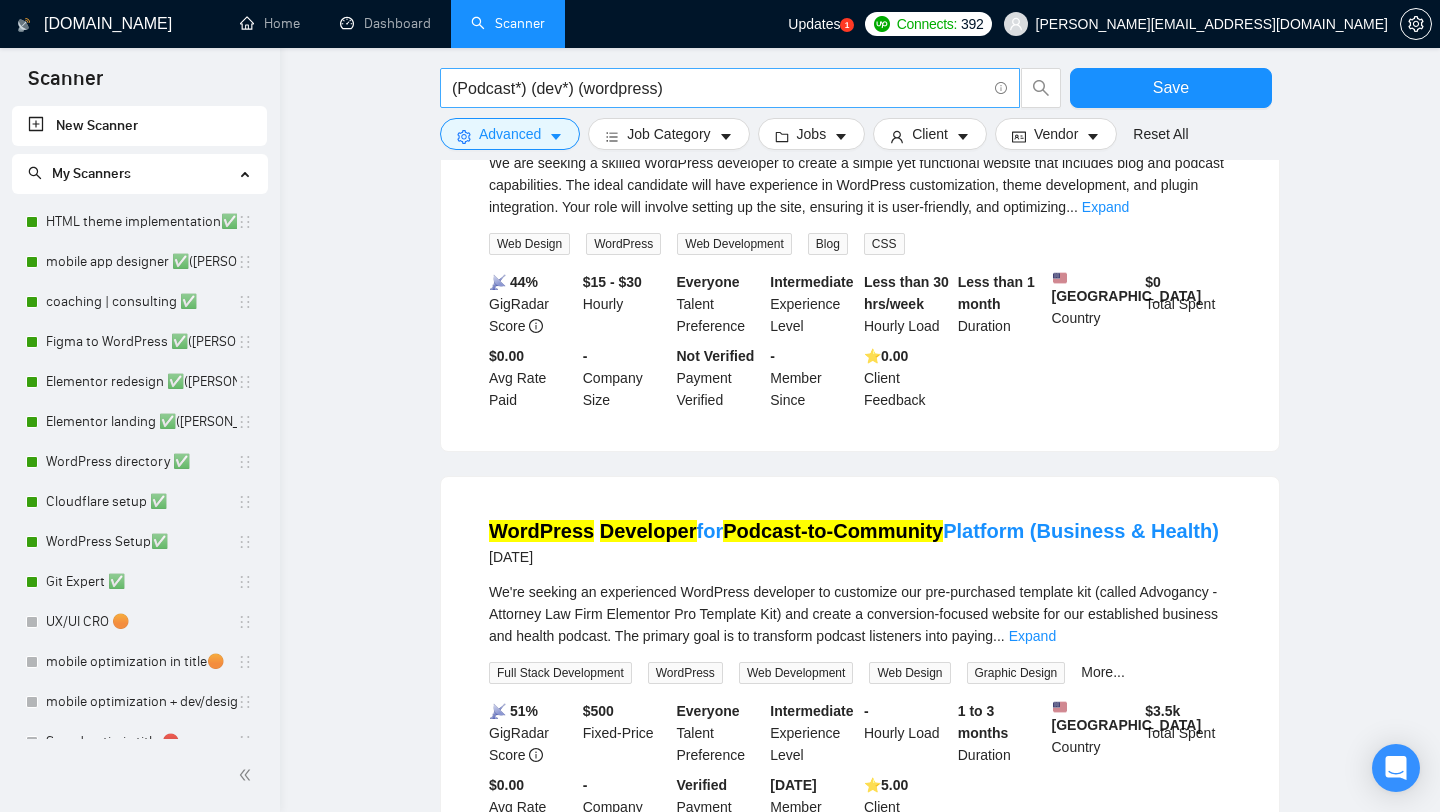 click on "(Podcast*) (dev*) (wordpress)" at bounding box center (719, 88) 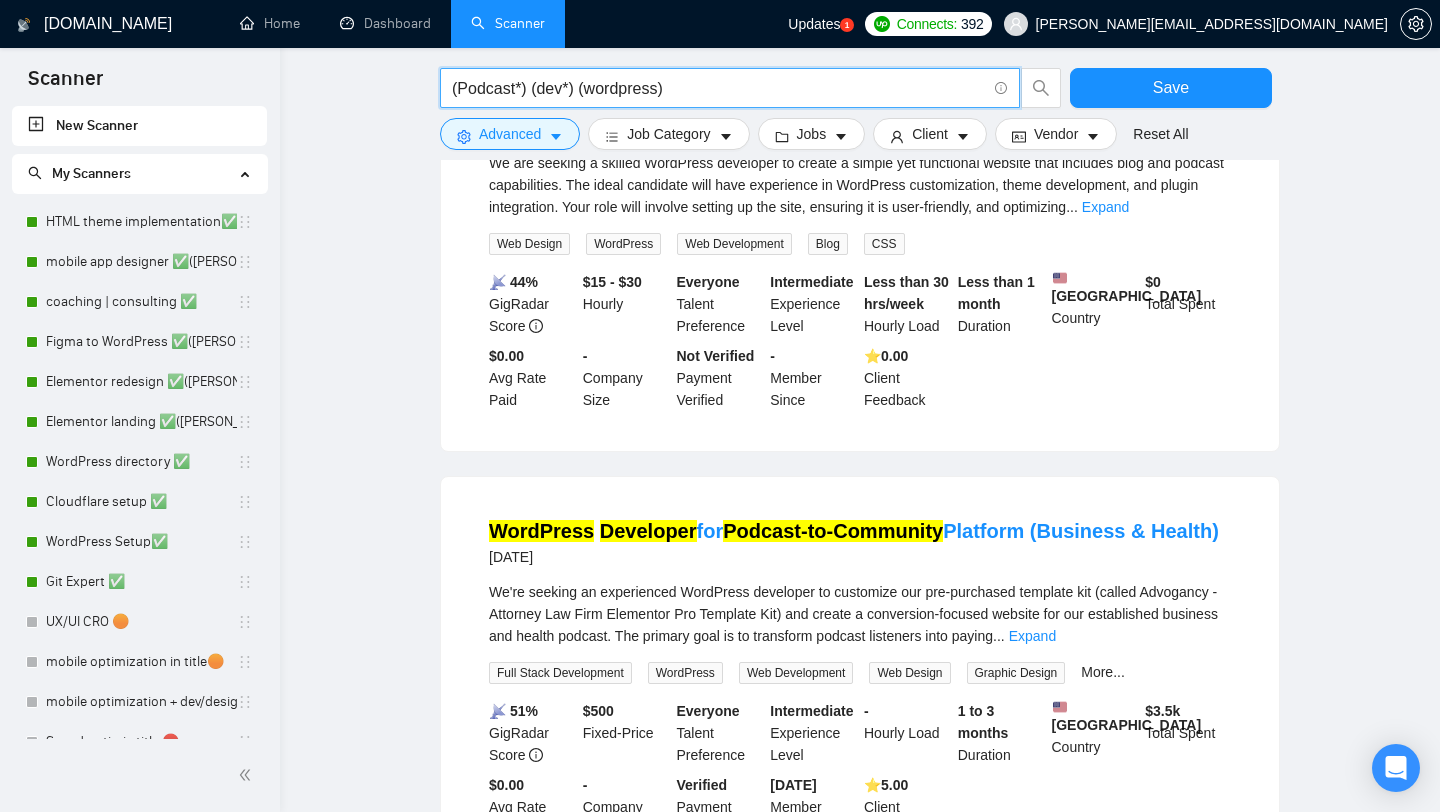 drag, startPoint x: 581, startPoint y: 89, endPoint x: 533, endPoint y: 95, distance: 48.373547 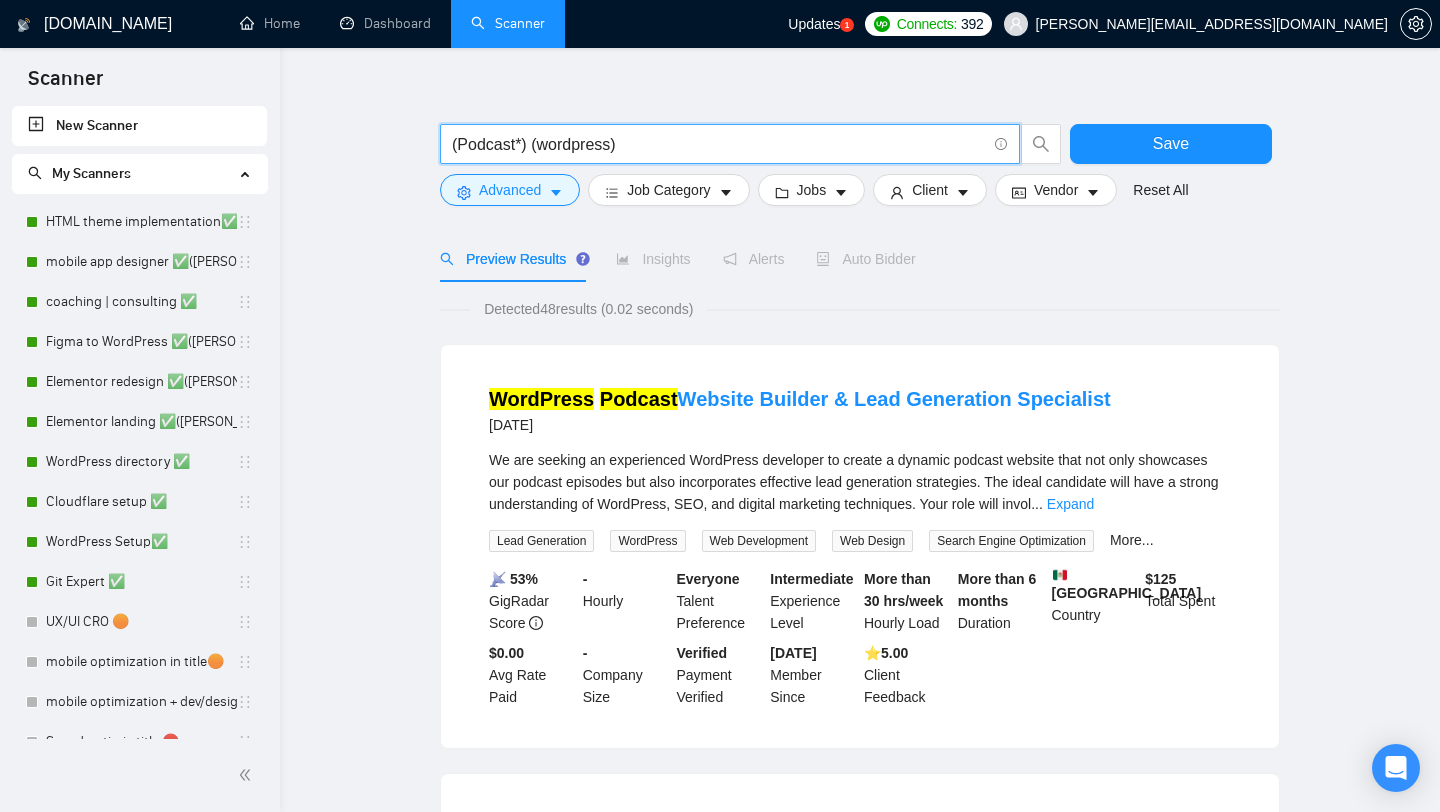 scroll, scrollTop: 40, scrollLeft: 0, axis: vertical 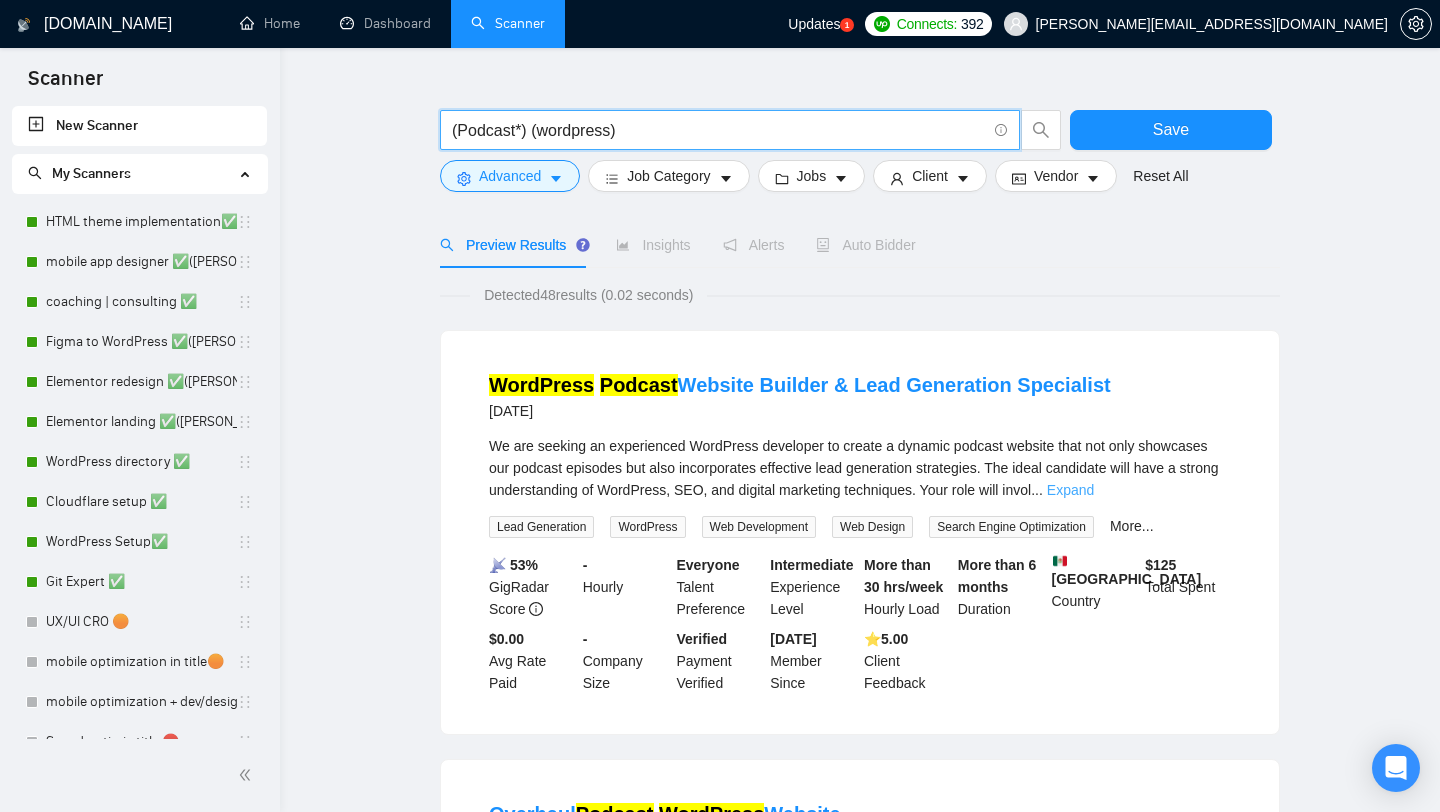 click on "Expand" at bounding box center [1070, 490] 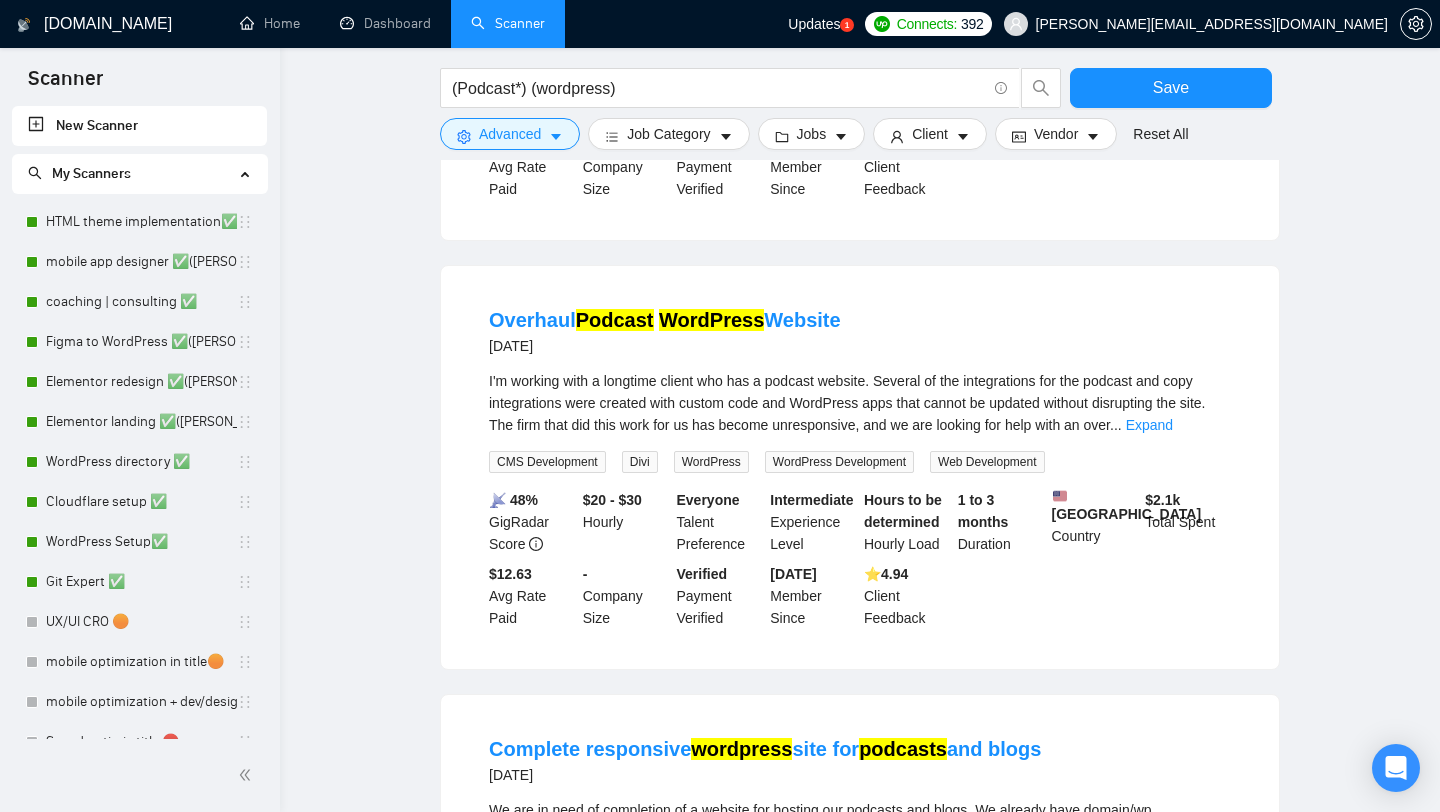 scroll, scrollTop: 581, scrollLeft: 0, axis: vertical 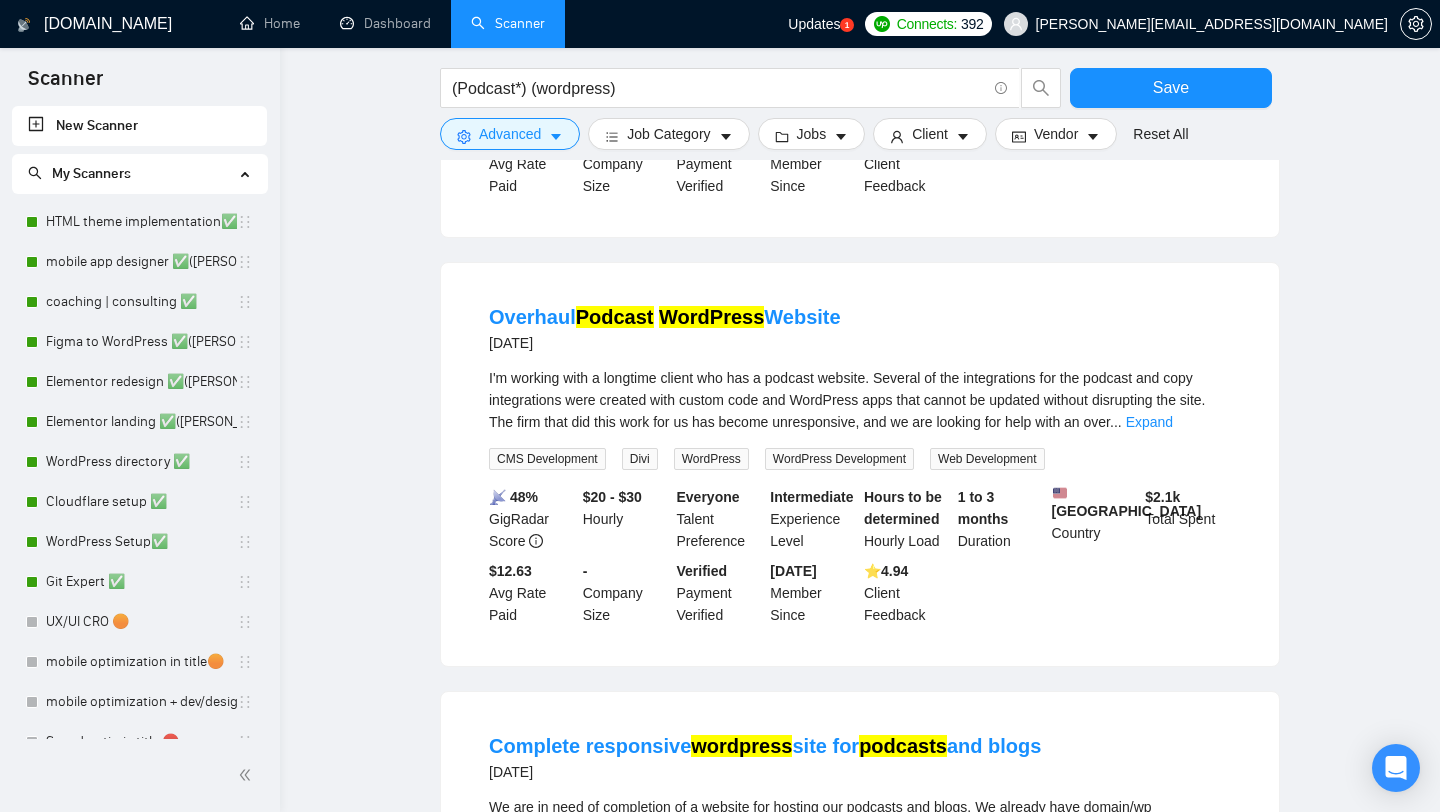 click on "I'm working with a longtime client who has a podcast website. Several of the integrations for the podcast and copy integrations were created with custom code and WordPress apps that cannot be updated without disrupting the site. The firm that did this work for us has become unresponsive, and we are looking for help with an over ... Expand CMS Development Divi WordPress WordPress Development Web Development" at bounding box center [860, 418] 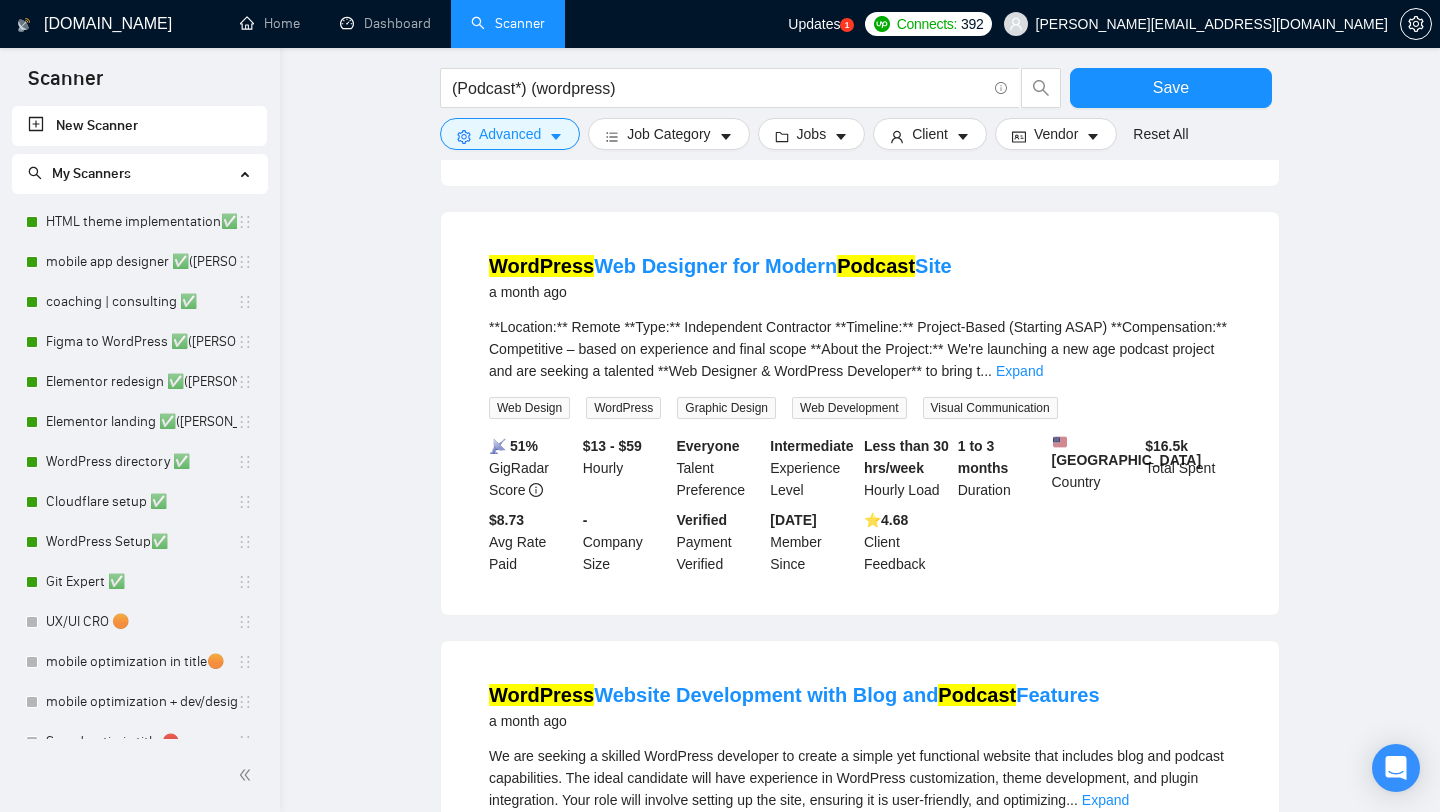 scroll, scrollTop: 1484, scrollLeft: 0, axis: vertical 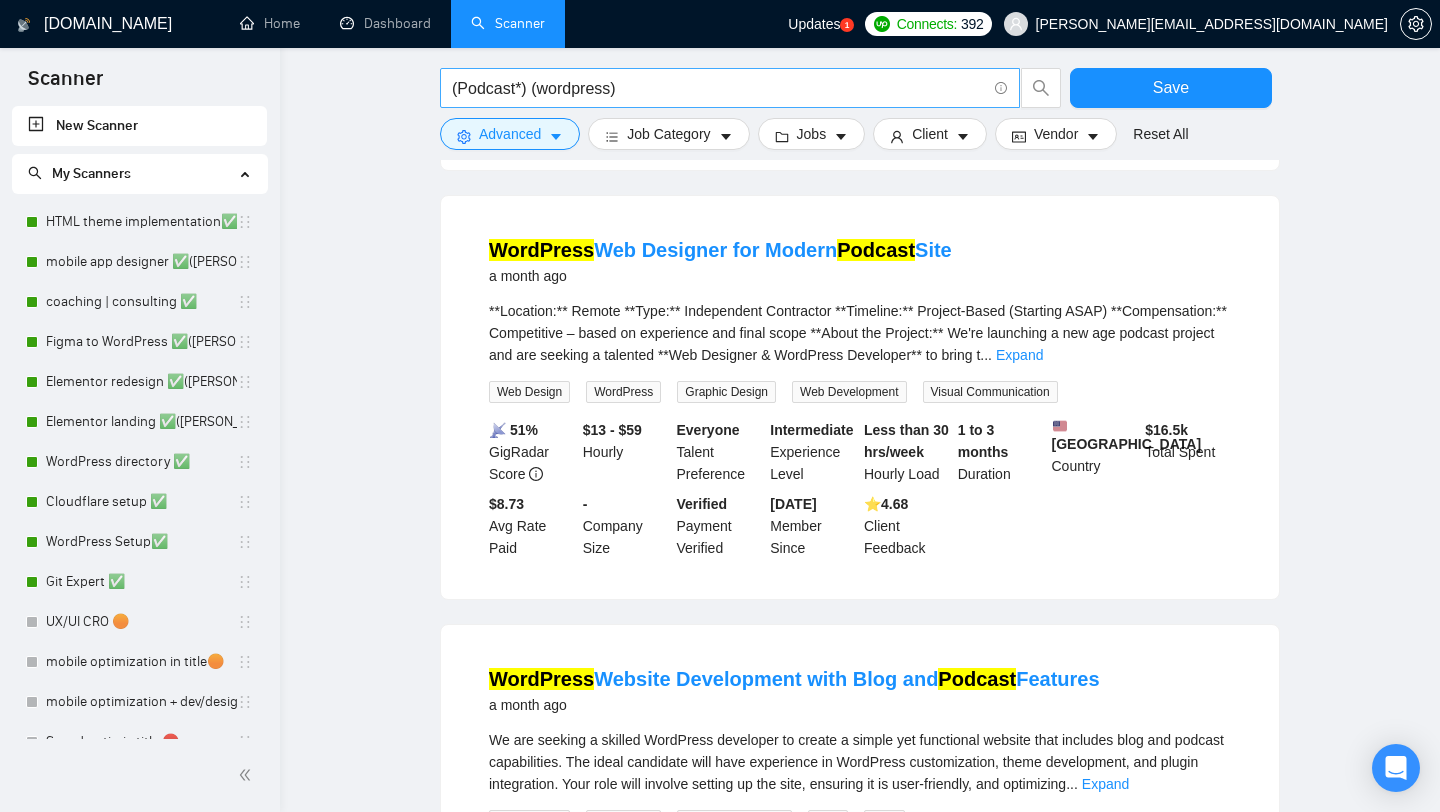 click on "(Podcast*) (wordpress)" at bounding box center [719, 88] 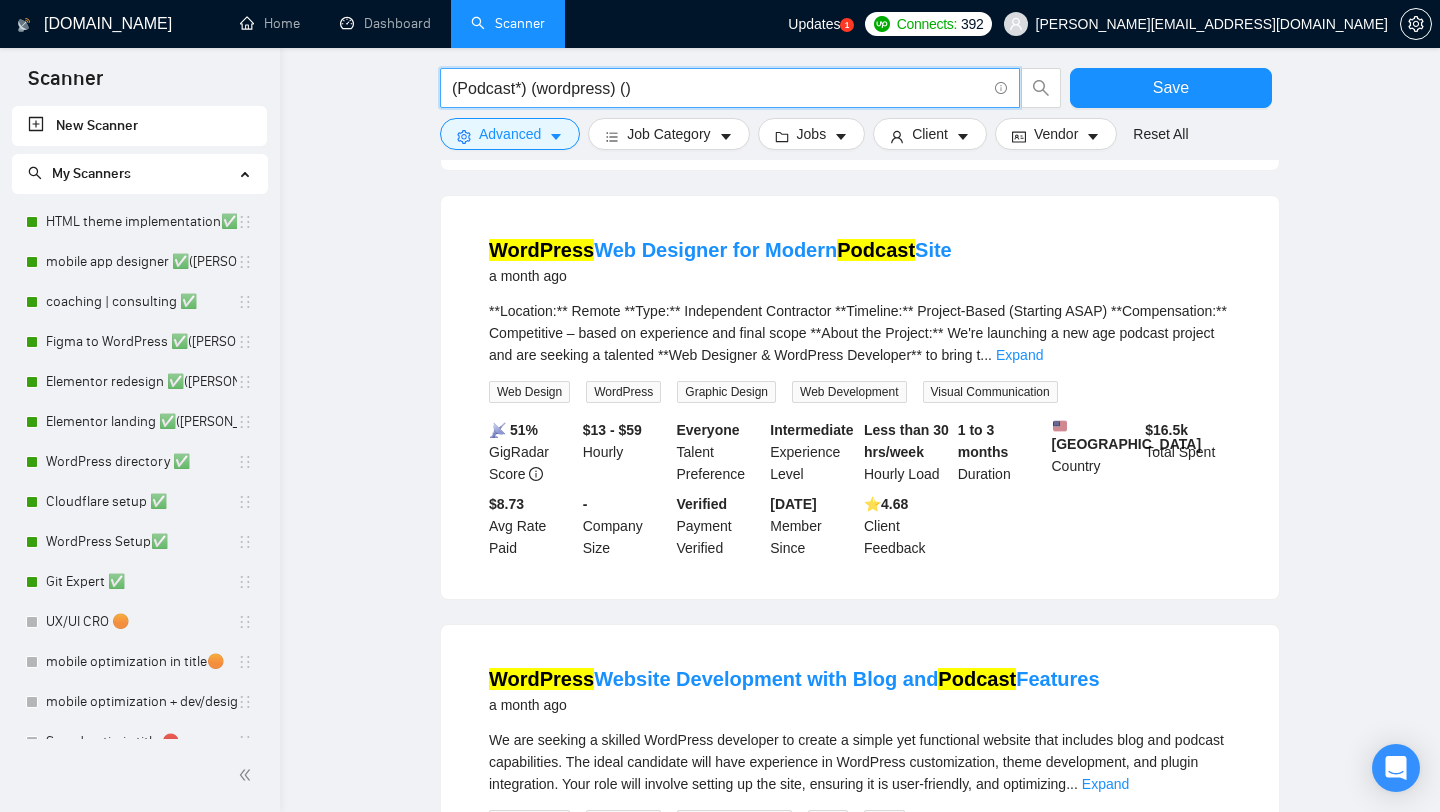 scroll, scrollTop: 1106, scrollLeft: 0, axis: vertical 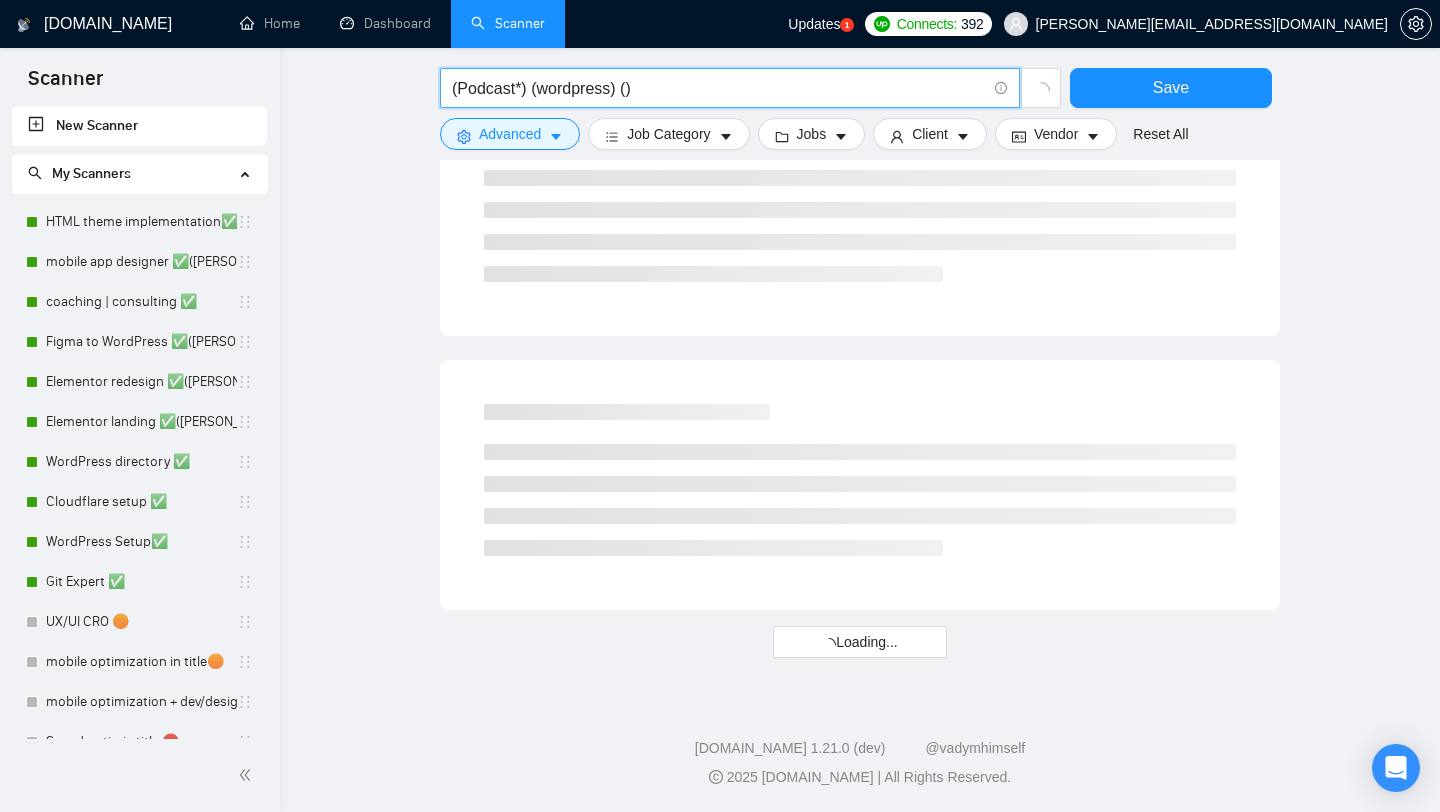 paste on "implement" 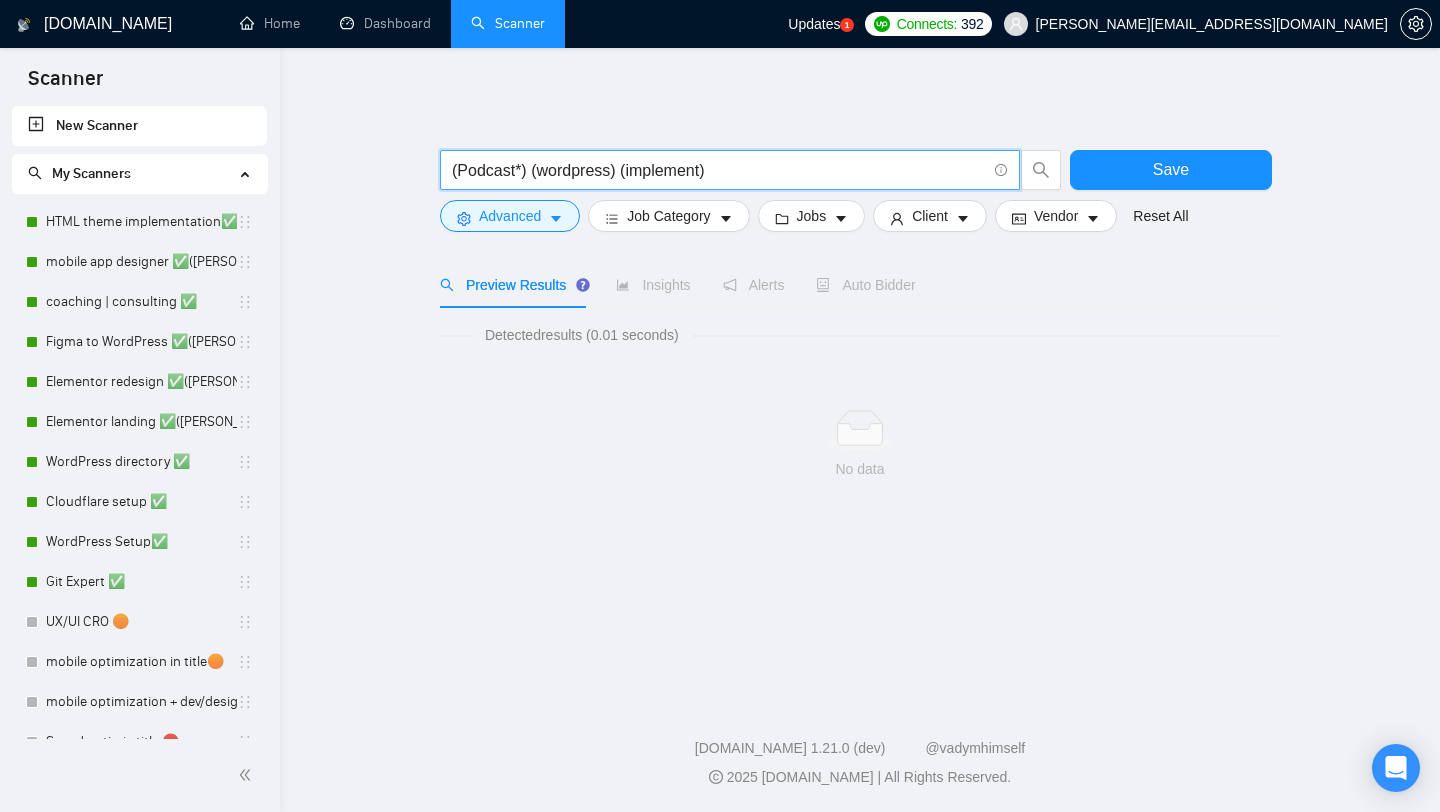 scroll, scrollTop: 0, scrollLeft: 0, axis: both 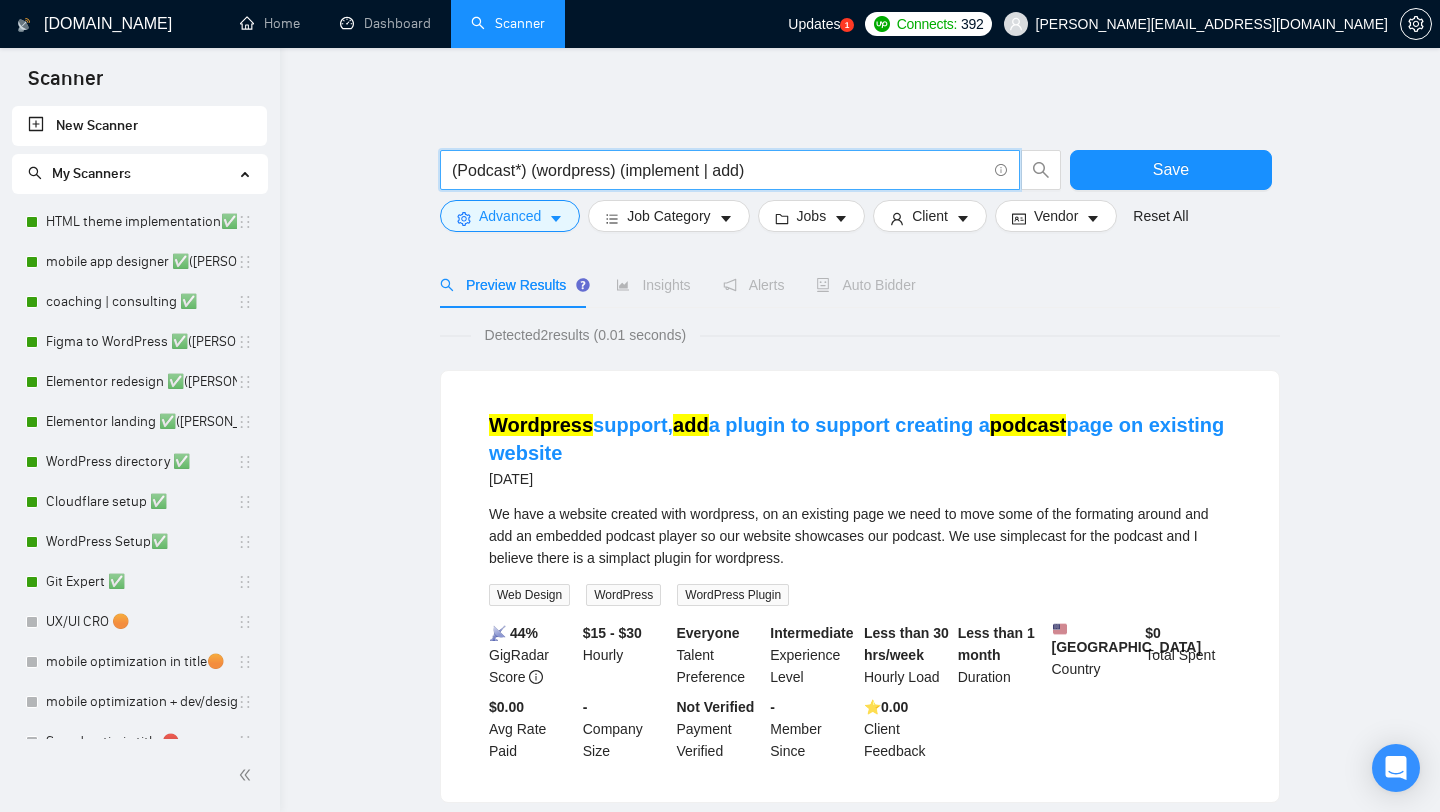 click on "(Podcast*) (wordpress) (implement | add)" at bounding box center [719, 170] 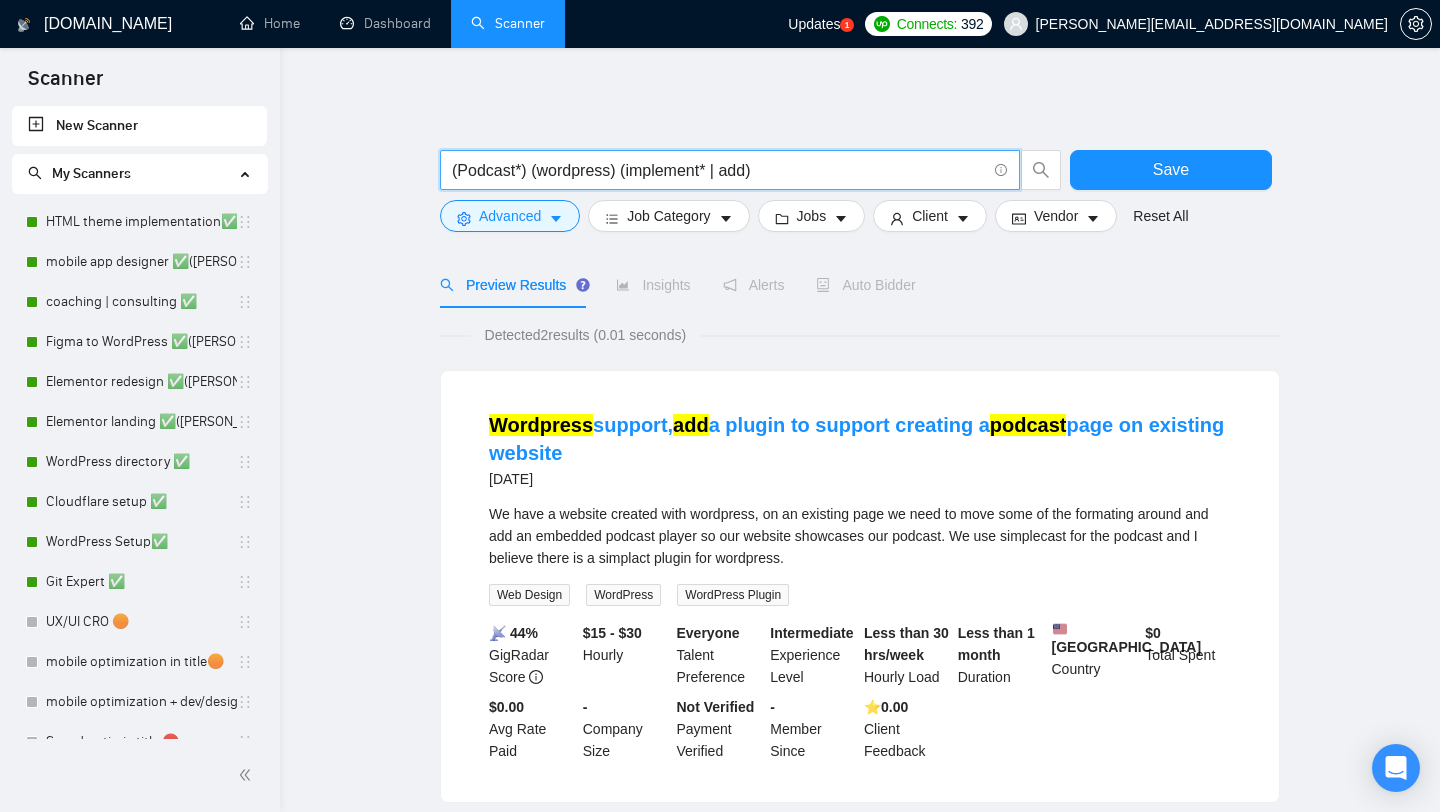 click on "(Podcast*) (wordpress) (implement* | add)" at bounding box center [719, 170] 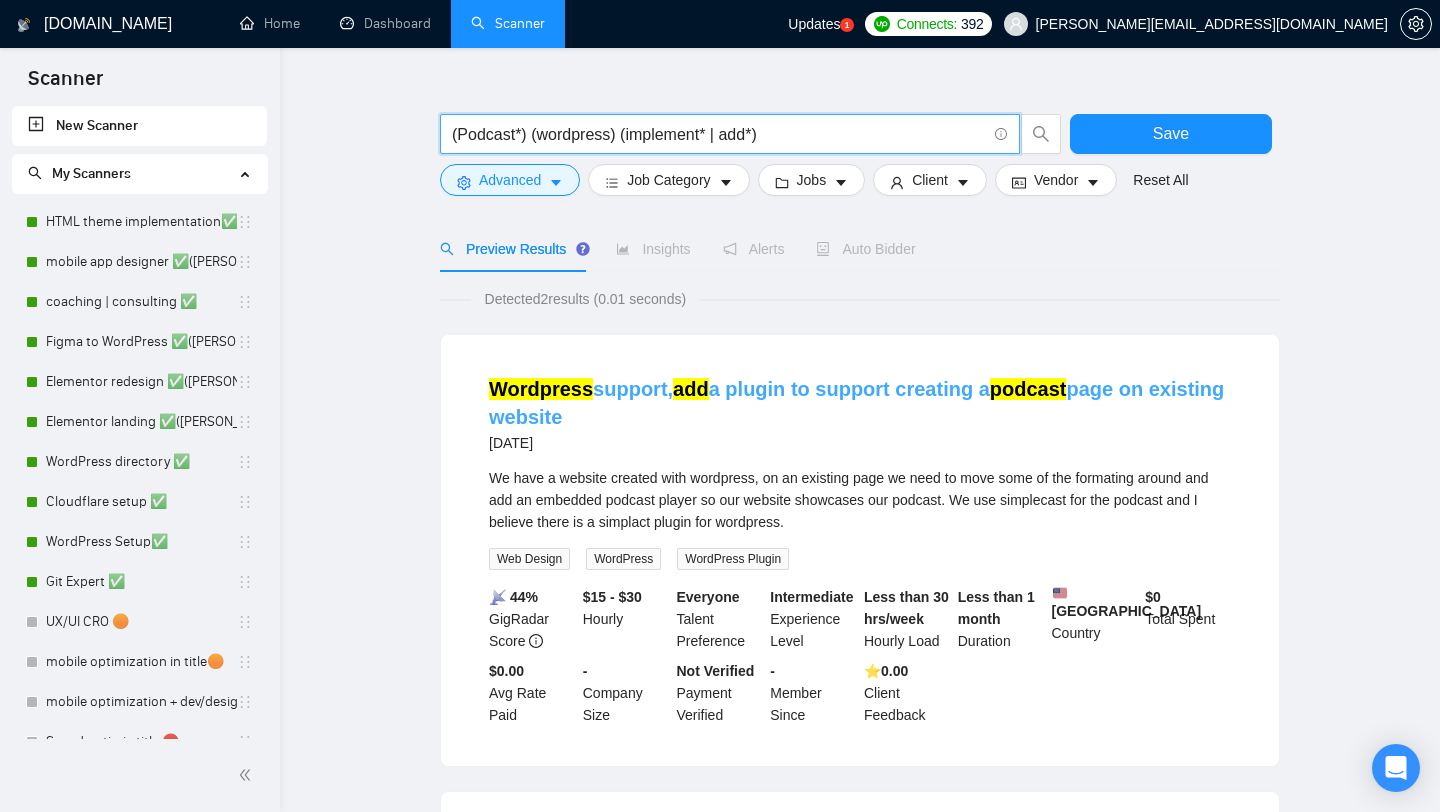 scroll, scrollTop: 58, scrollLeft: 0, axis: vertical 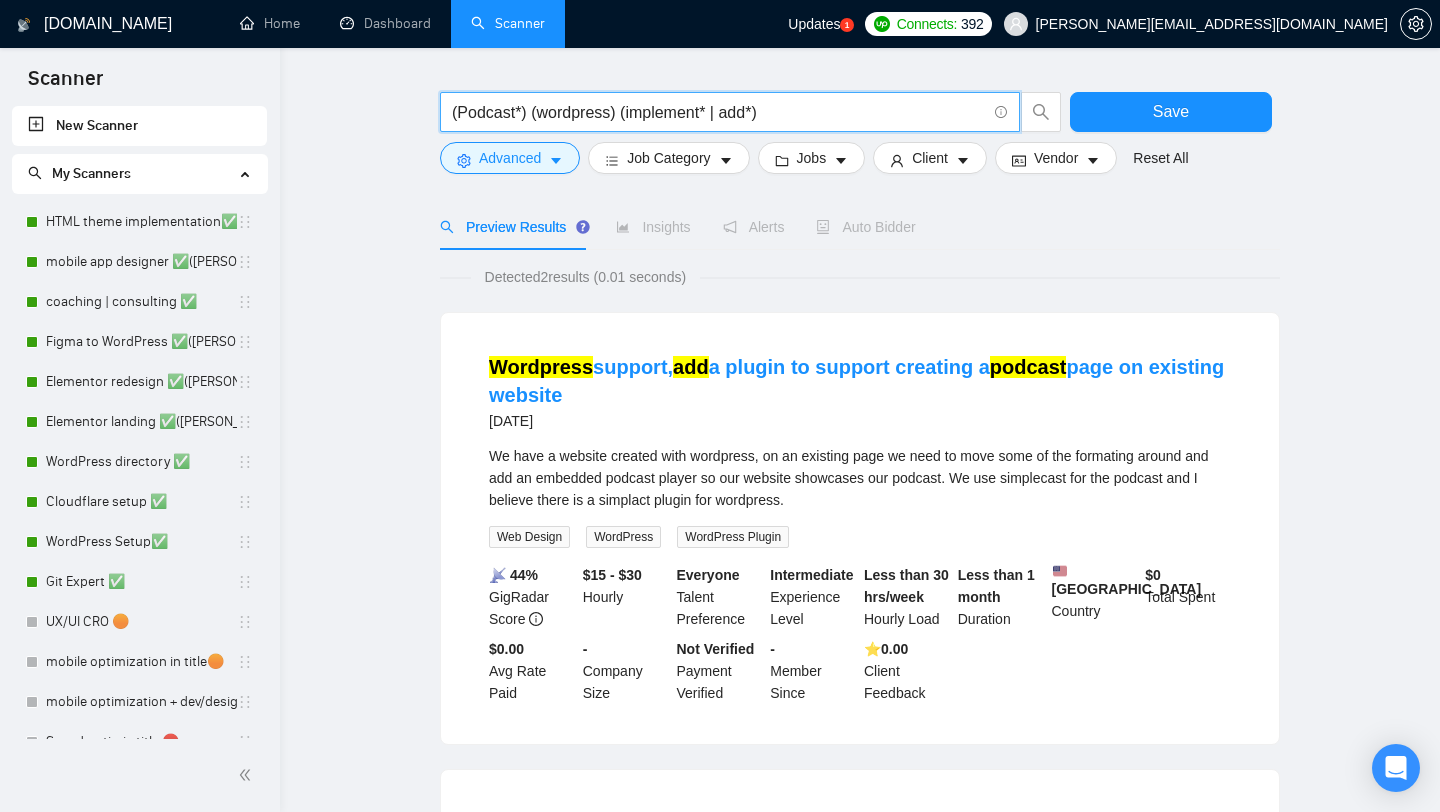 drag, startPoint x: 629, startPoint y: 117, endPoint x: 869, endPoint y: 113, distance: 240.03333 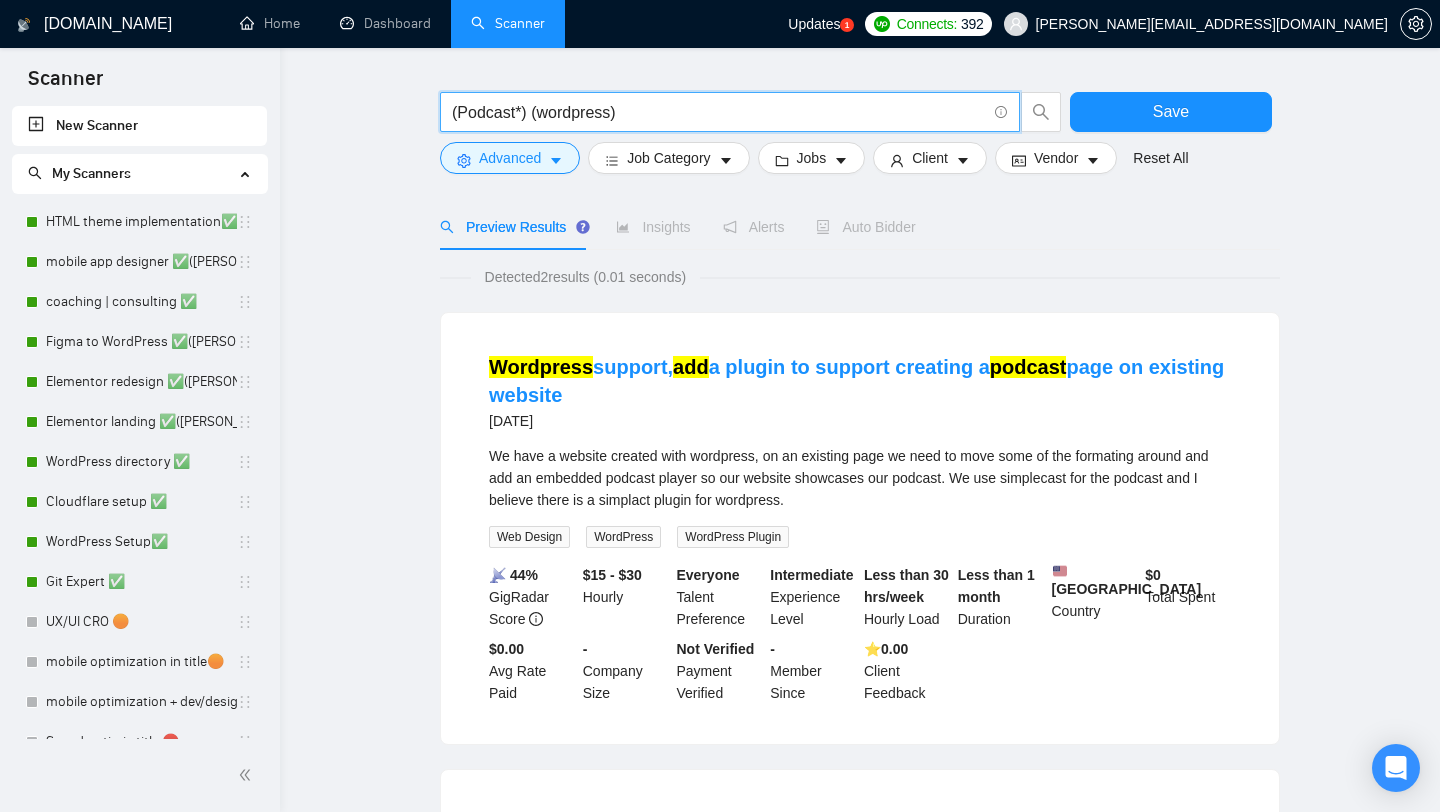 click on "(Podcast*) (wordpress)" at bounding box center (719, 112) 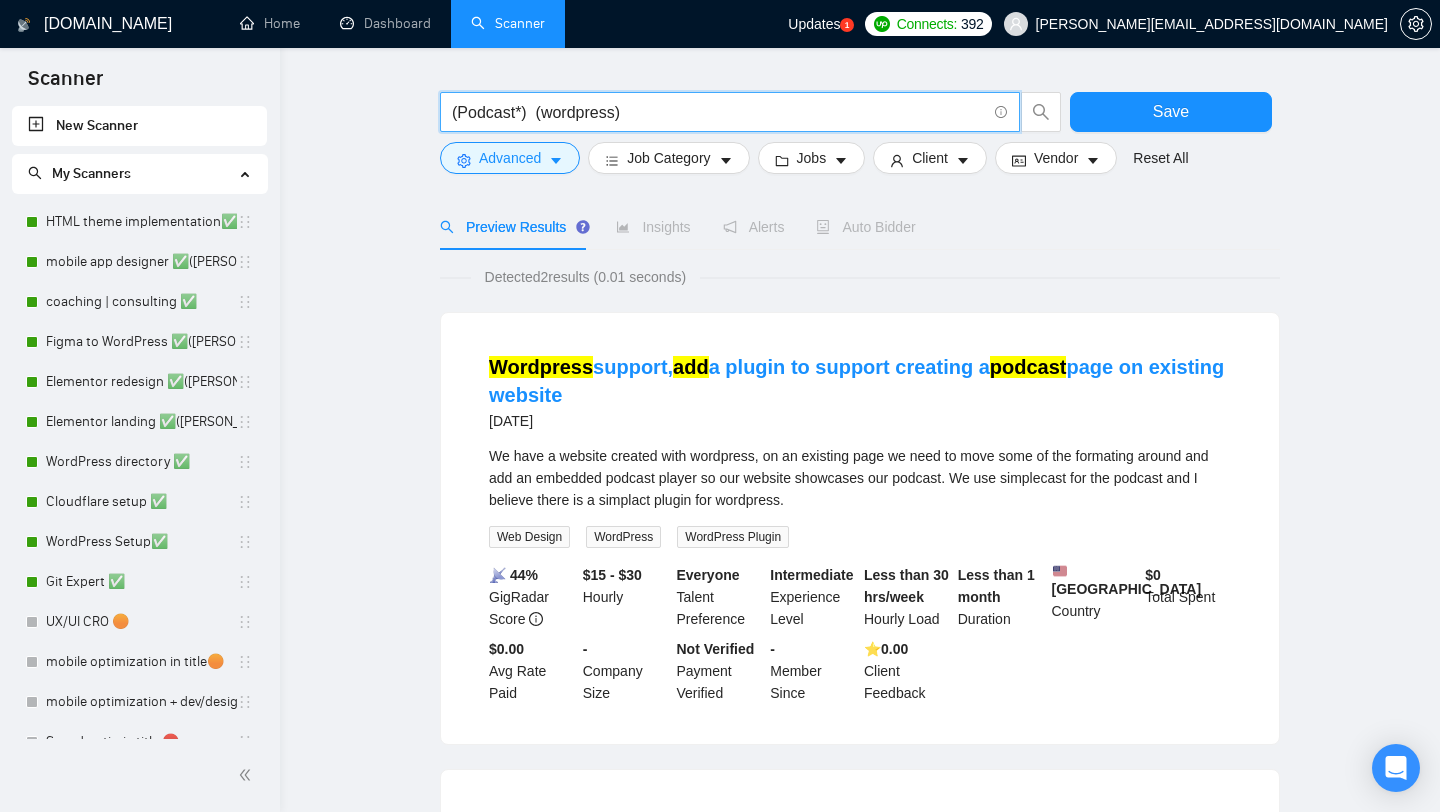 paste on "(implement* | add*)" 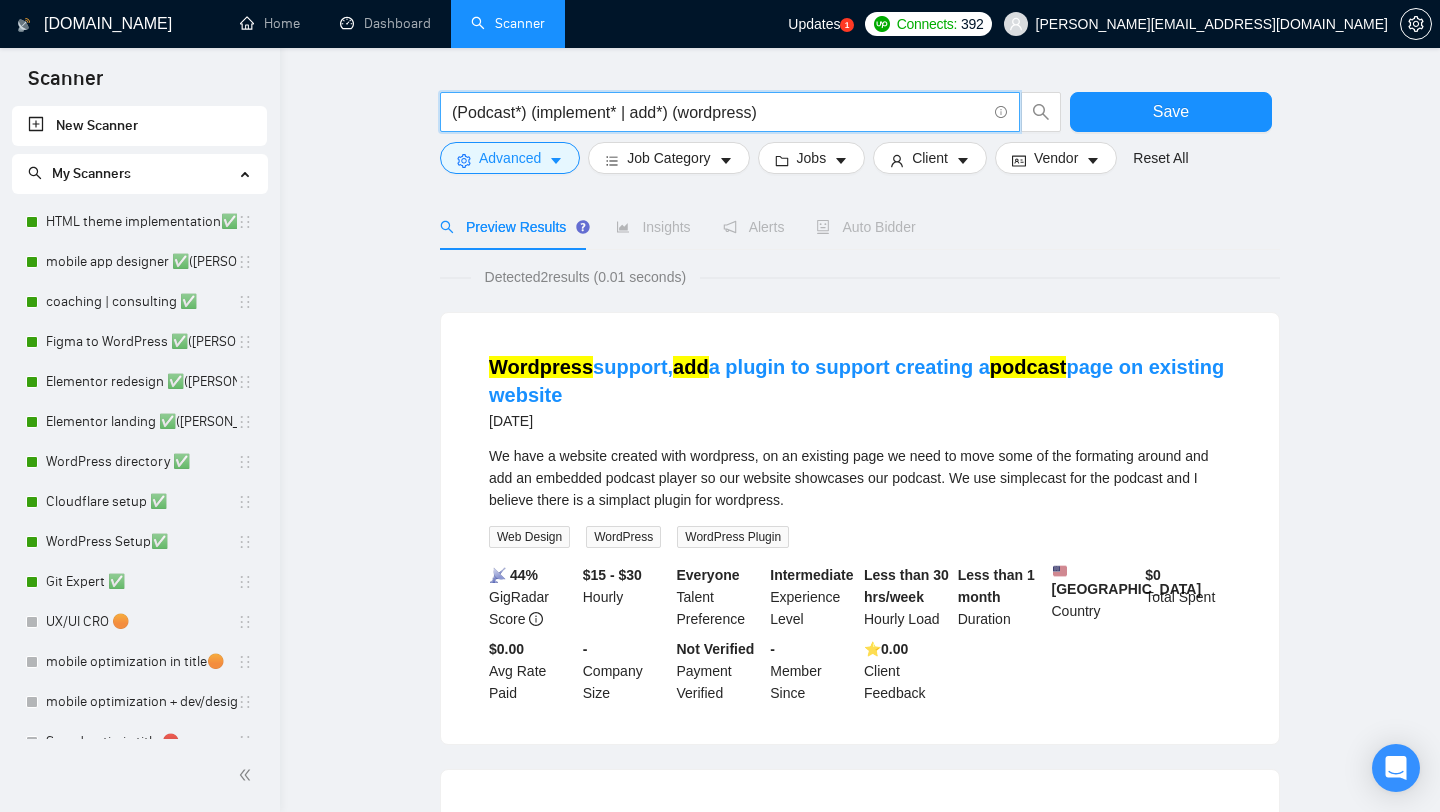 click on "(Podcast*) (implement* | add*) (wordpress)" at bounding box center (719, 112) 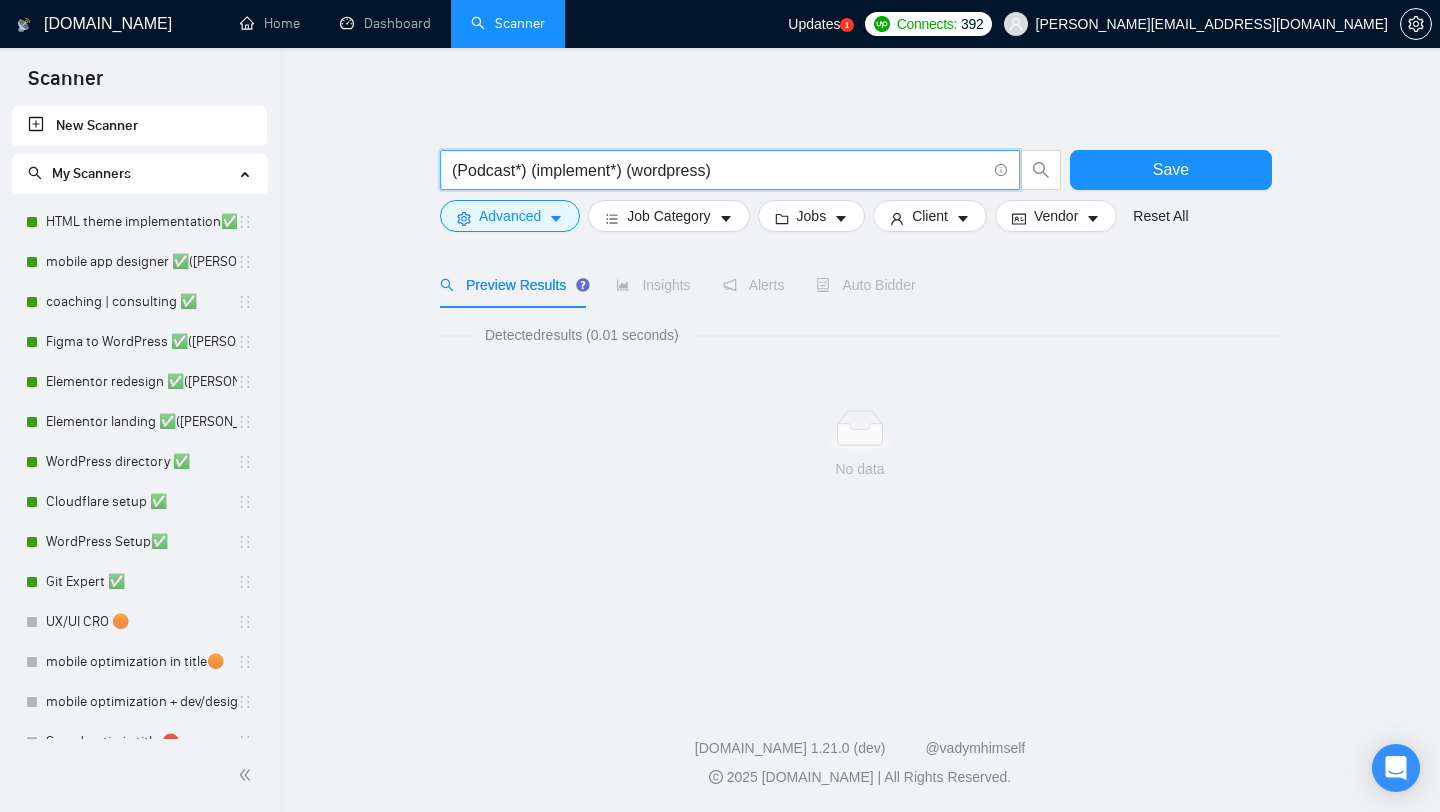scroll, scrollTop: 0, scrollLeft: 0, axis: both 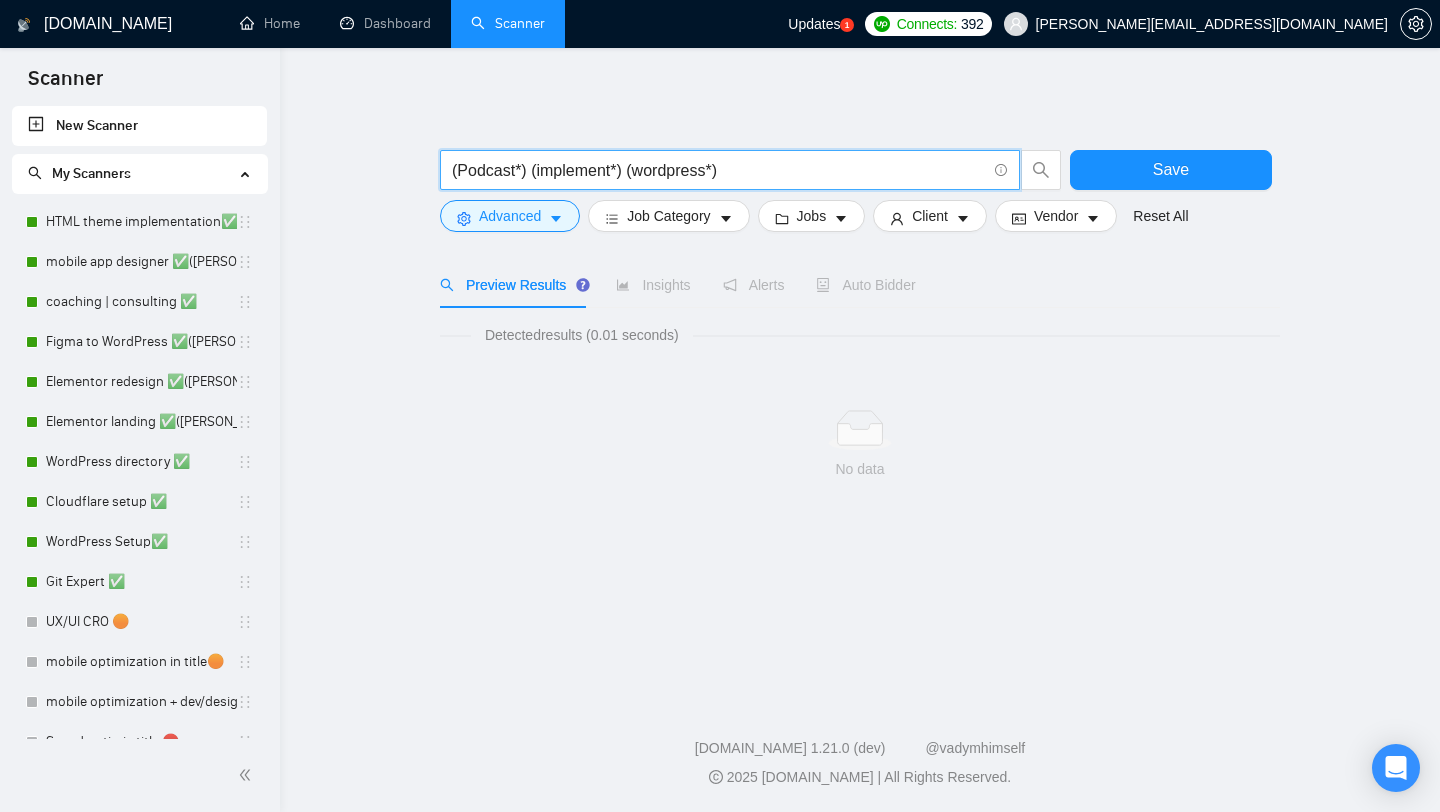 click on "(Podcast*) (implement*) (wordpress*)" at bounding box center [719, 170] 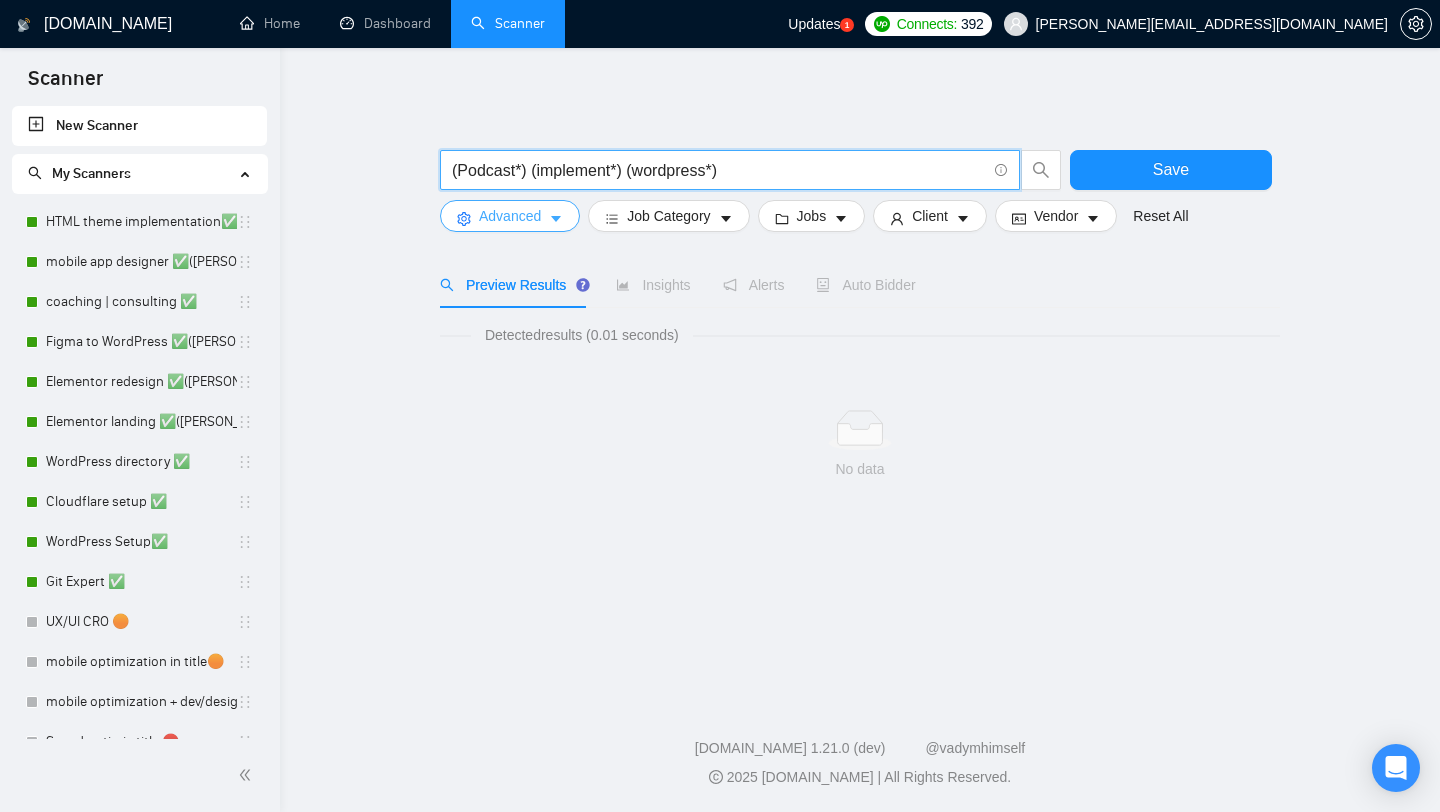type on "(Podcast*) (implement*) (wordpress*)" 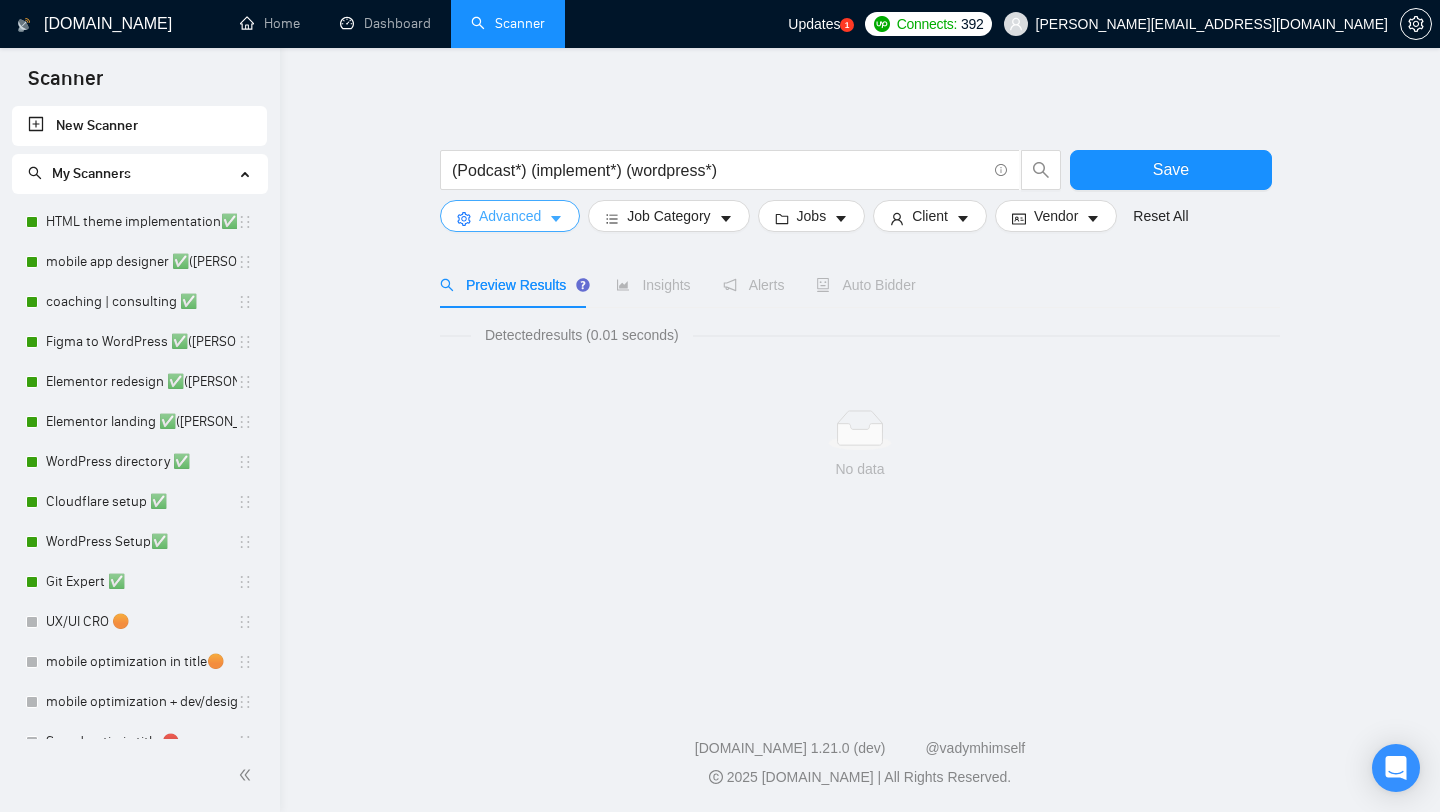click on "Advanced" at bounding box center (510, 216) 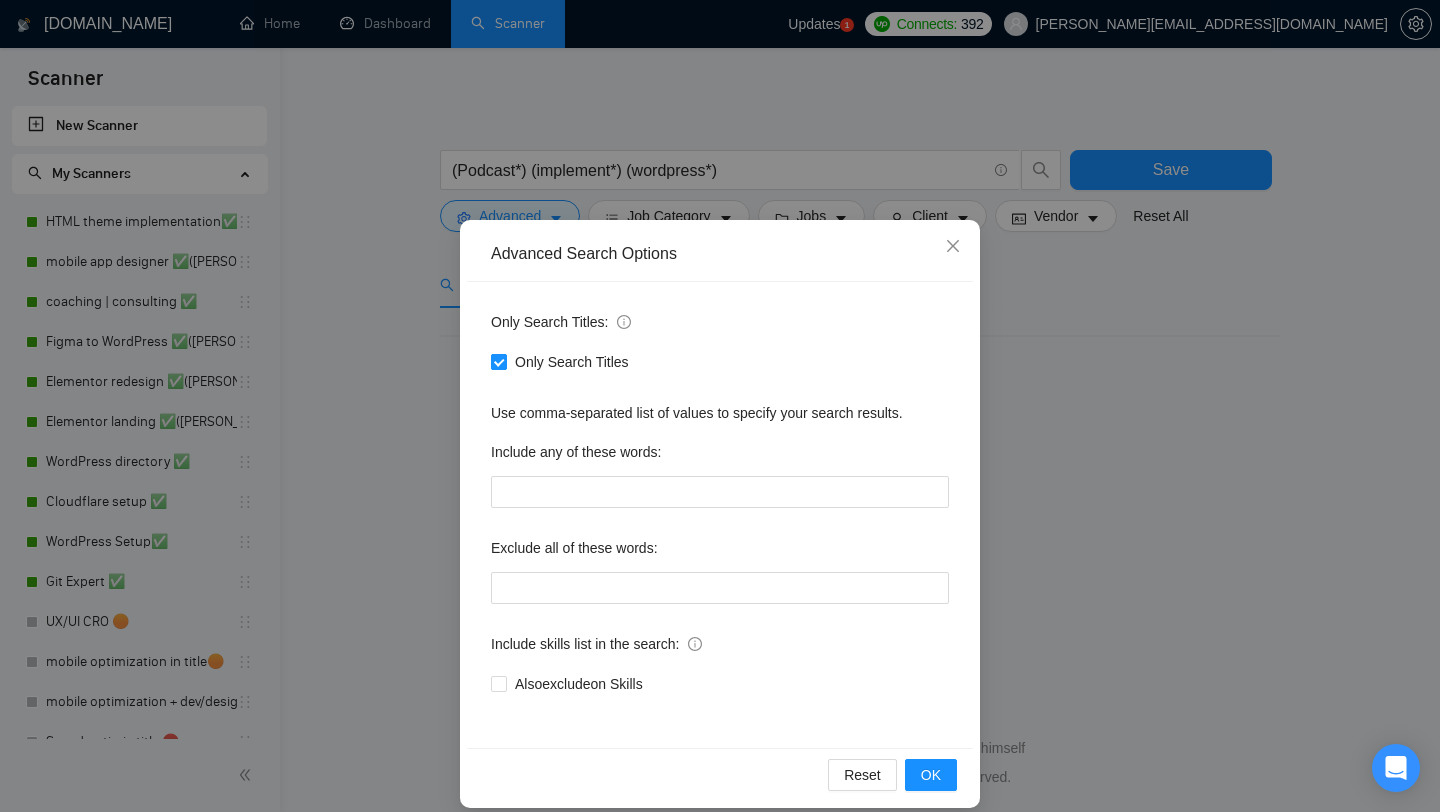 click on "Only Search Titles" at bounding box center [572, 362] 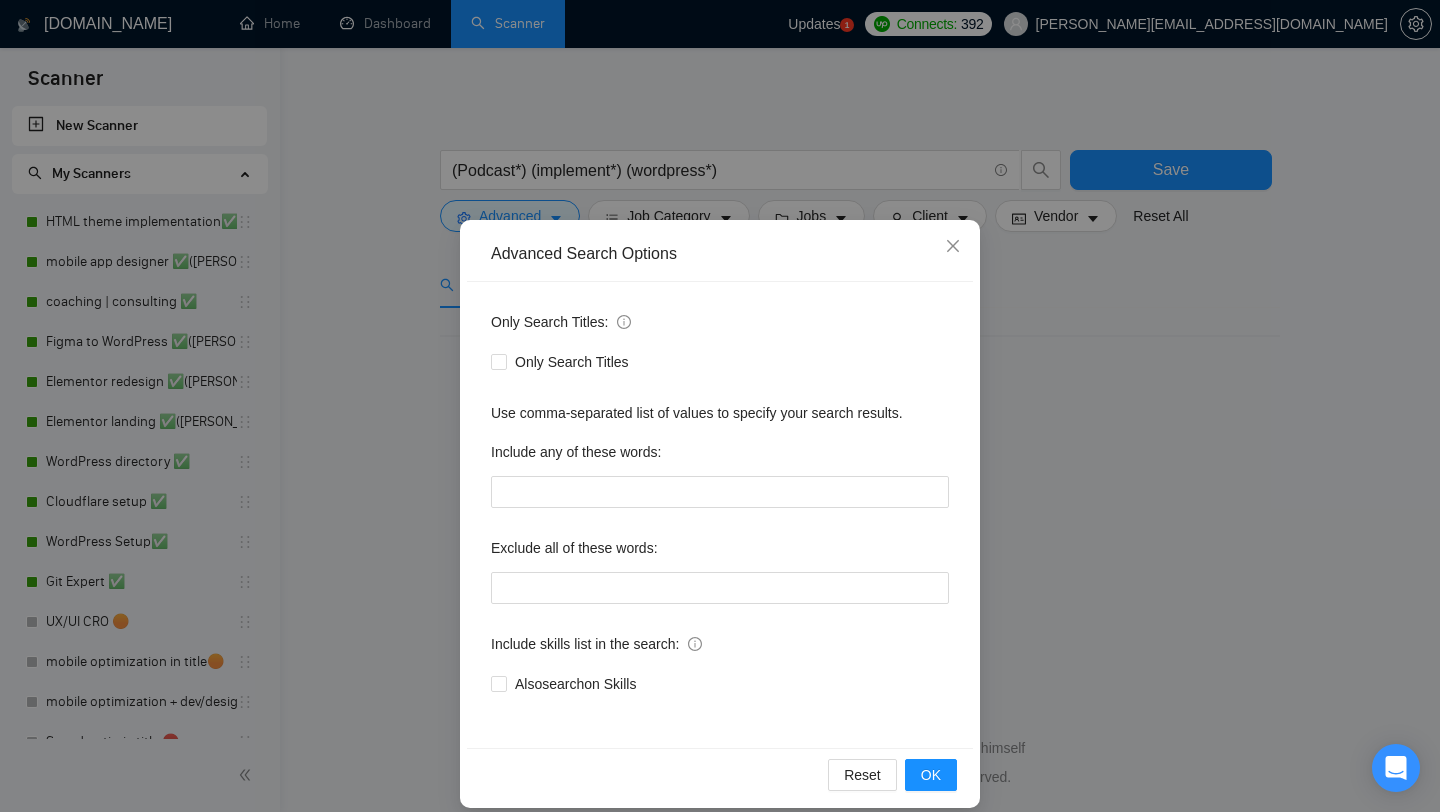 click on "Advanced Search Options Only Search Titles:   Only Search Titles Use comma-separated list of values to specify your search results. Include any of these words: Exclude all of these words: Include skills list in the search:   Also  search  on Skills Reset OK" at bounding box center (720, 406) 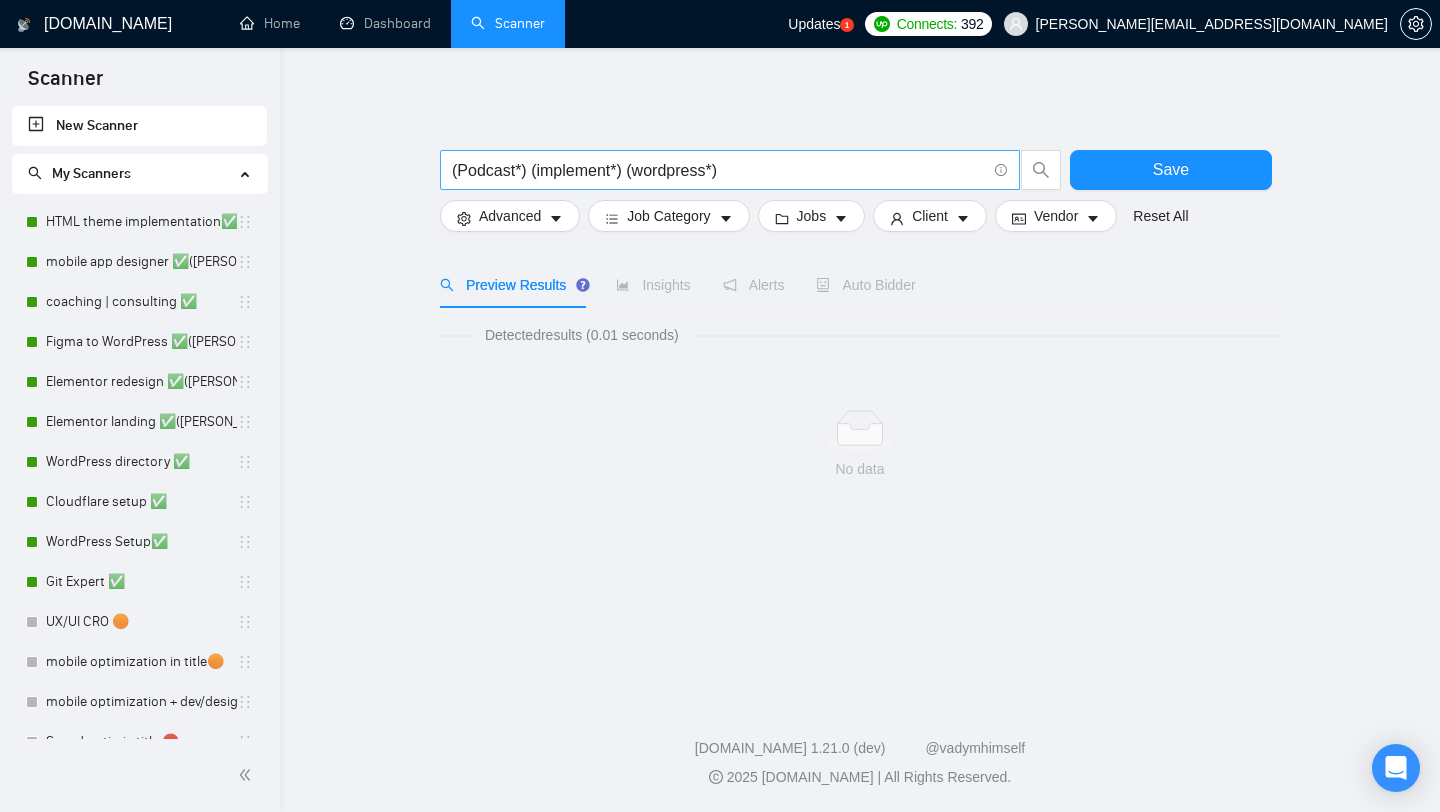 click on "(Podcast*) (implement*) (wordpress*)" at bounding box center [719, 170] 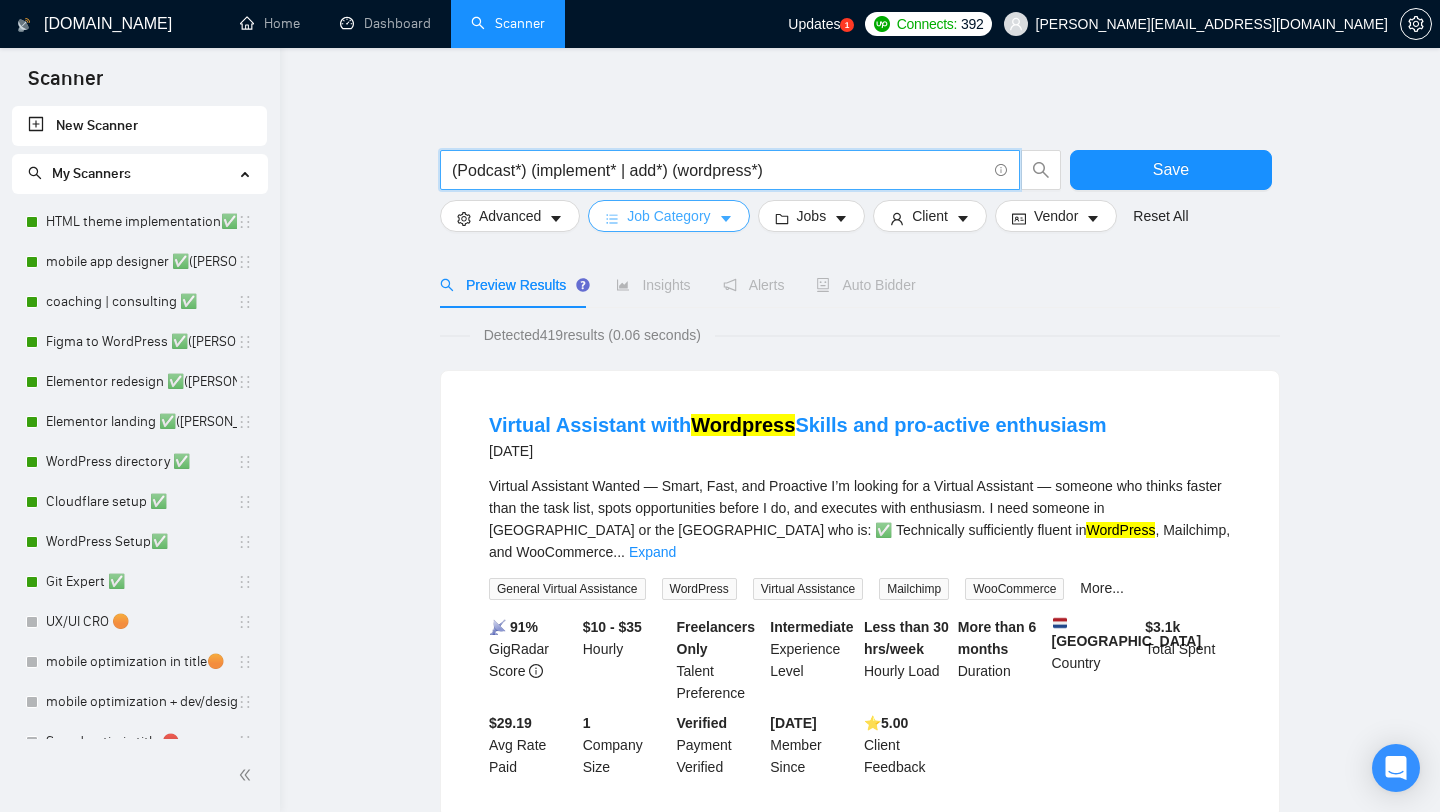 type on "(Podcast*) (implement* | add*) (wordpress*)" 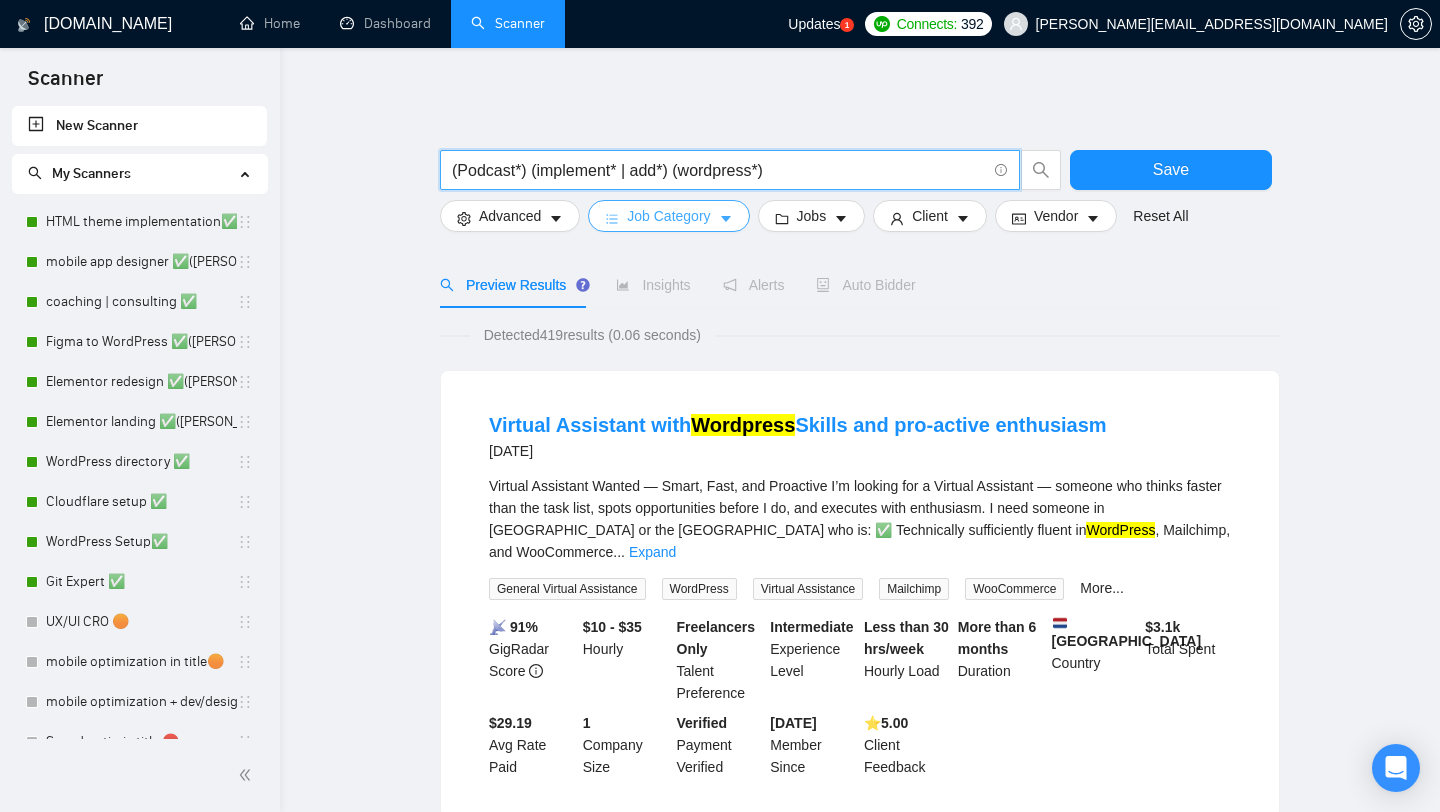 click on "Job Category" at bounding box center [668, 216] 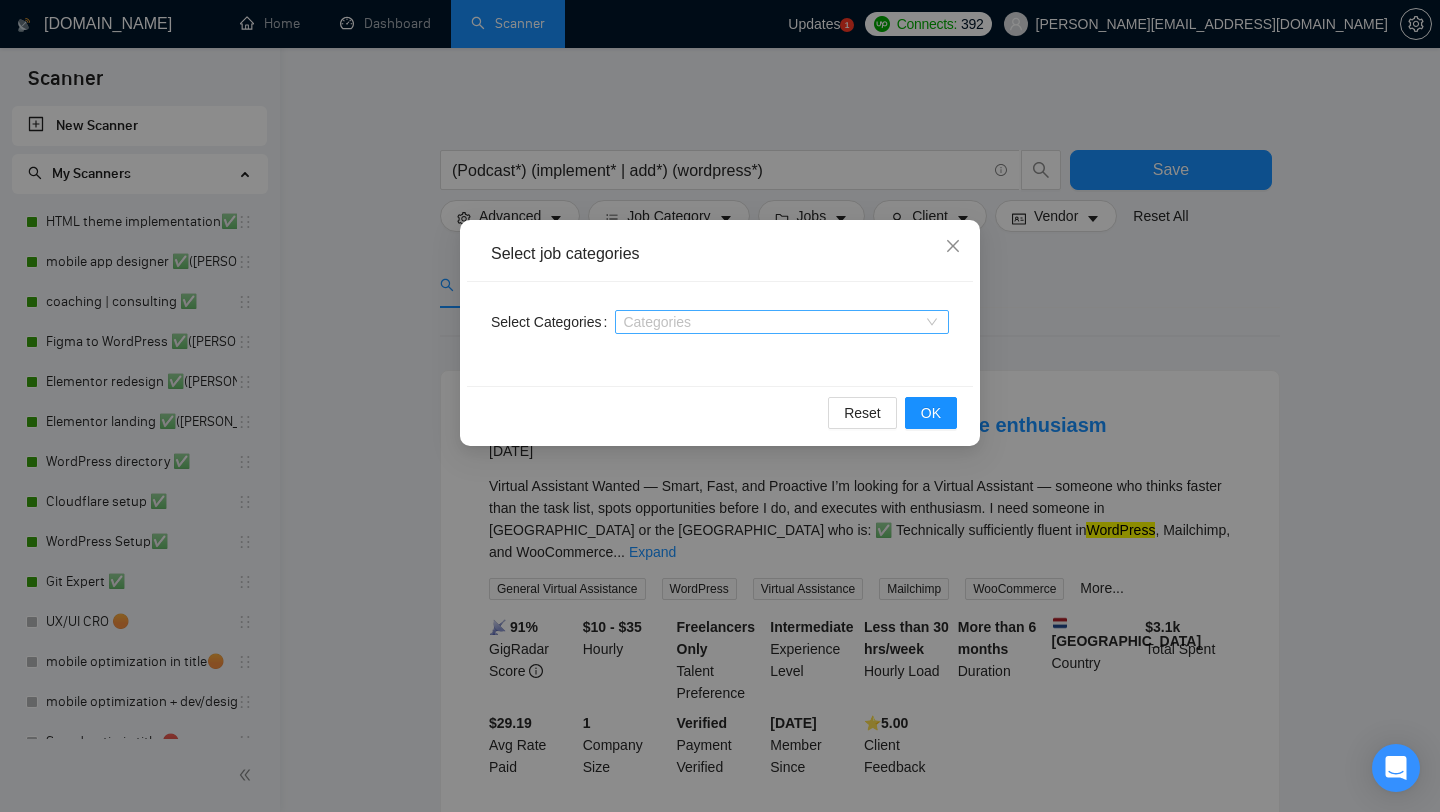 click on "Categories" at bounding box center [782, 322] 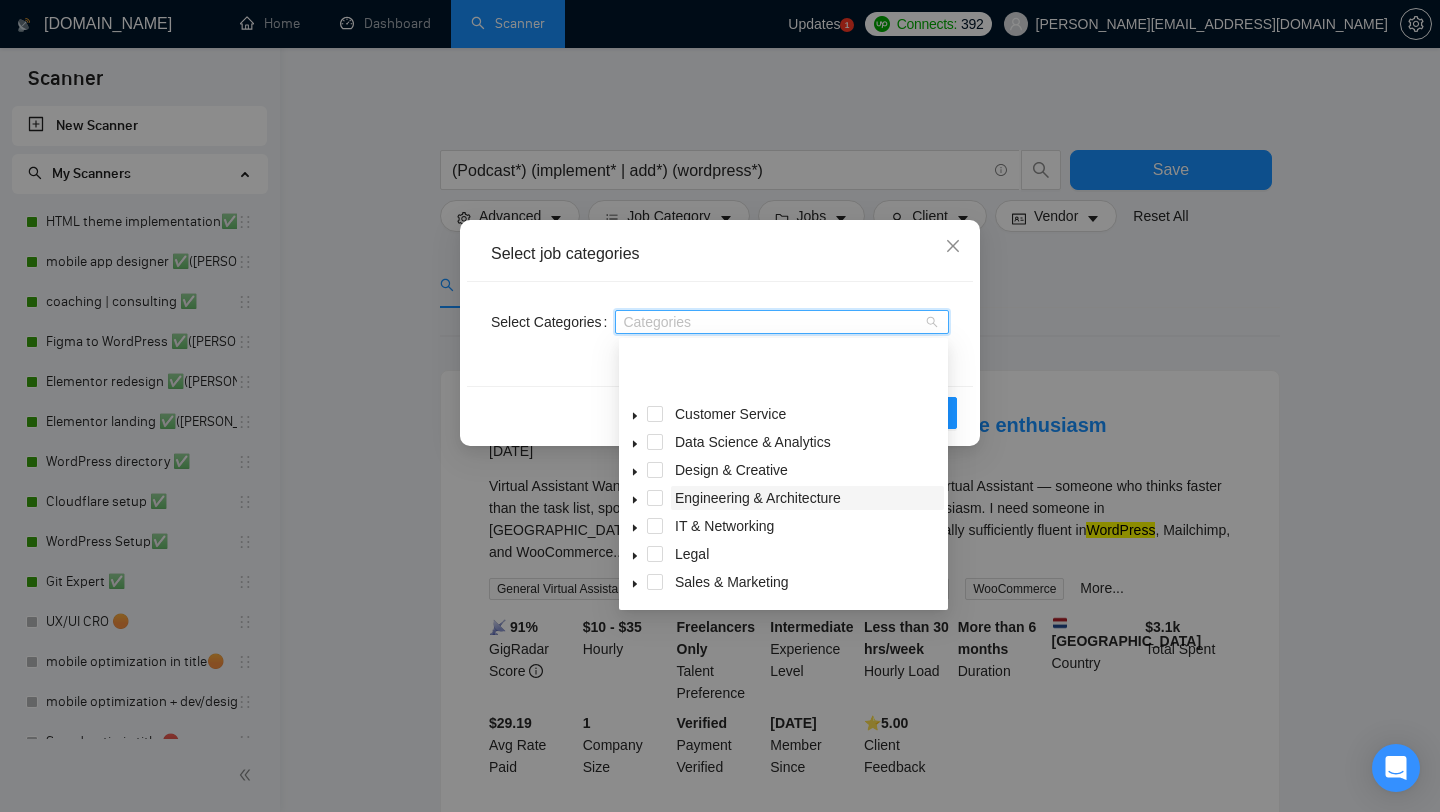 scroll, scrollTop: 80, scrollLeft: 0, axis: vertical 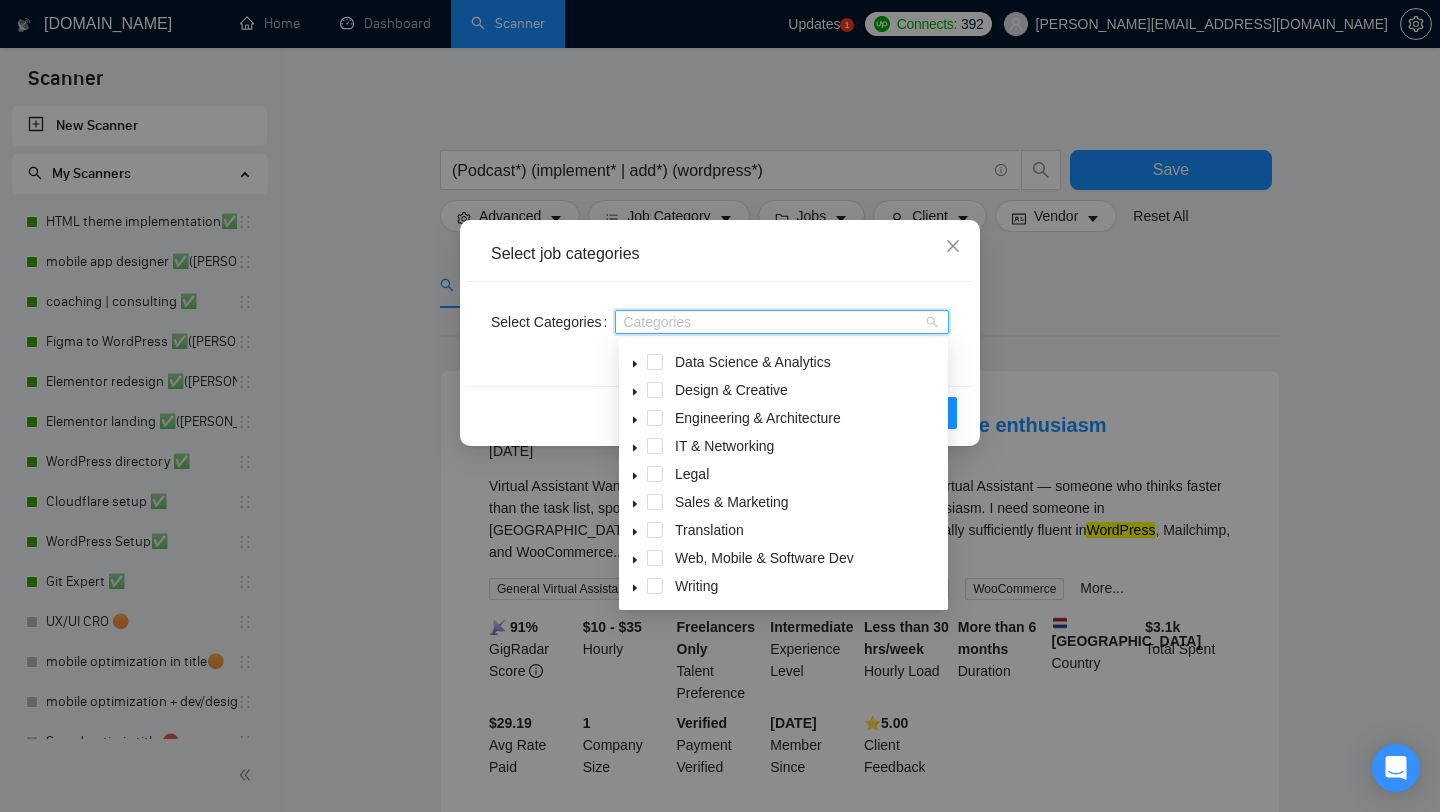 click at bounding box center (635, 558) 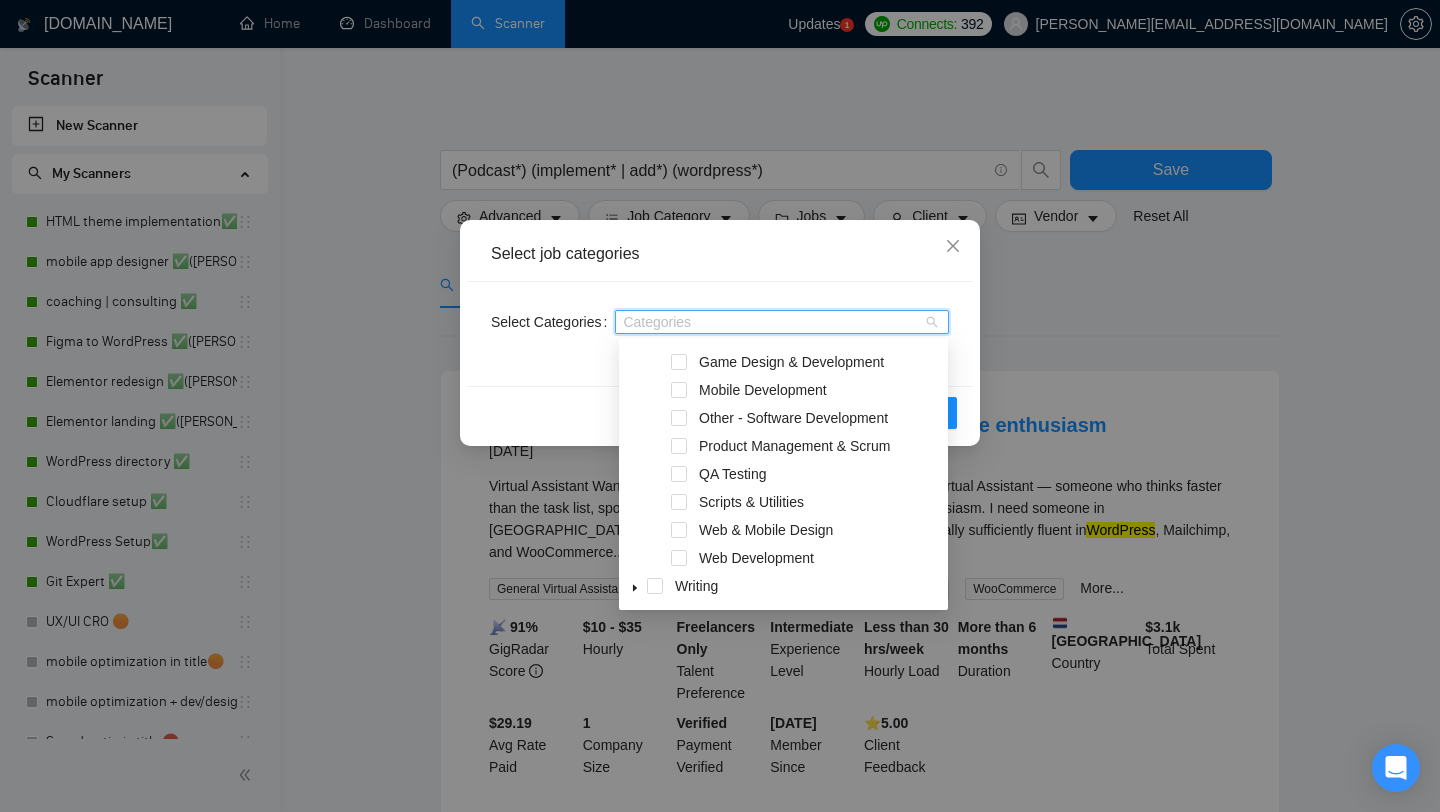 scroll, scrollTop: 416, scrollLeft: 0, axis: vertical 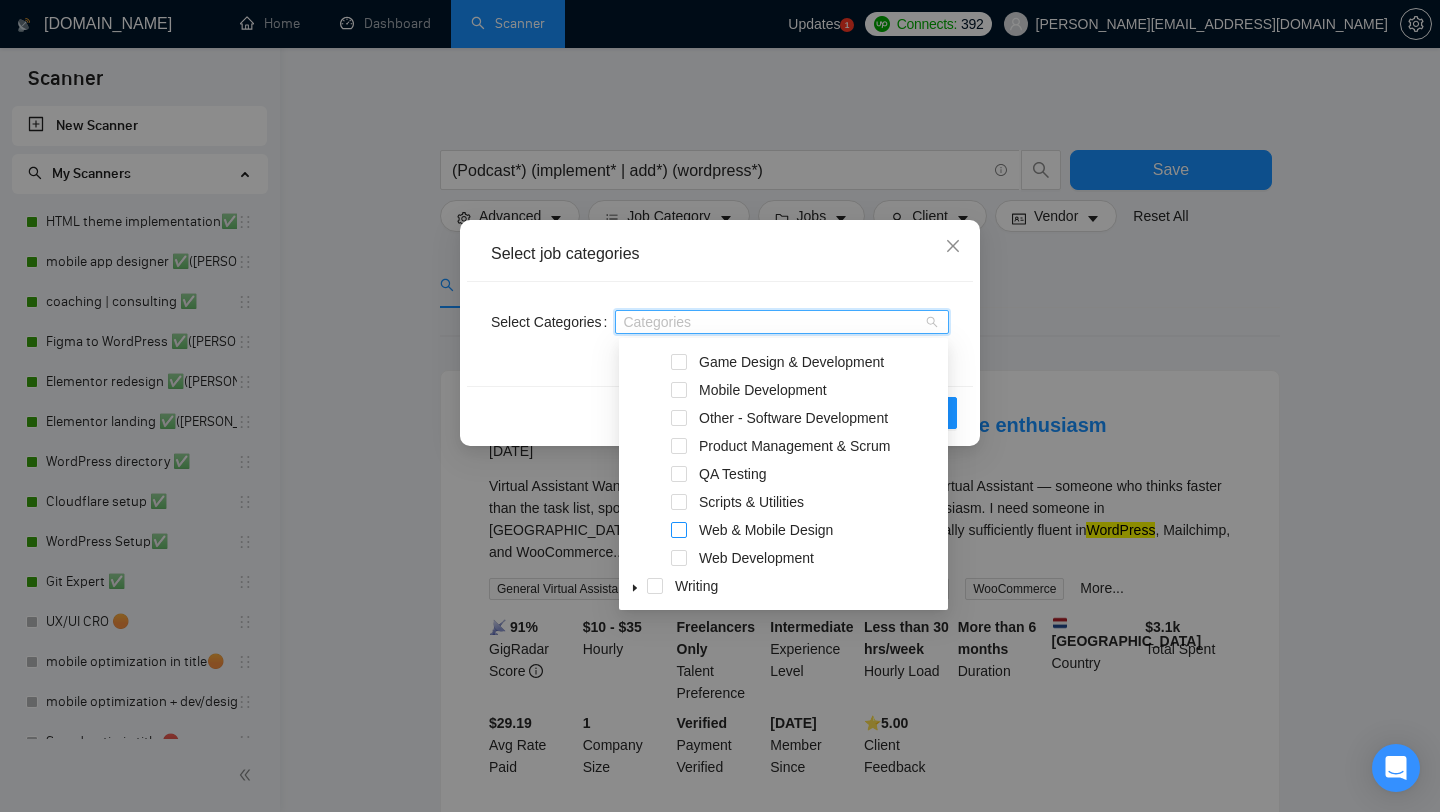 click at bounding box center [679, 530] 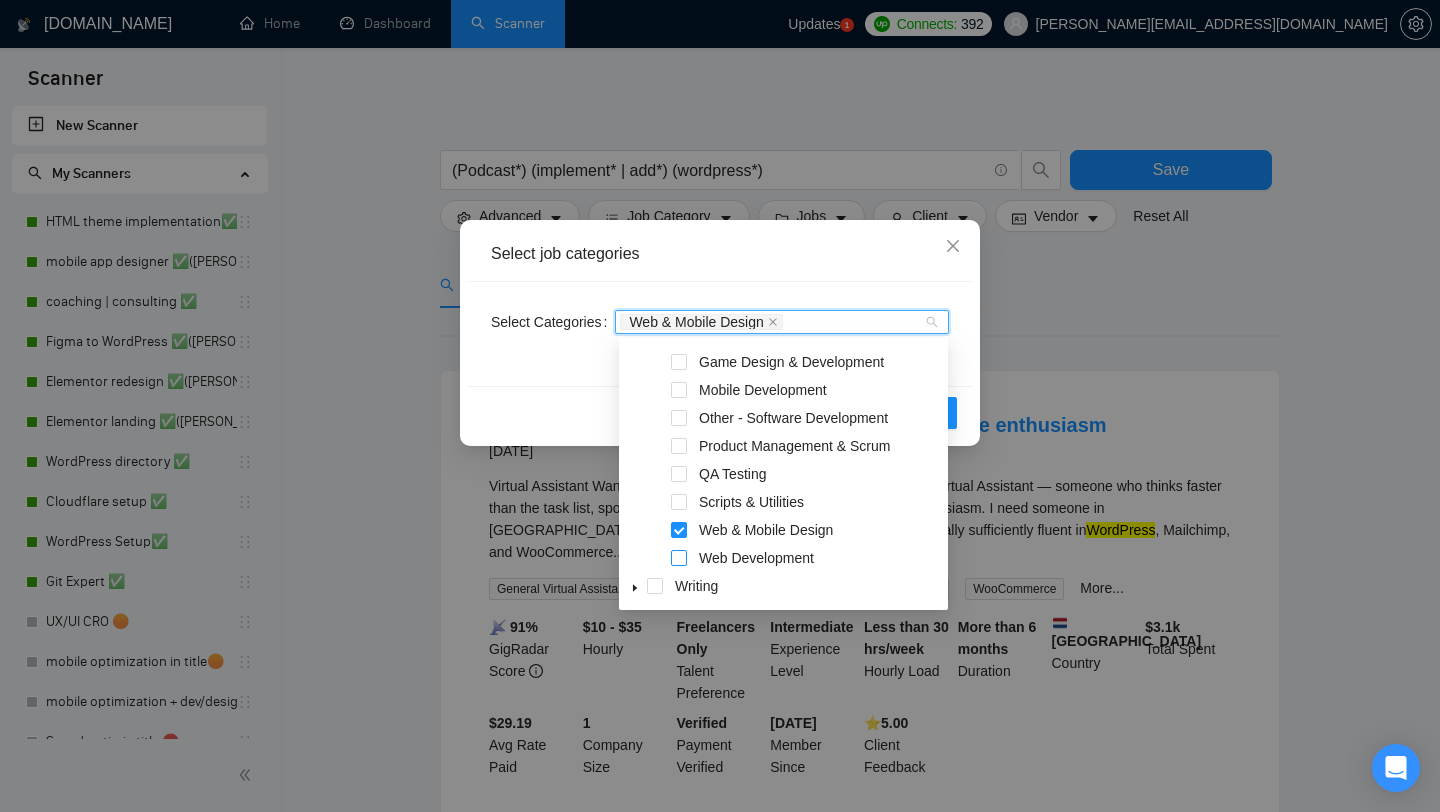 click at bounding box center [679, 558] 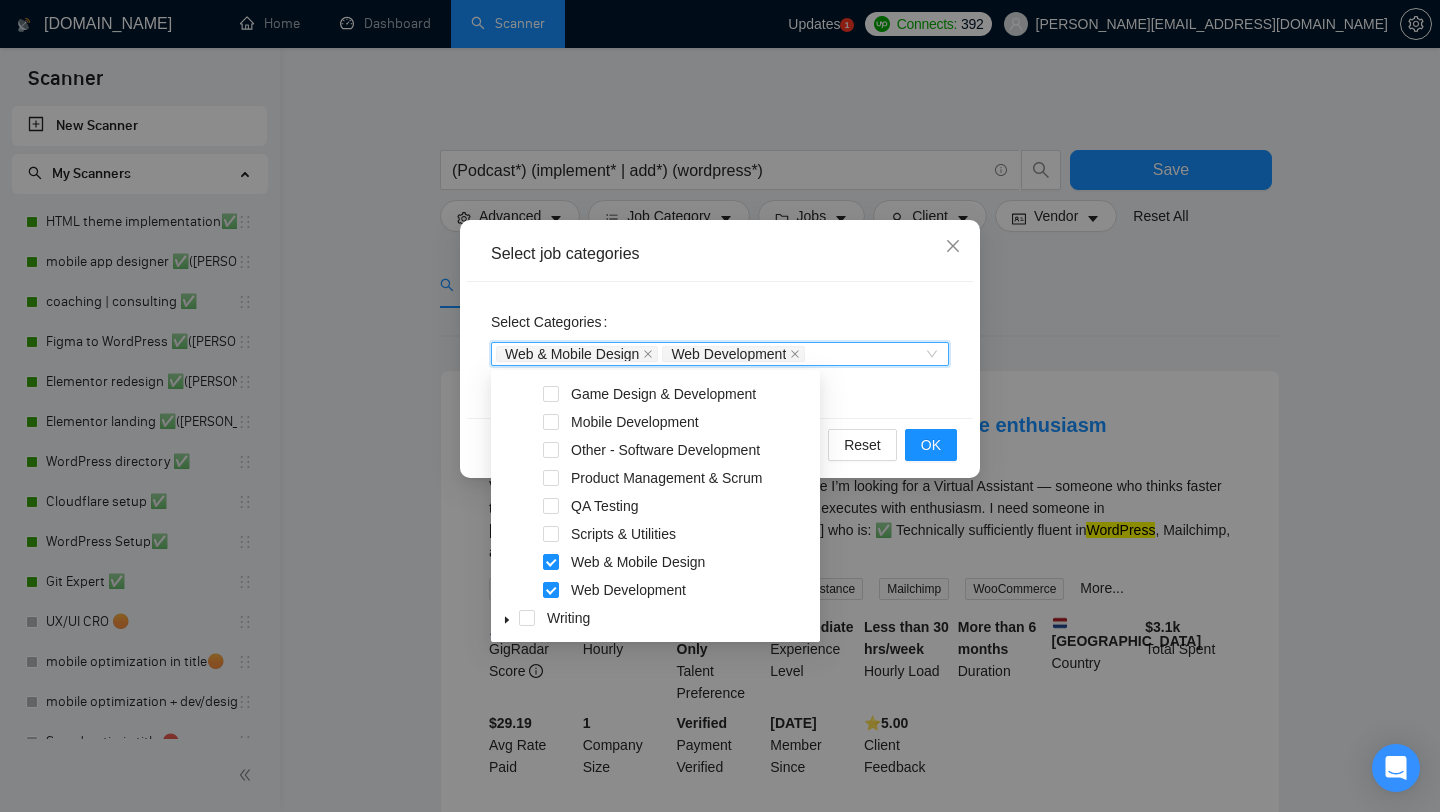 click on "Select Categories Web & Mobile Design, Web Development Web & Mobile Design Web Development" at bounding box center (720, 350) 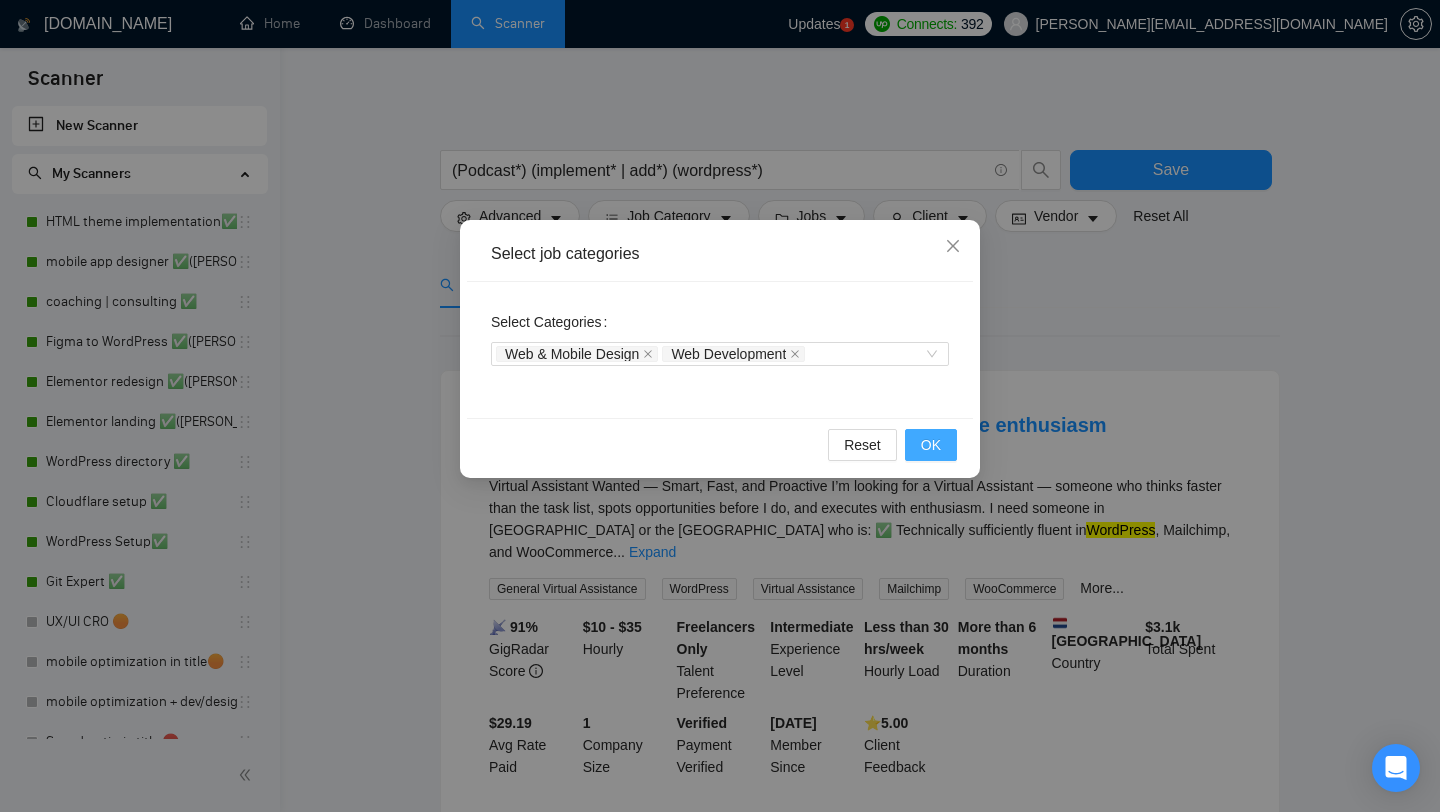 click on "OK" at bounding box center (931, 445) 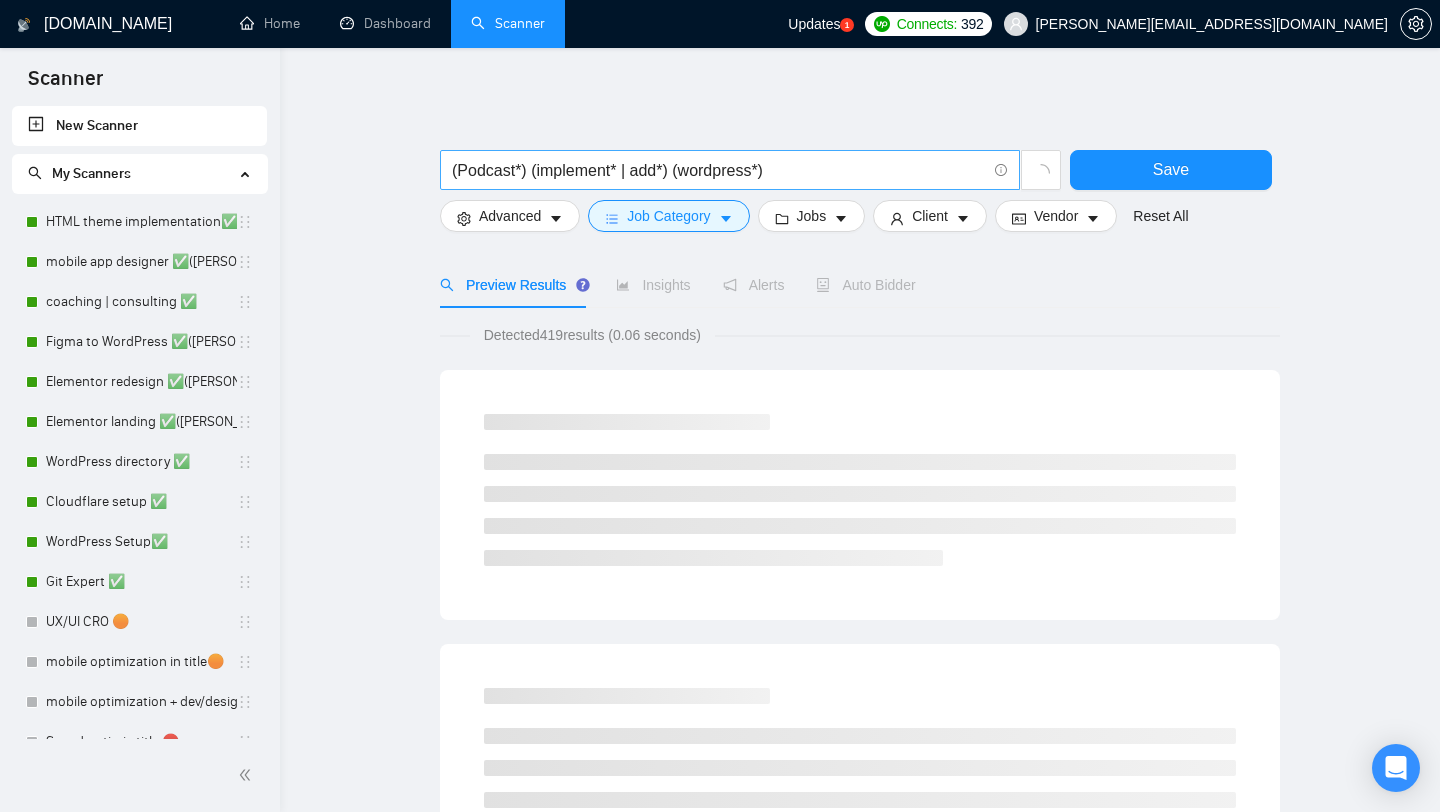 click on "(Podcast*) (implement* | add*) (wordpress*)" at bounding box center (719, 170) 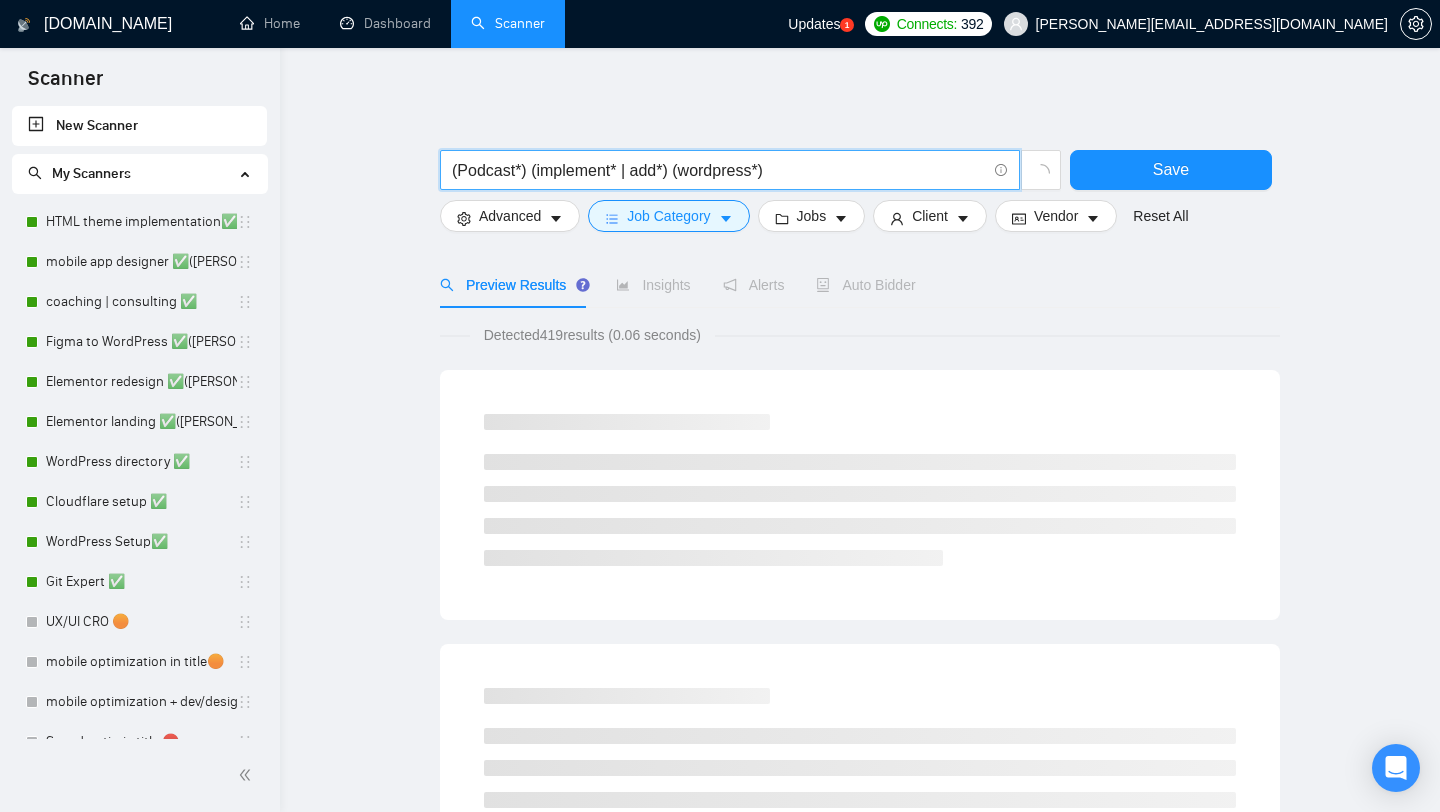 click on "(Podcast*) (implement* | add*) (wordpress*)" at bounding box center [719, 170] 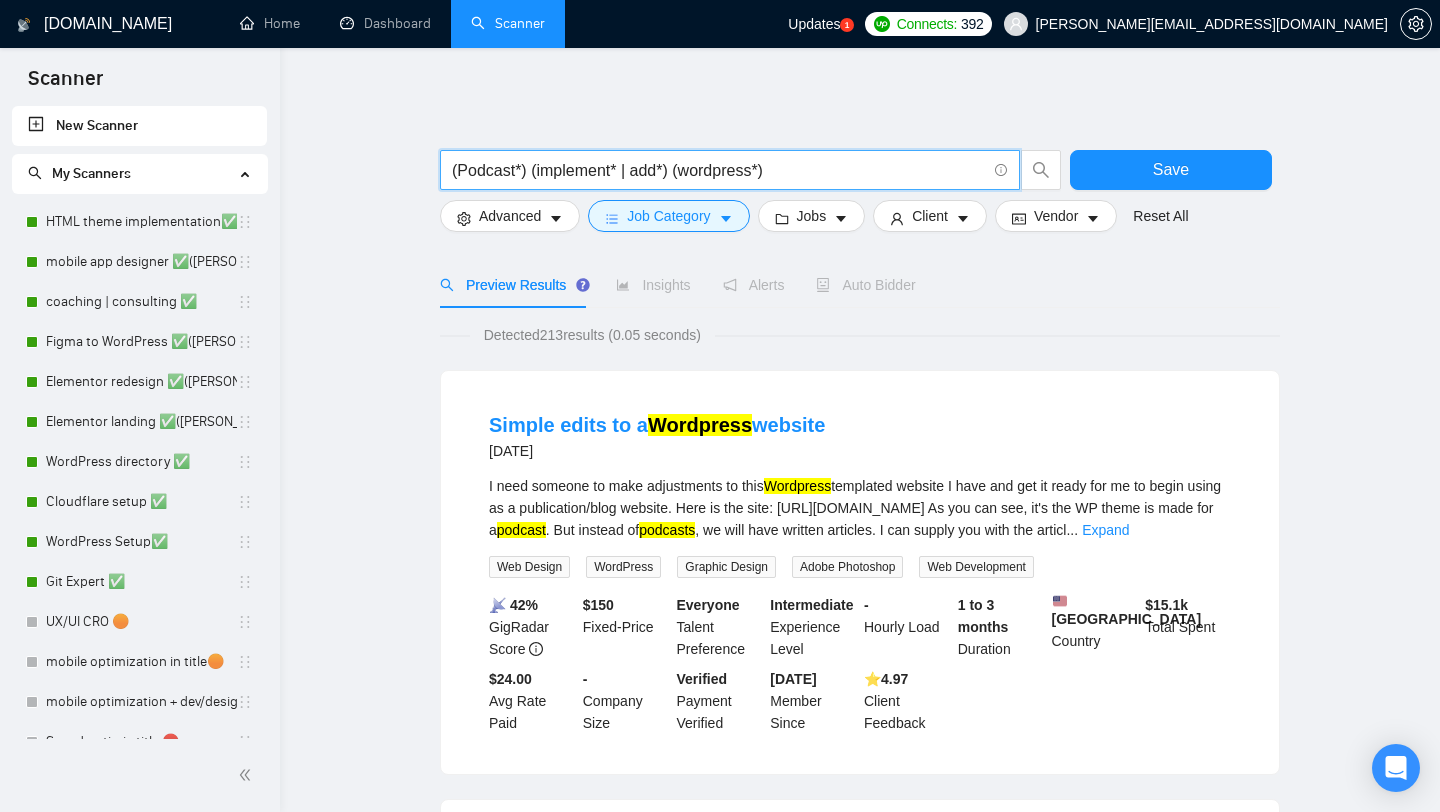 click on "(Podcast*) (implement* | add*) (wordpress*)" at bounding box center [719, 170] 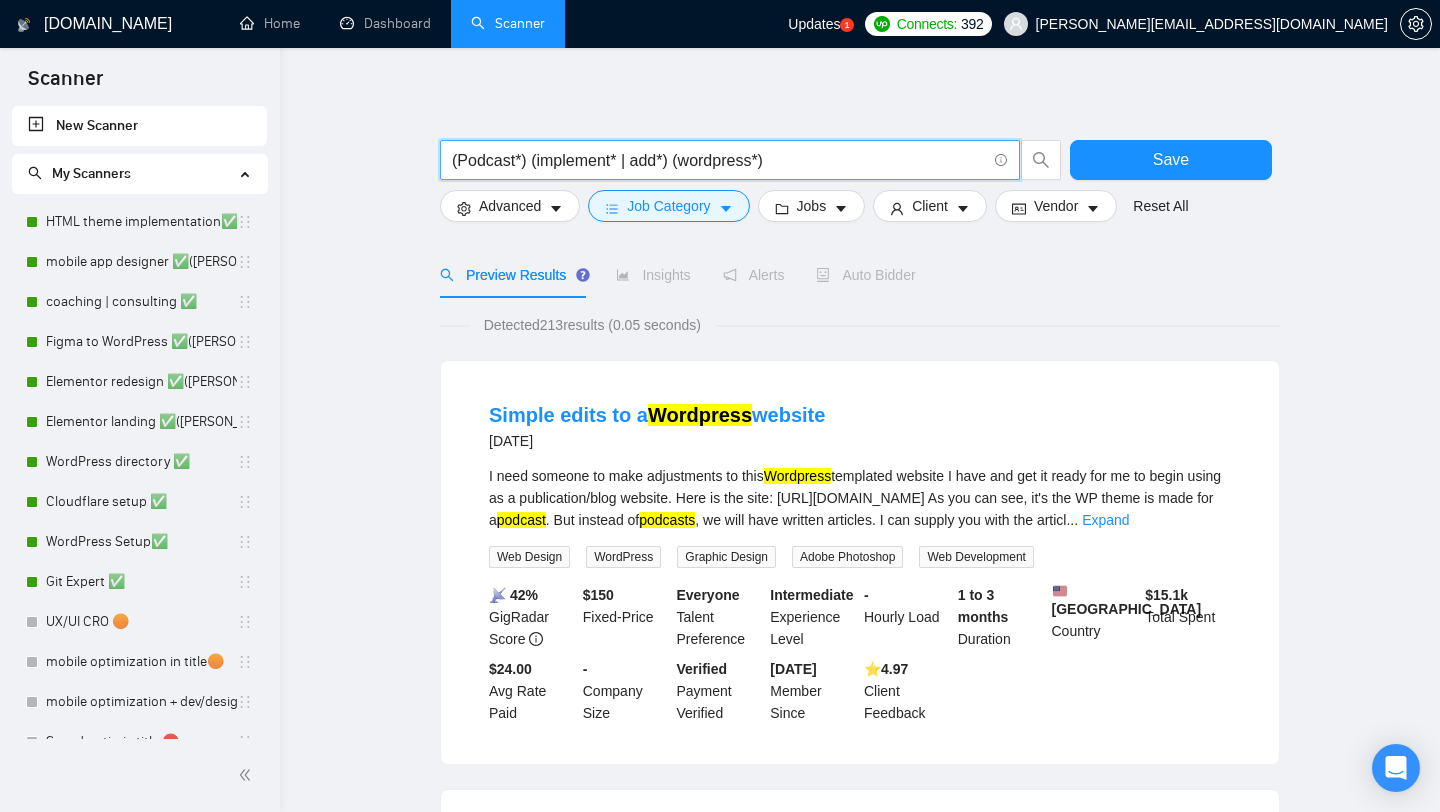 scroll, scrollTop: 12, scrollLeft: 0, axis: vertical 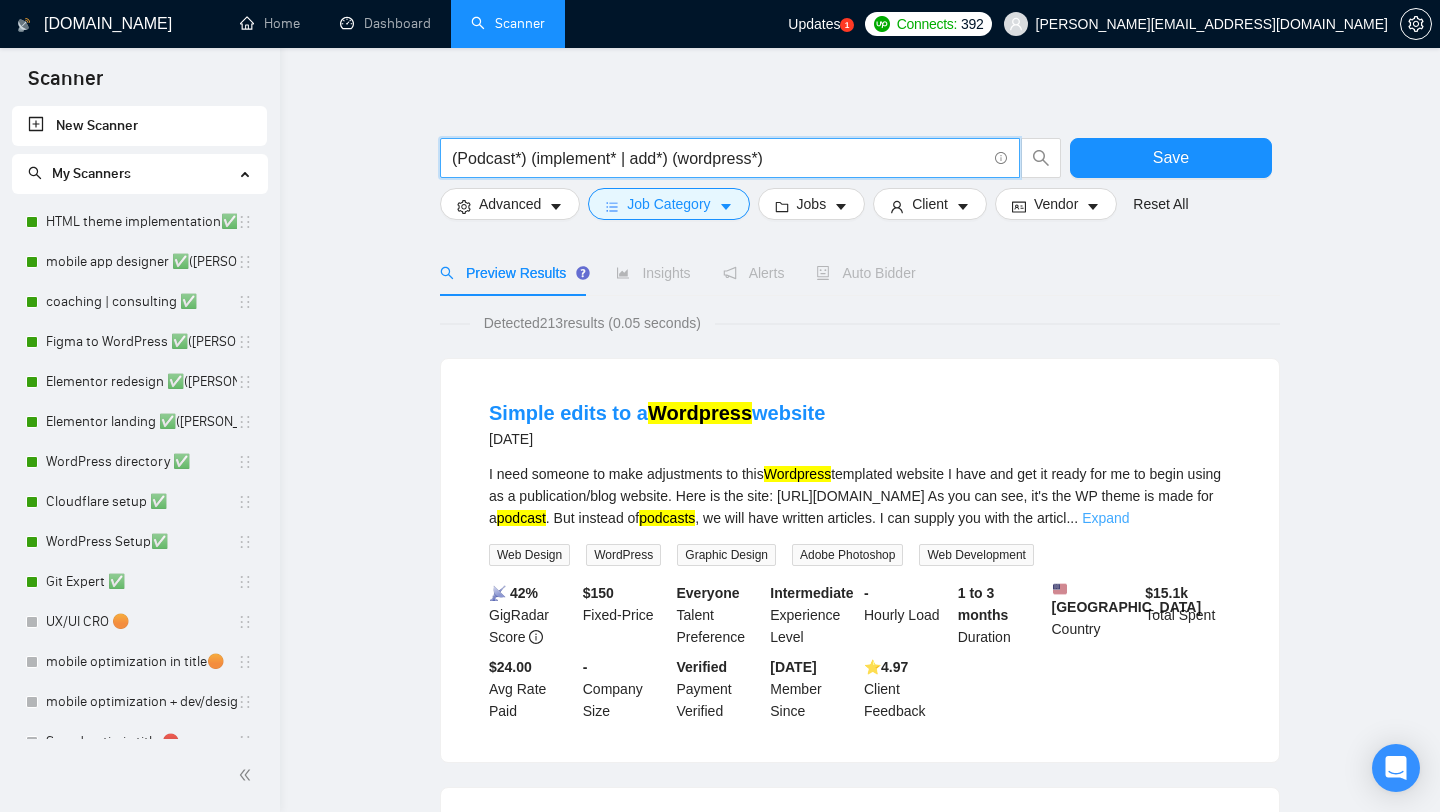 click on "Expand" at bounding box center [1105, 518] 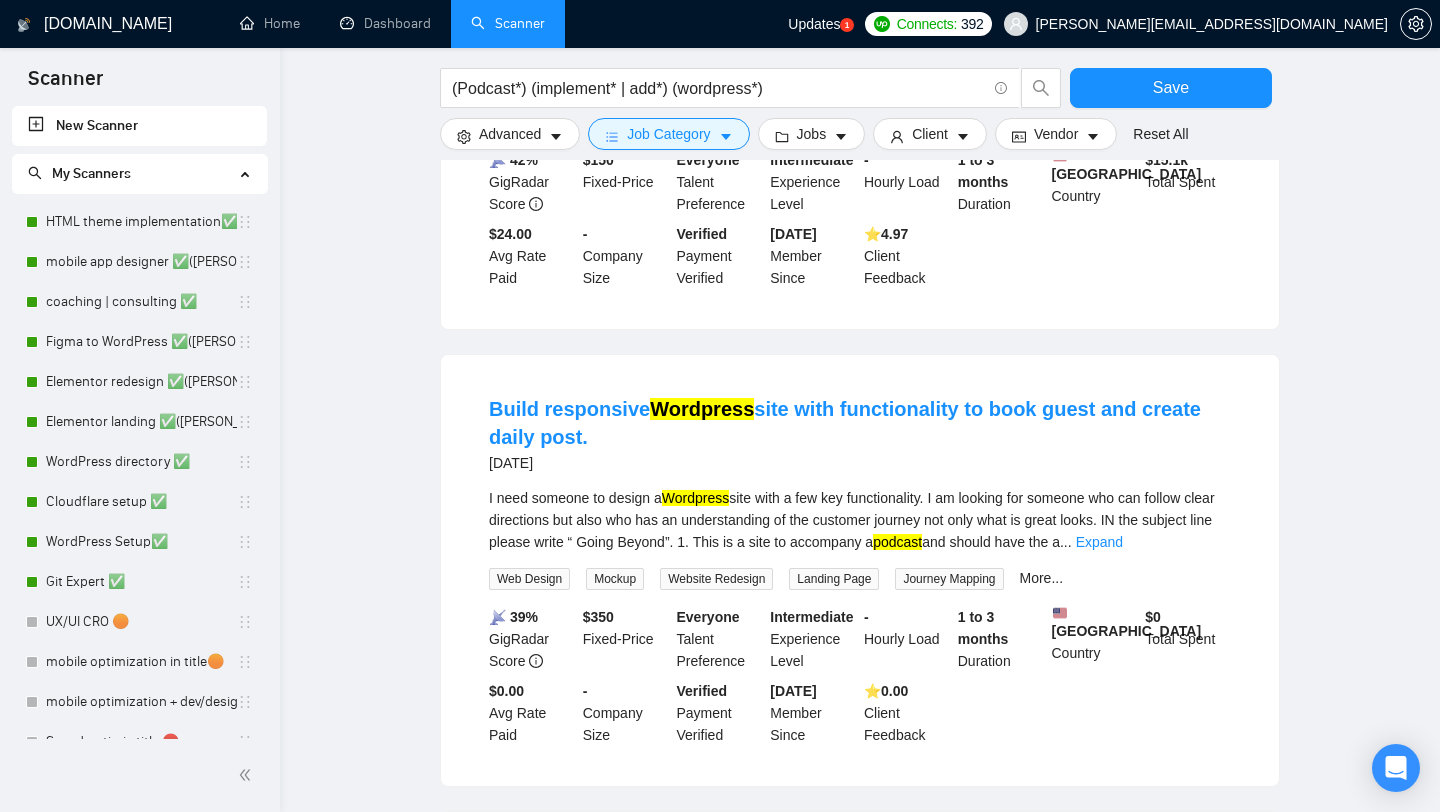 scroll, scrollTop: 522, scrollLeft: 0, axis: vertical 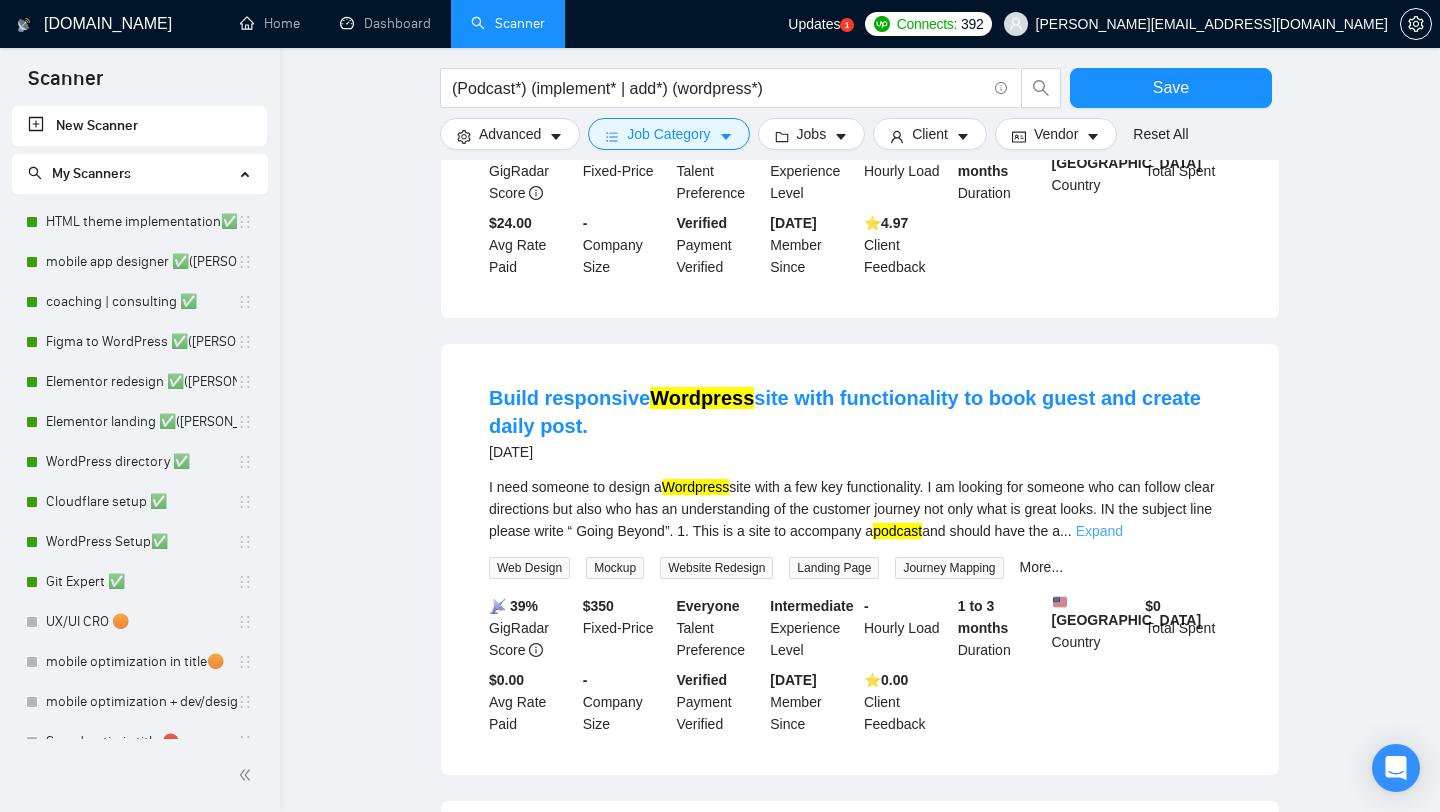 click on "Expand" at bounding box center (1099, 531) 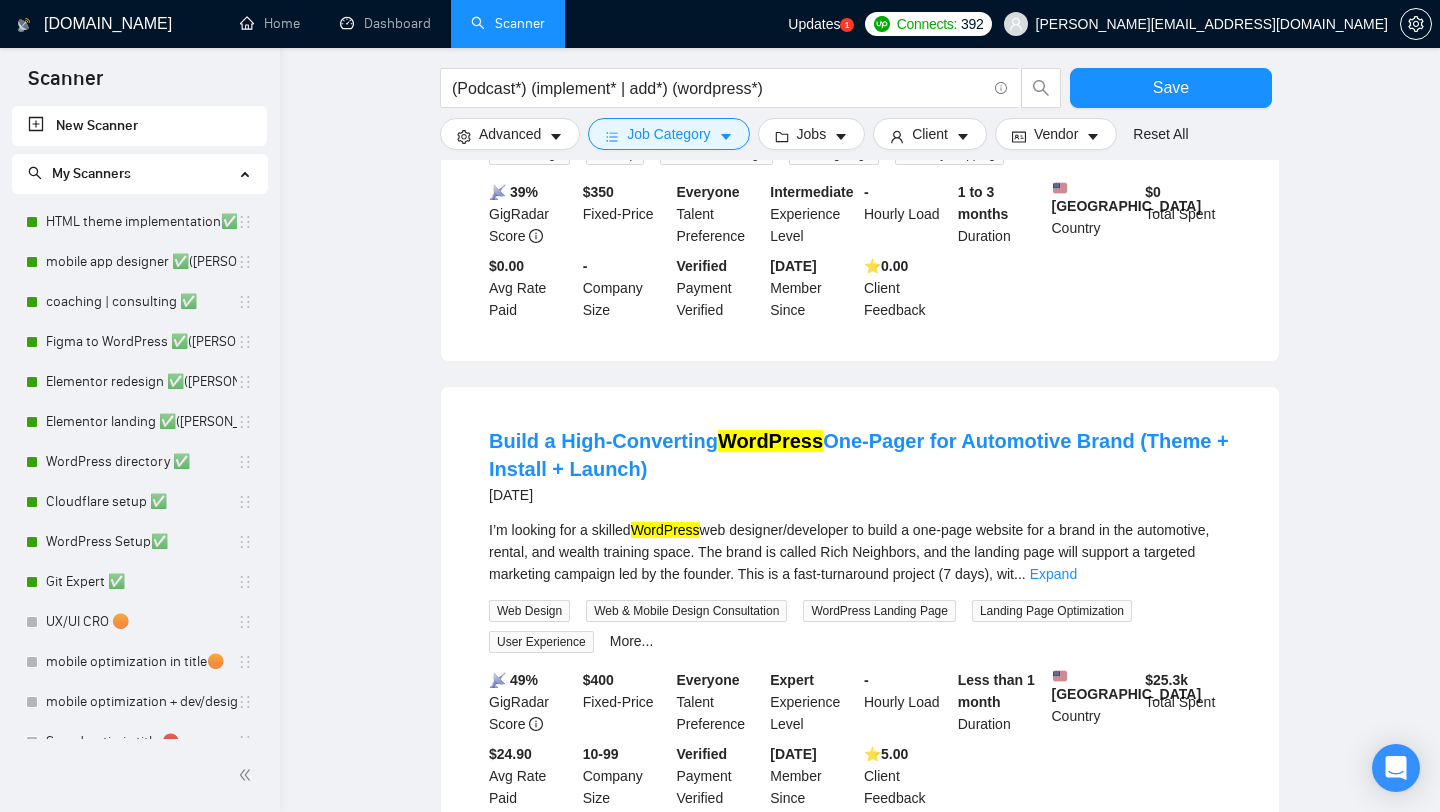 scroll, scrollTop: 1076, scrollLeft: 0, axis: vertical 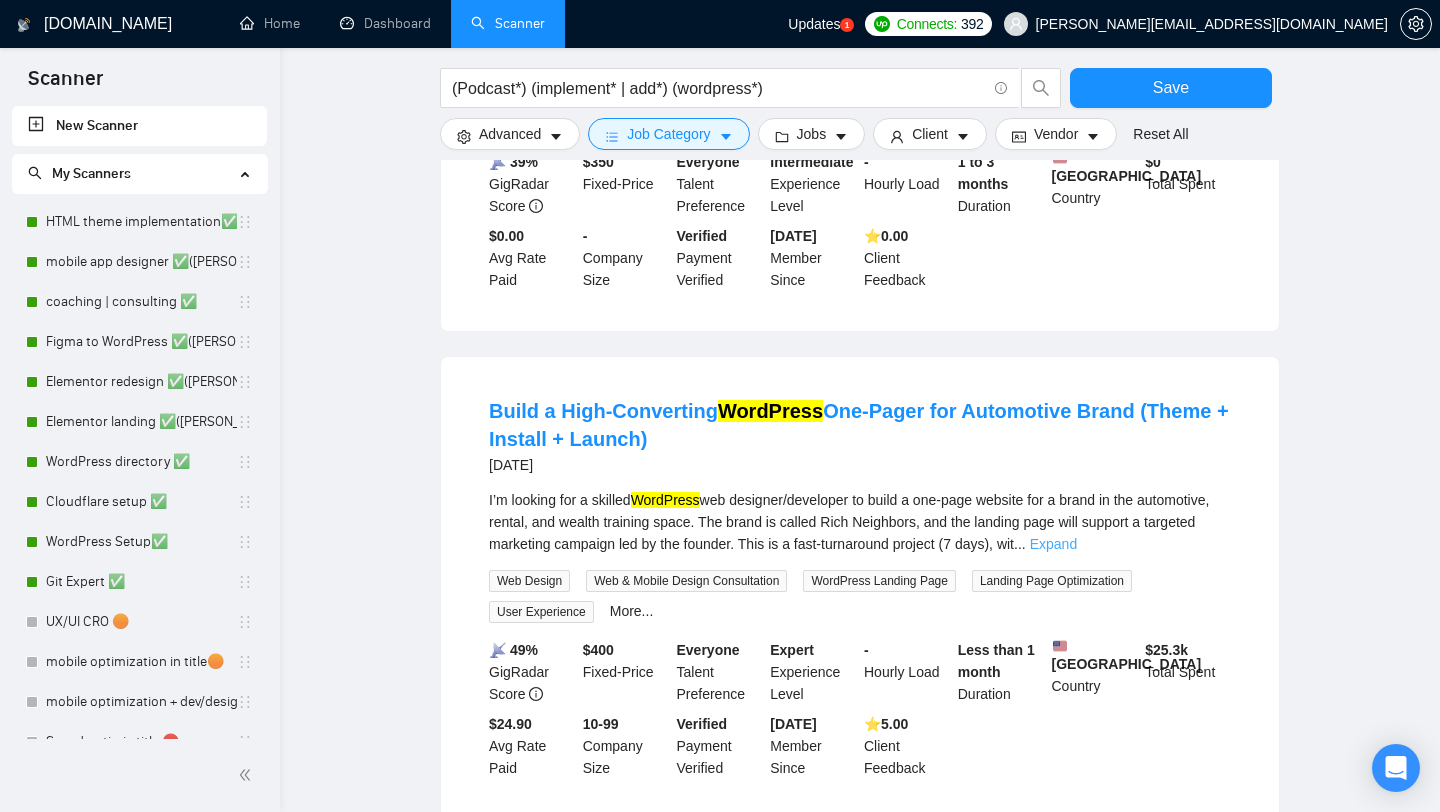 click on "Expand" at bounding box center [1053, 544] 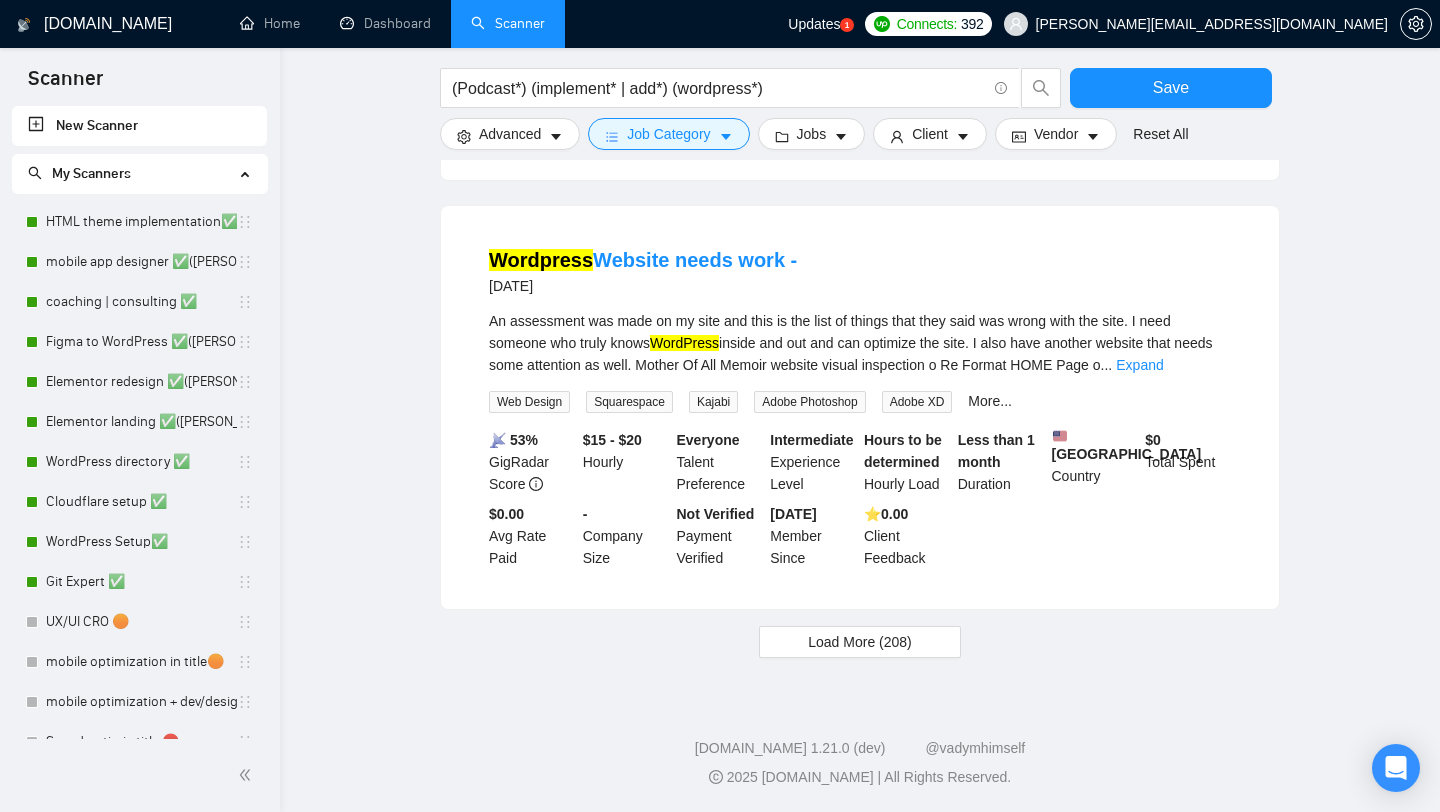 scroll, scrollTop: 2595, scrollLeft: 0, axis: vertical 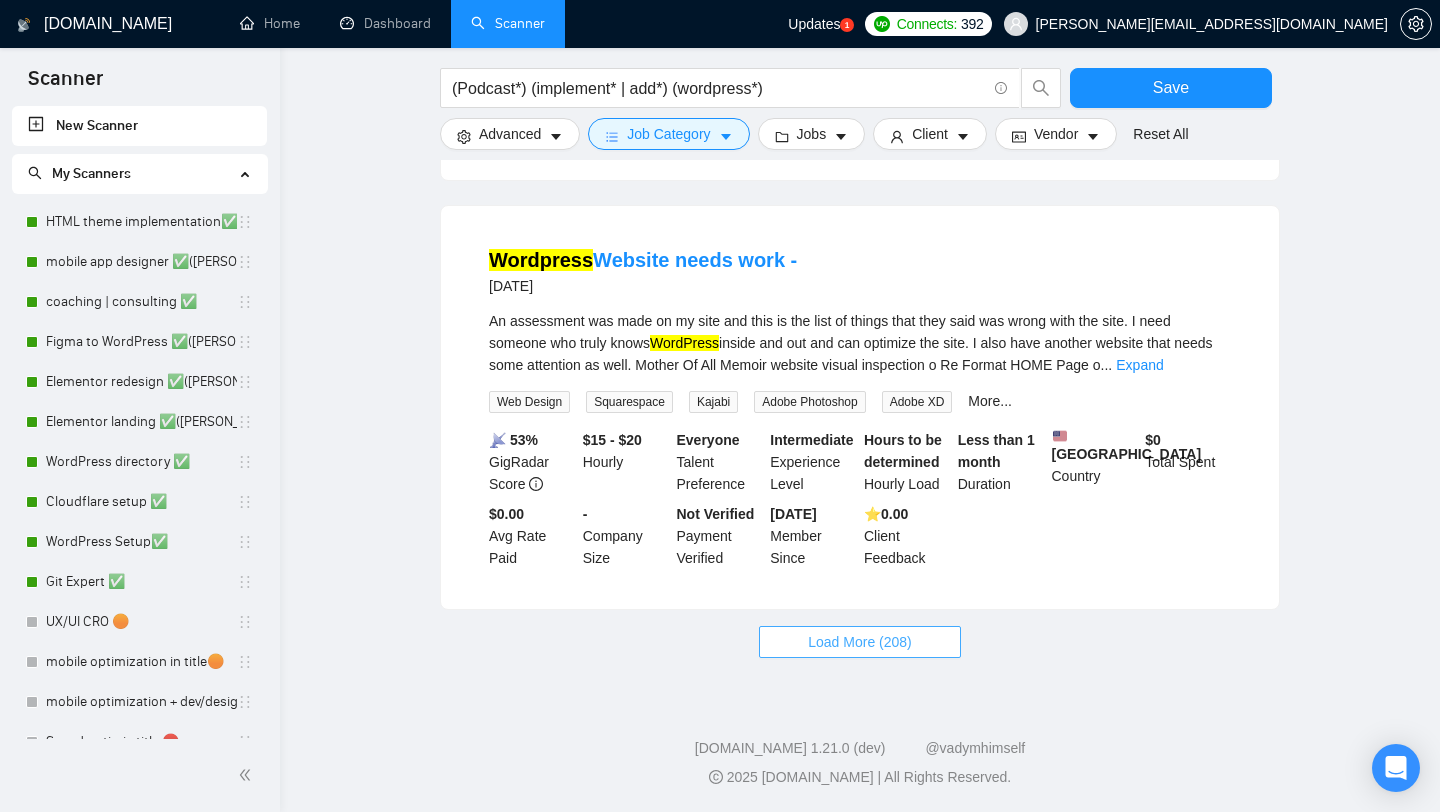 click on "Load More (208)" at bounding box center (860, 642) 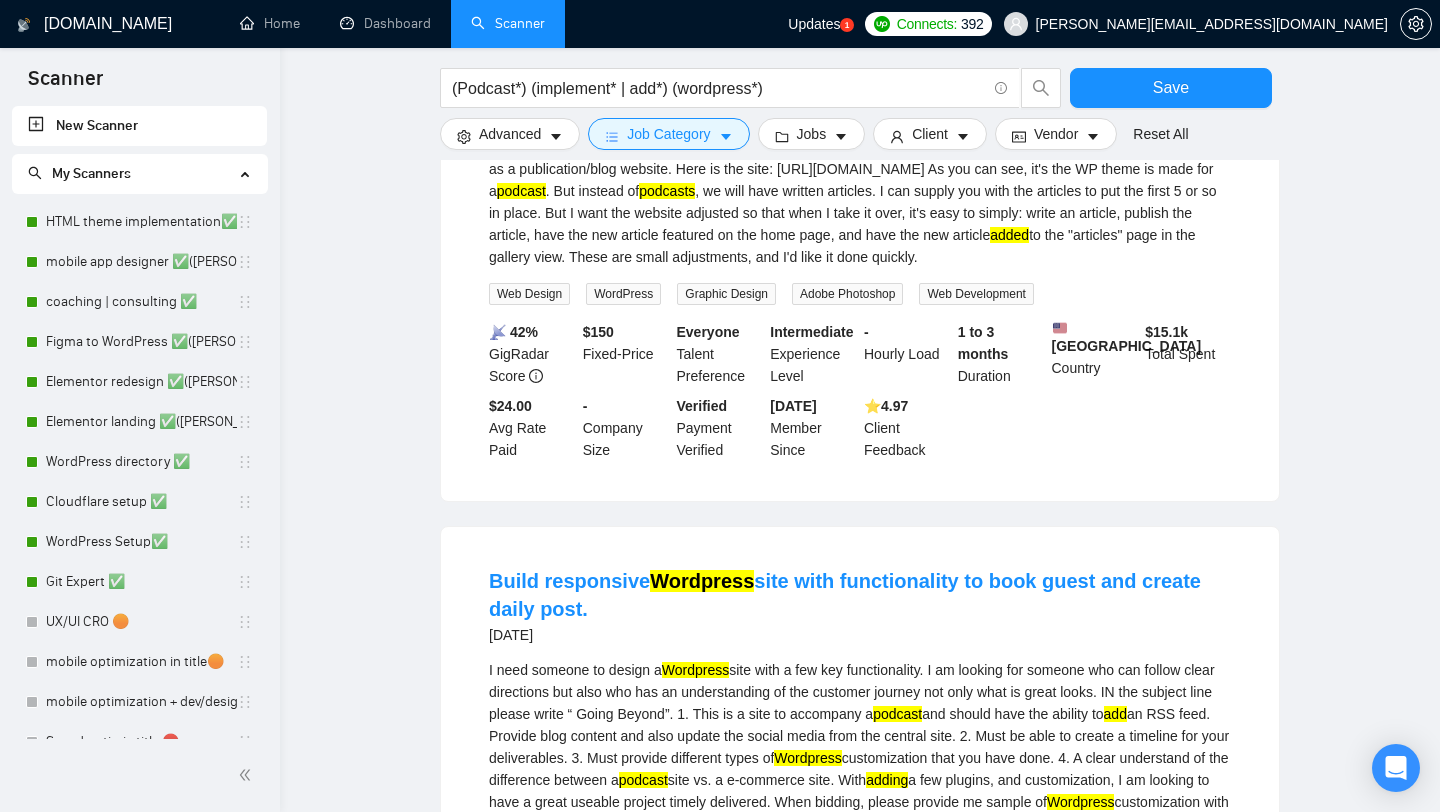 scroll, scrollTop: 0, scrollLeft: 0, axis: both 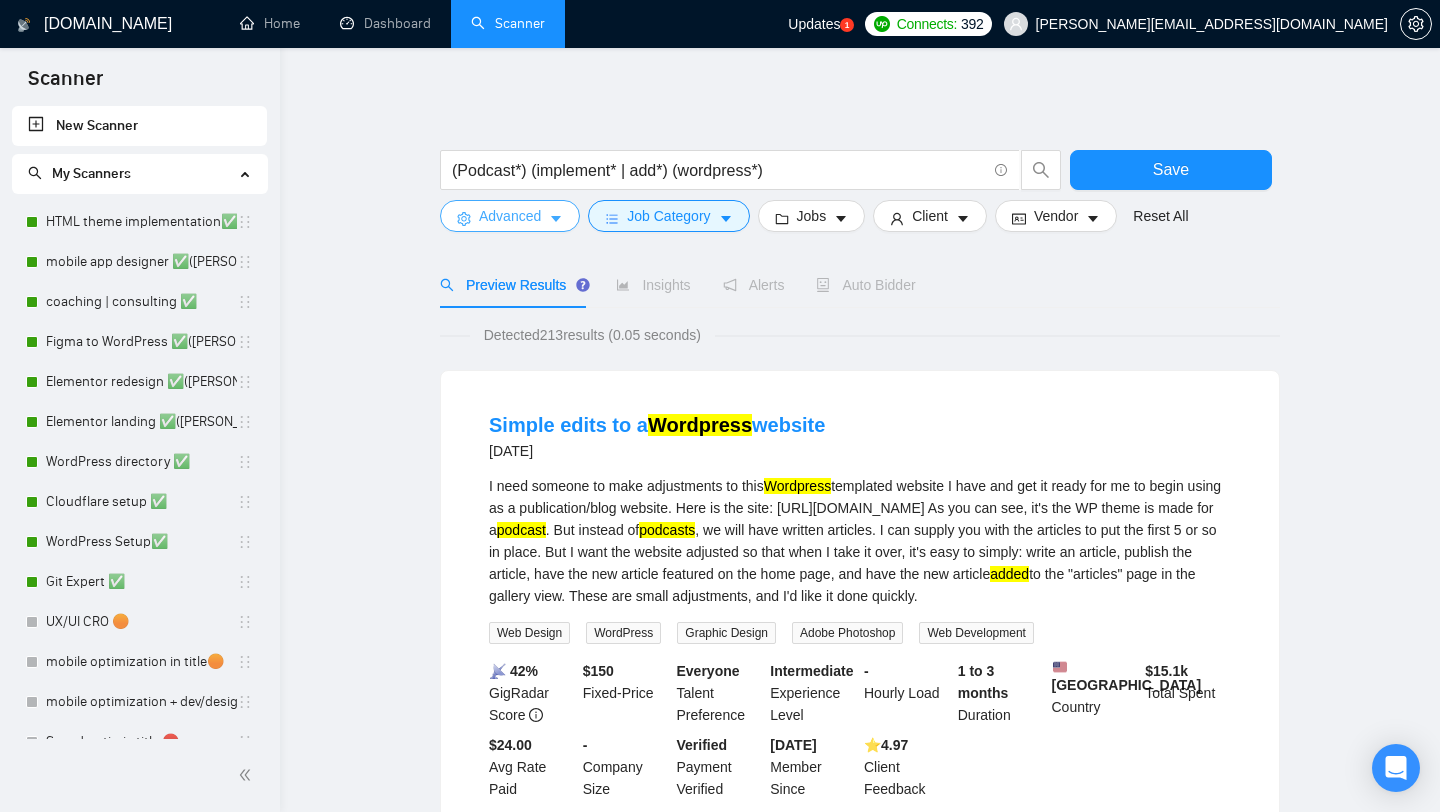 click on "Advanced" at bounding box center (510, 216) 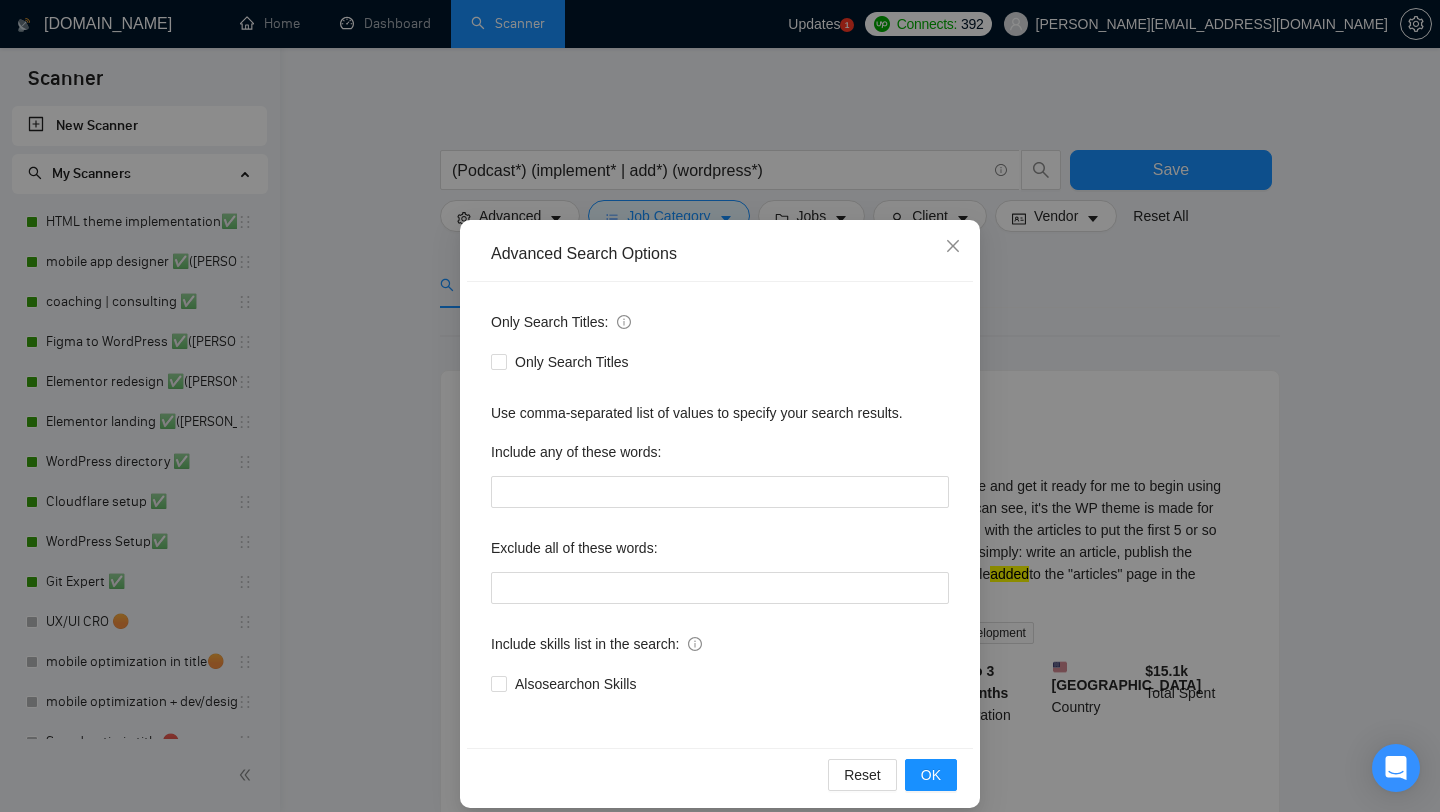 click on "Advanced Search Options Only Search Titles:   Only Search Titles Use comma-separated list of values to specify your search results. Include any of these words: Exclude all of these words: Include skills list in the search:   Also  search  on Skills Reset OK" at bounding box center (720, 406) 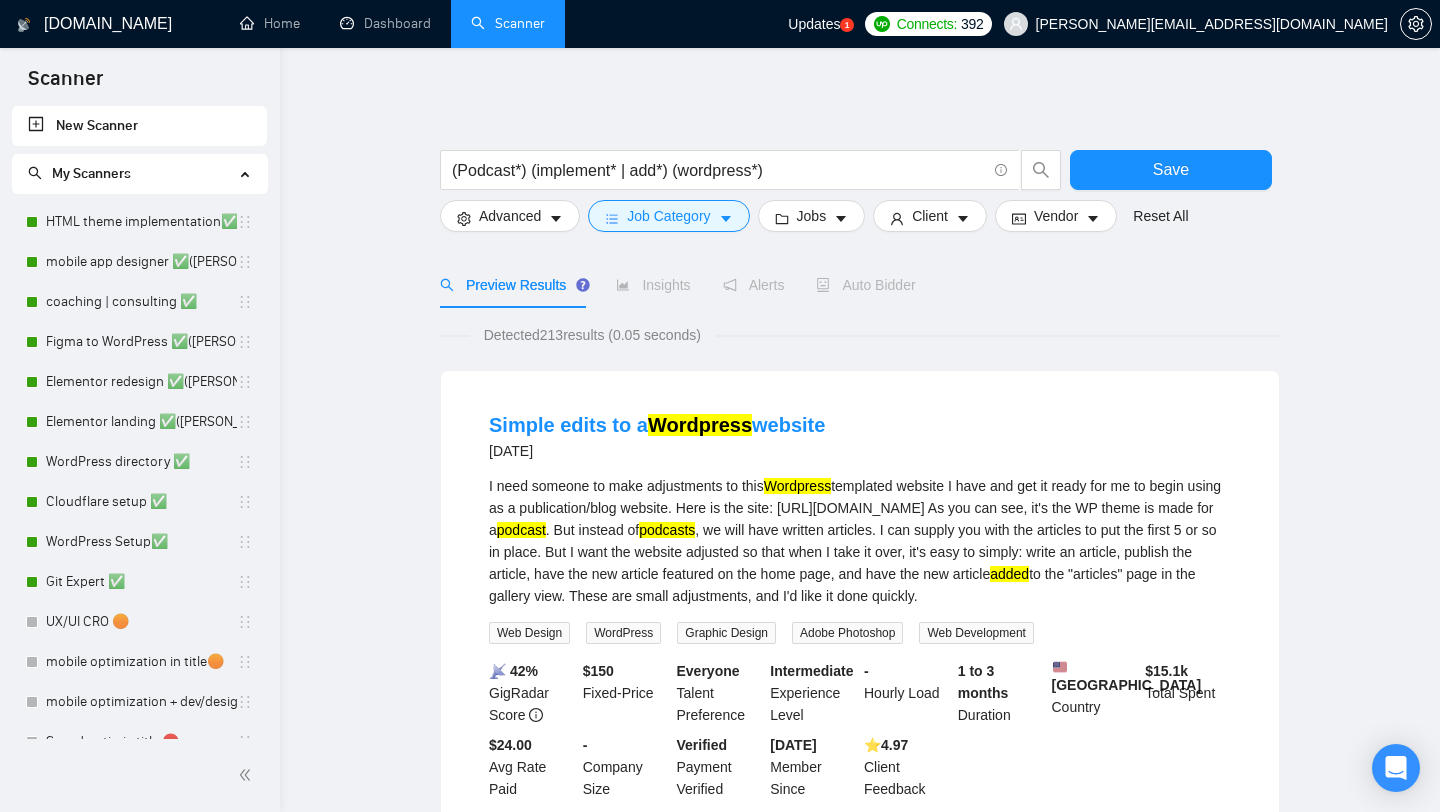 click on "(Podcast*) (implement* | add*) (wordpress*) Save Advanced   Job Category   Jobs   Client   Vendor   Reset All" at bounding box center [860, 186] 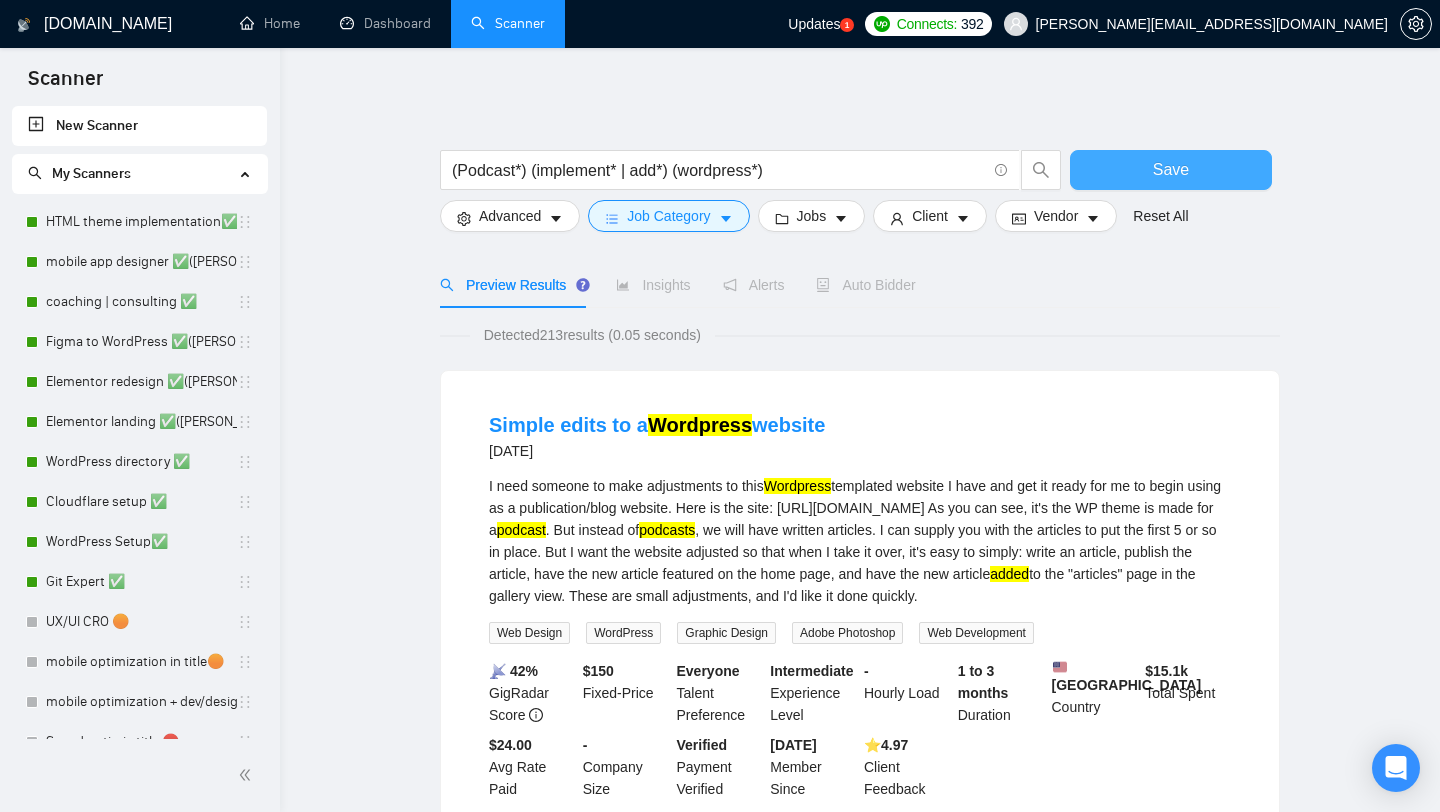 click on "Save" at bounding box center (1171, 170) 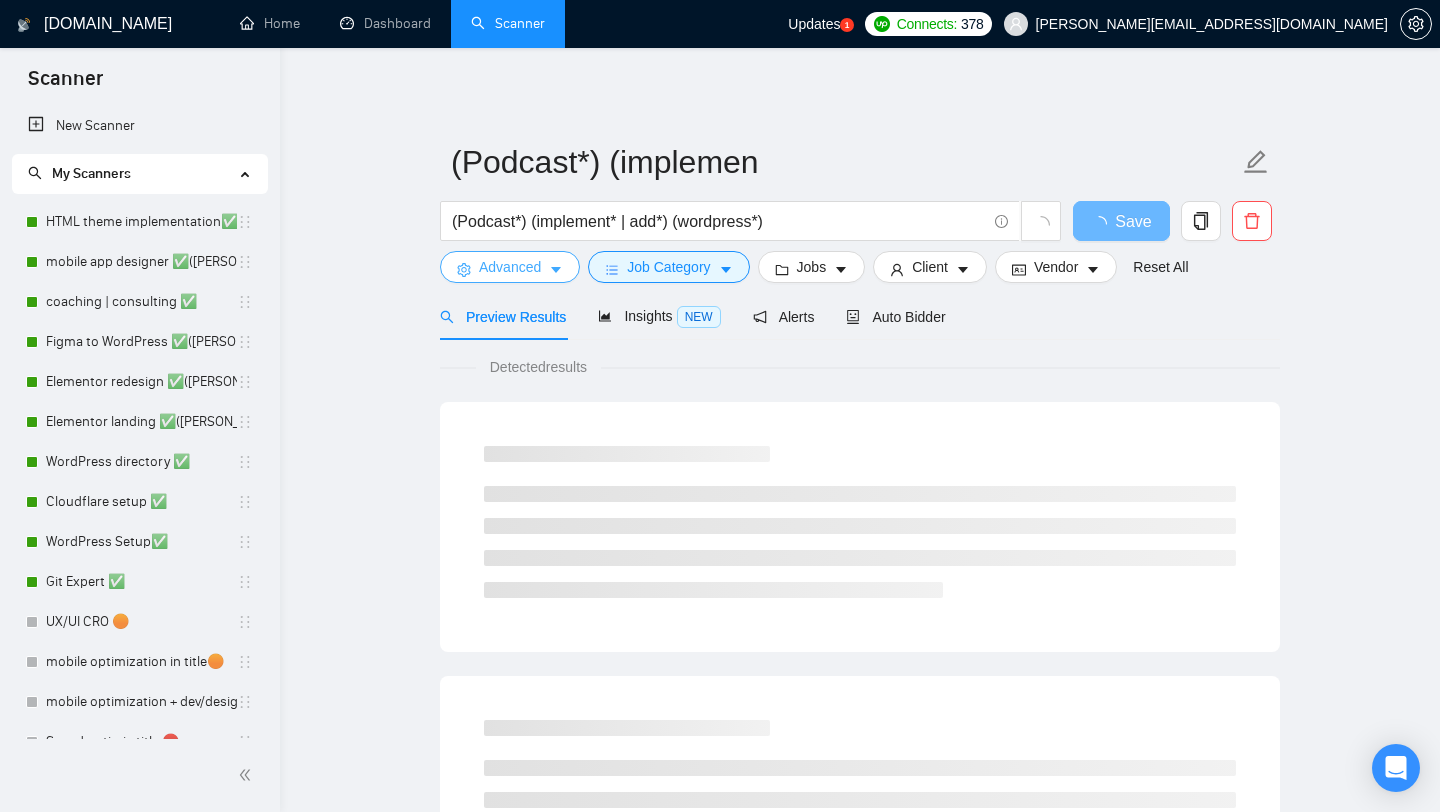 click on "Advanced" at bounding box center (510, 267) 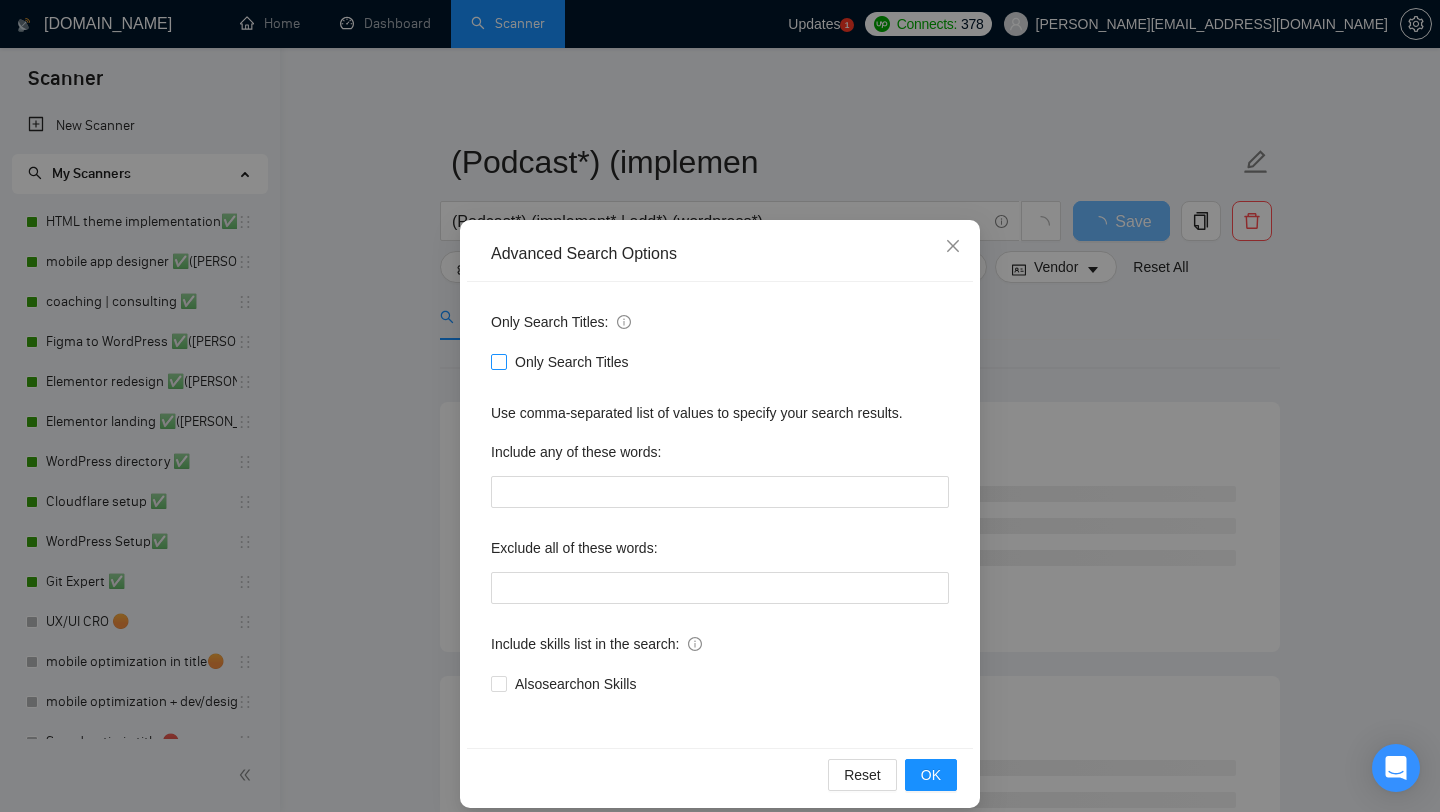 click at bounding box center [499, 362] 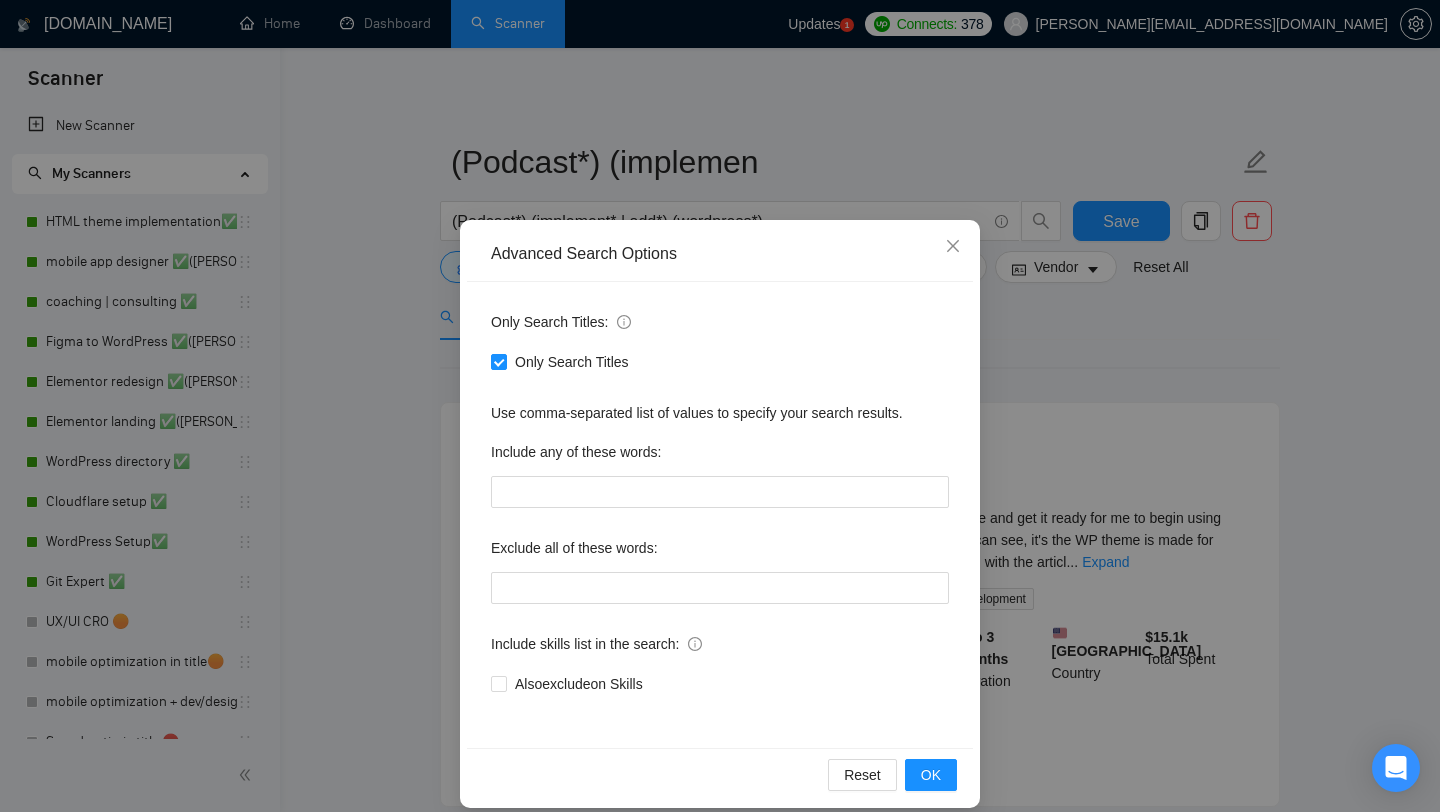 click on "Advanced Search Options Only Search Titles:   Only Search Titles Use comma-separated list of values to specify your search results. Include any of these words: Exclude all of these words: Include skills list in the search:   Also  exclude  on Skills Reset OK" at bounding box center (720, 406) 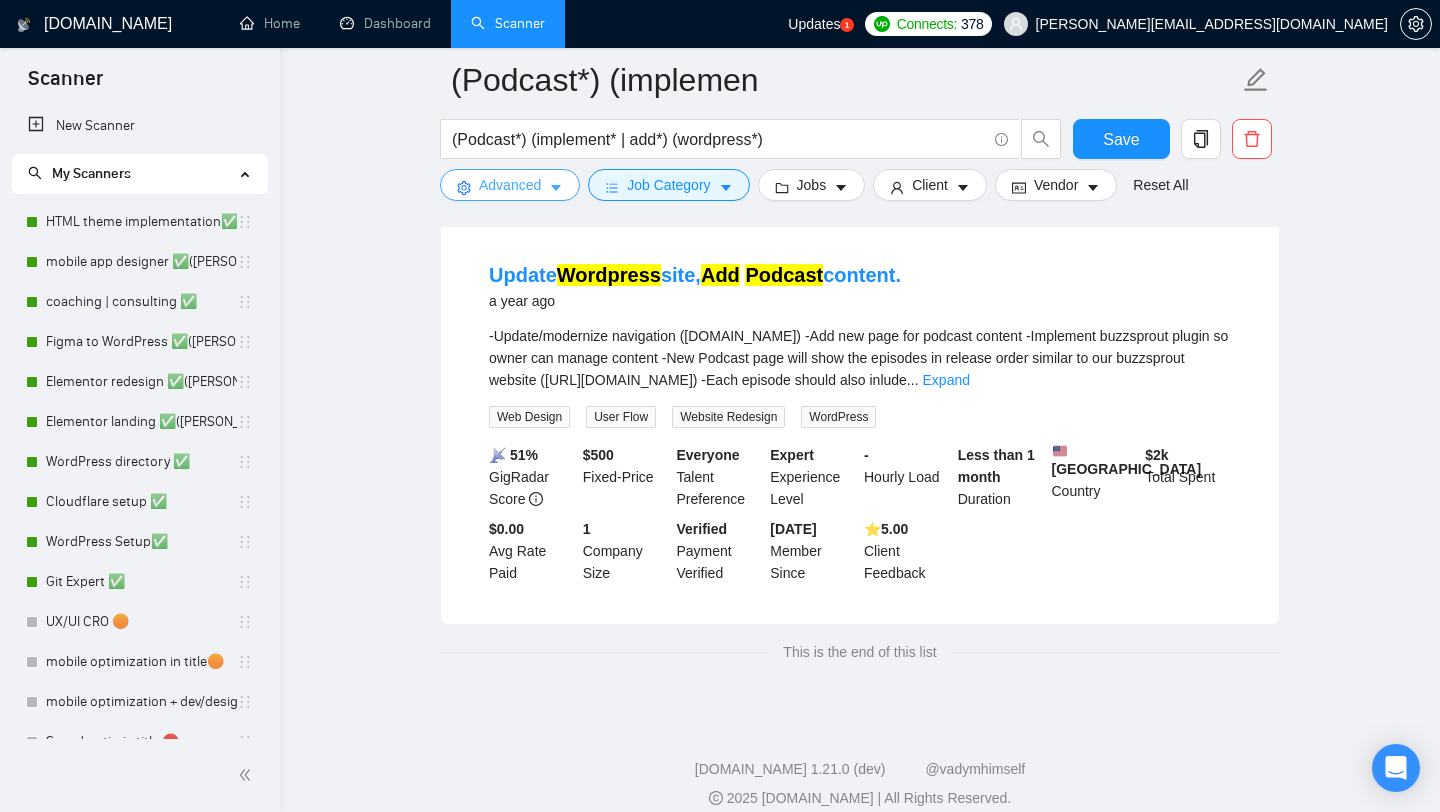 scroll, scrollTop: 669, scrollLeft: 0, axis: vertical 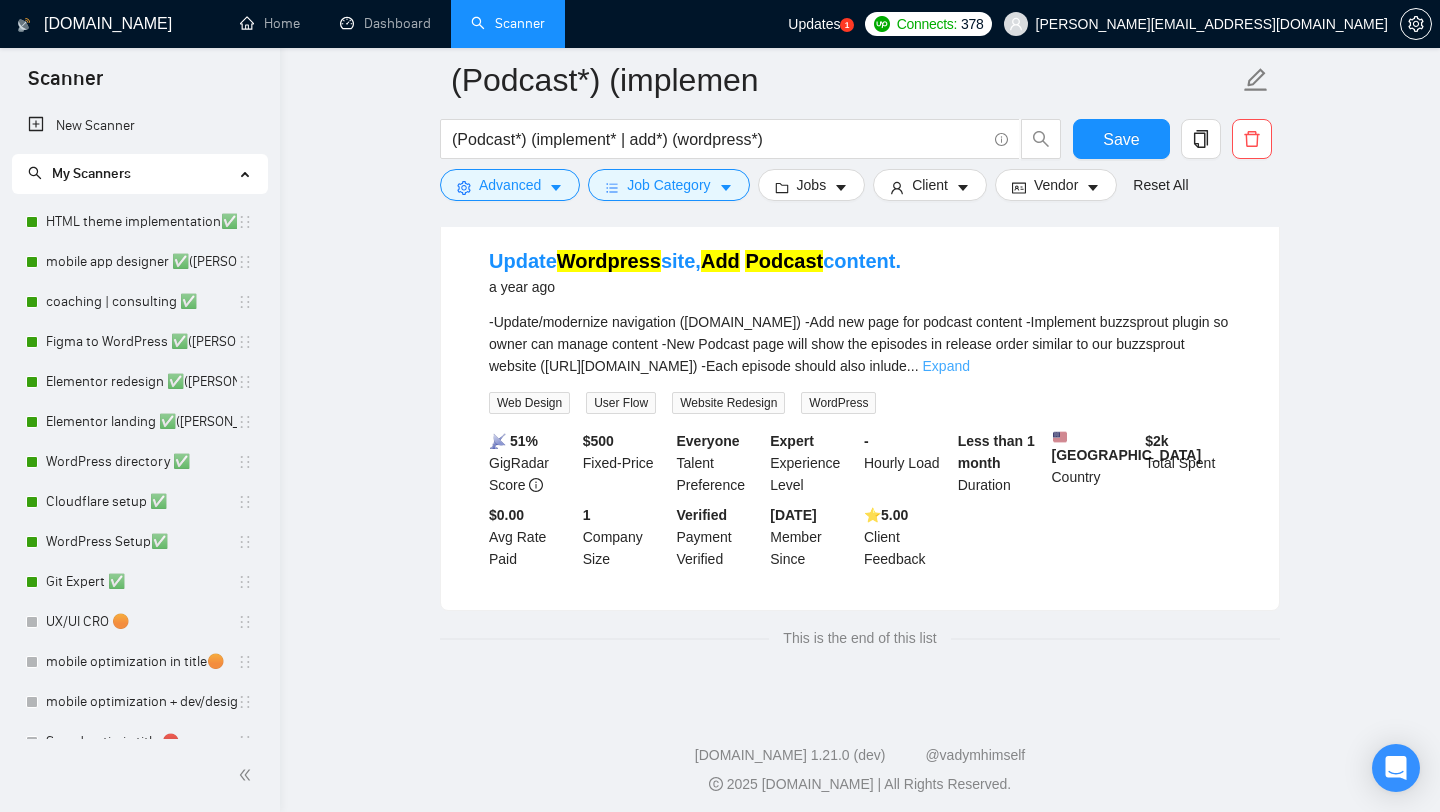 click on "Expand" at bounding box center [946, 366] 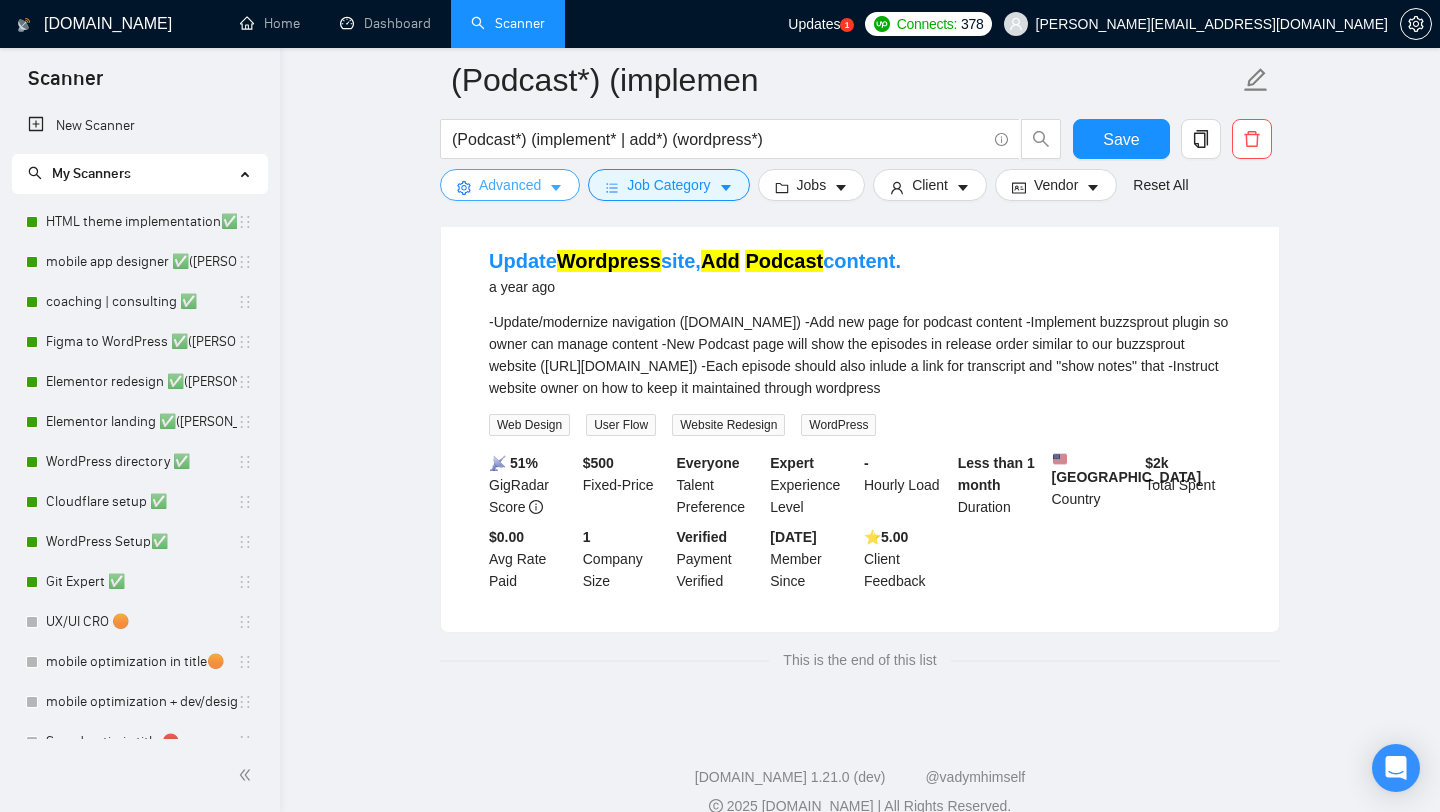 click on "Advanced" at bounding box center [510, 185] 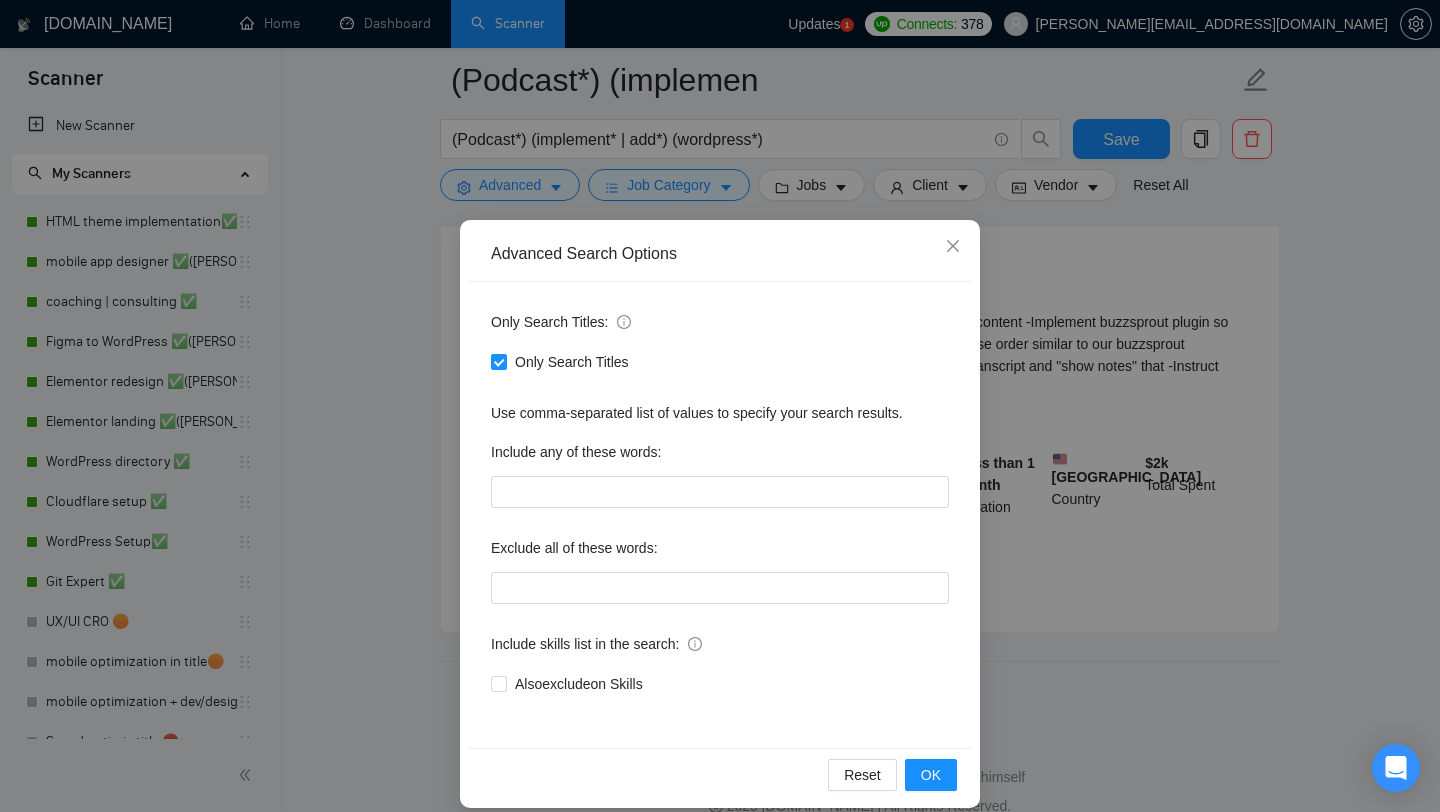 click on "Only Search Titles:" at bounding box center [720, 326] 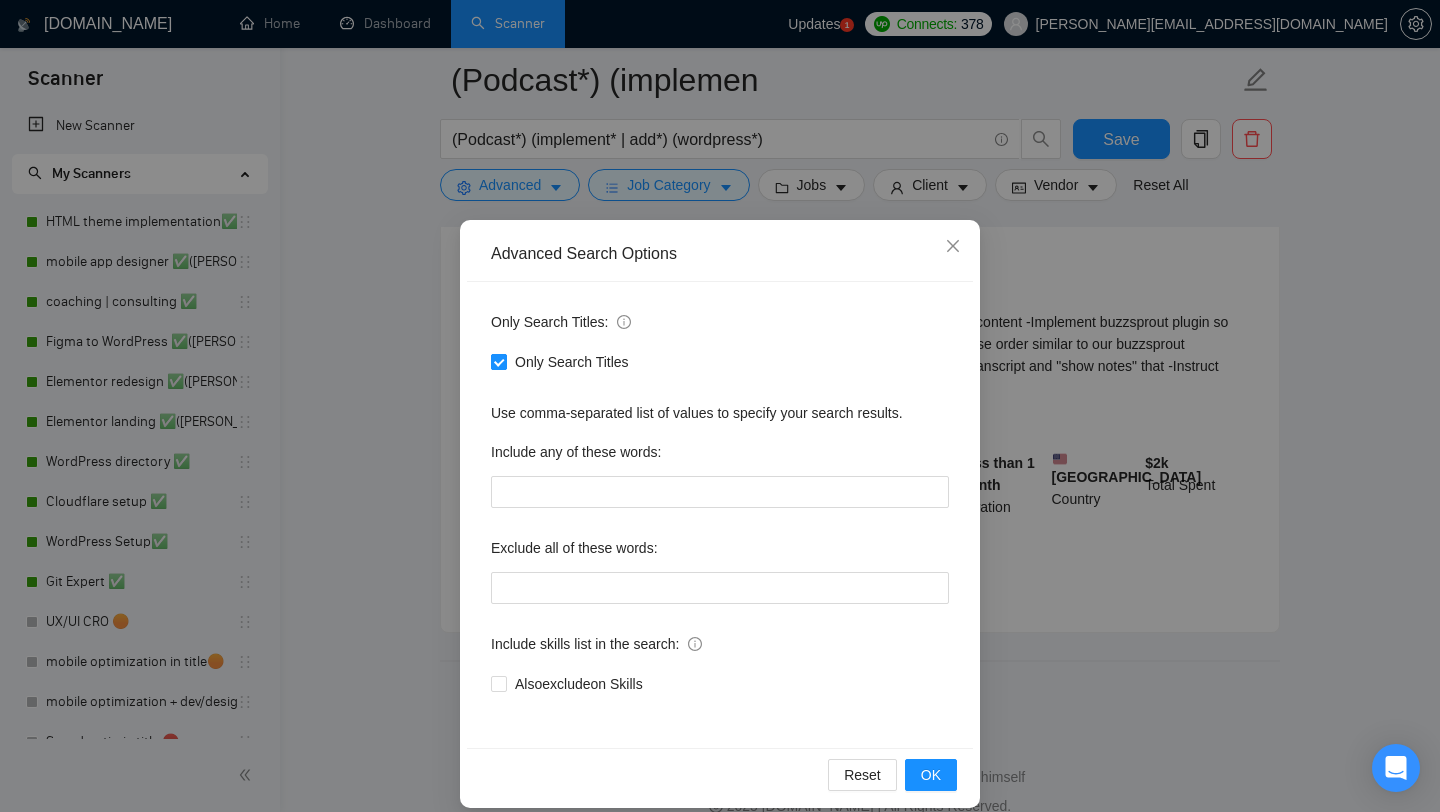 click on "Only Search Titles" at bounding box center [498, 361] 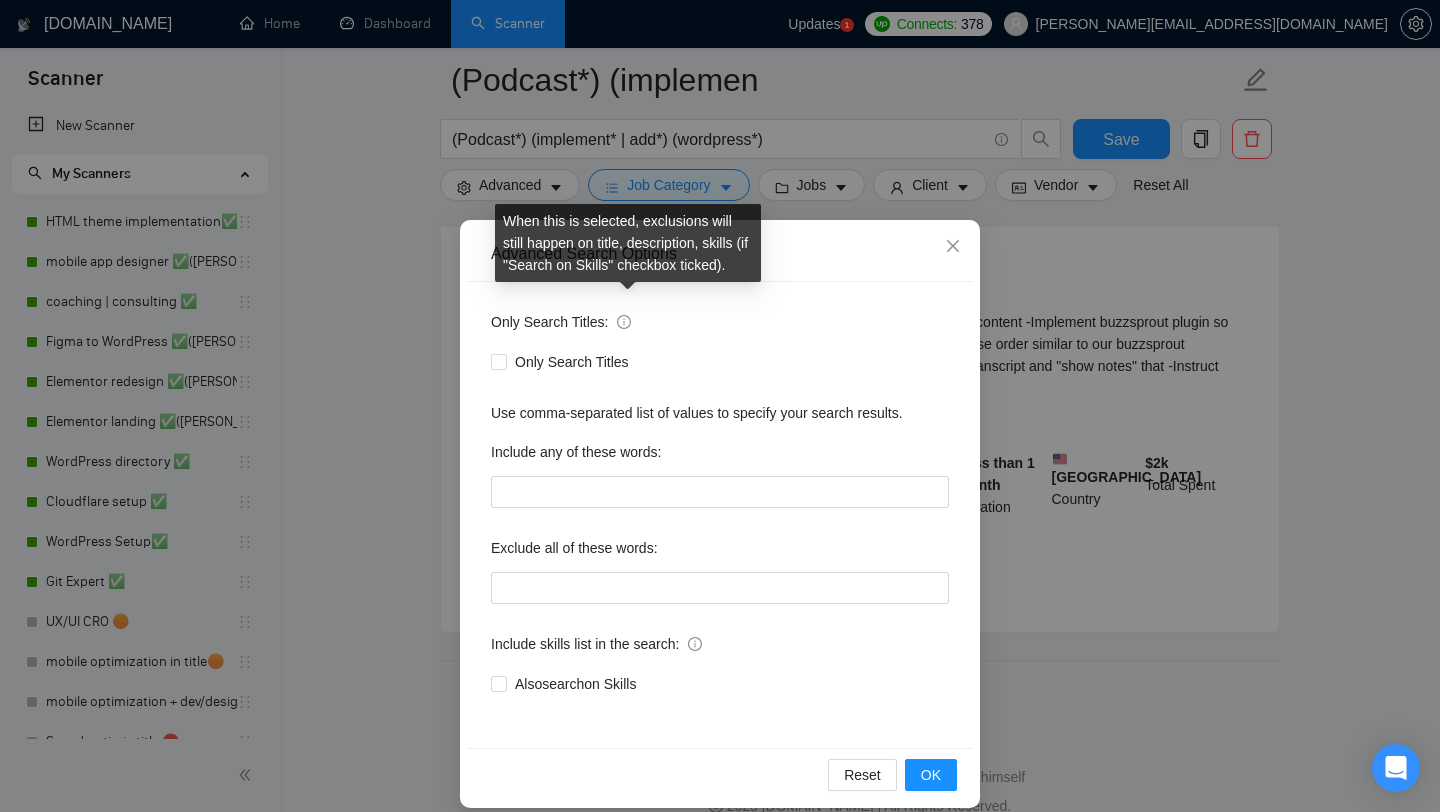 click 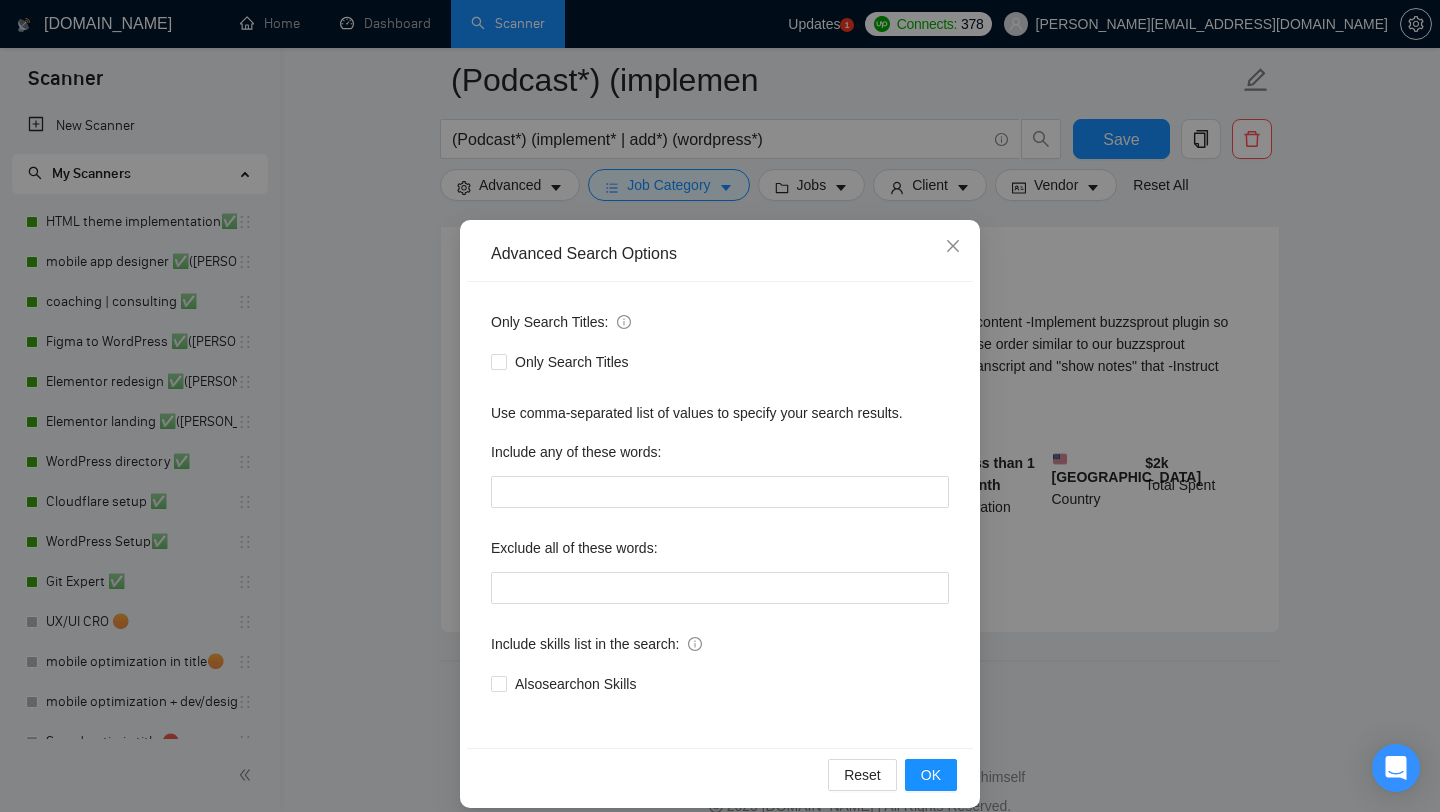 click on "Advanced Search Options Only Search Titles:   Only Search Titles Use comma-separated list of values to specify your search results. Include any of these words: Exclude all of these words: Include skills list in the search:   Also  search  on Skills Reset OK" at bounding box center (720, 406) 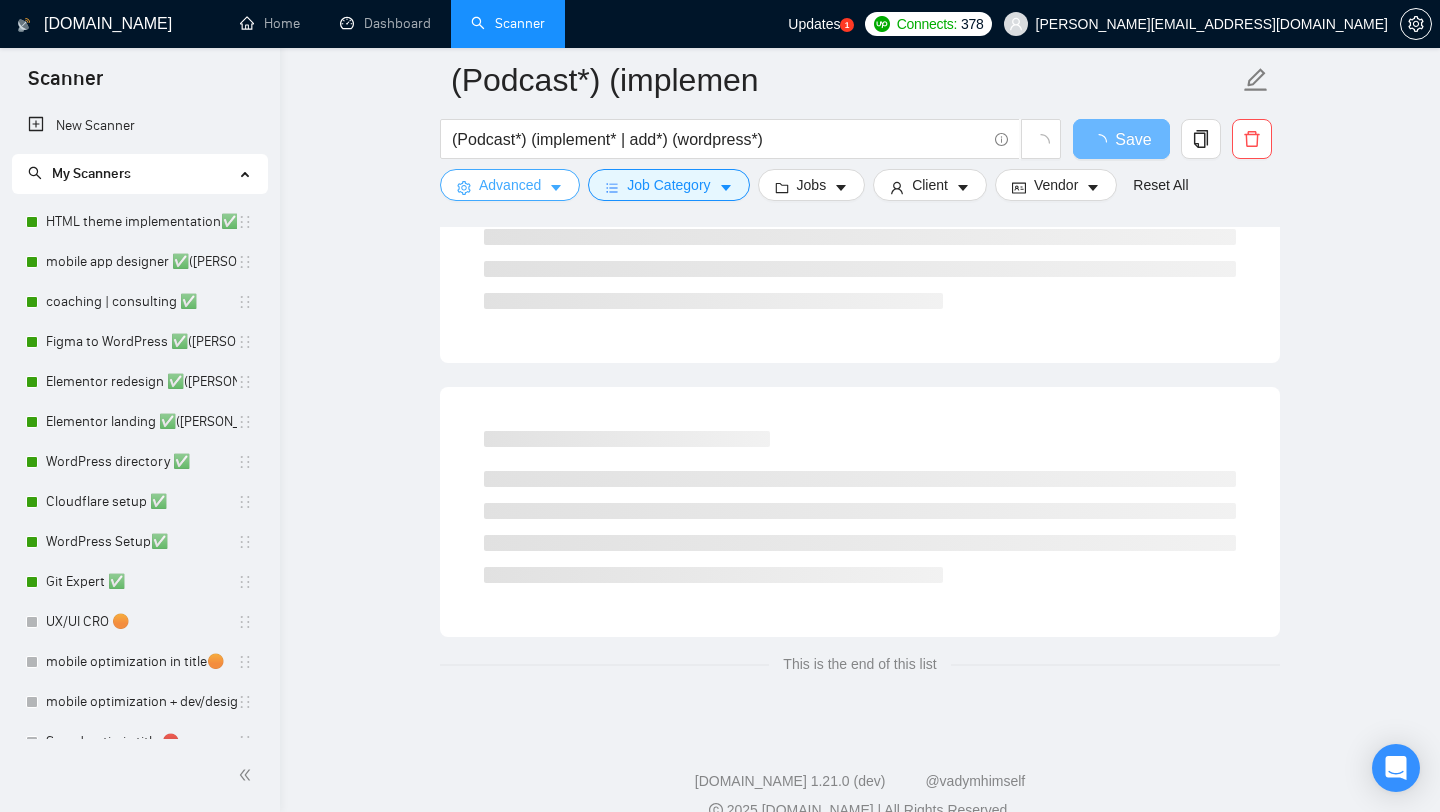 scroll, scrollTop: 0, scrollLeft: 0, axis: both 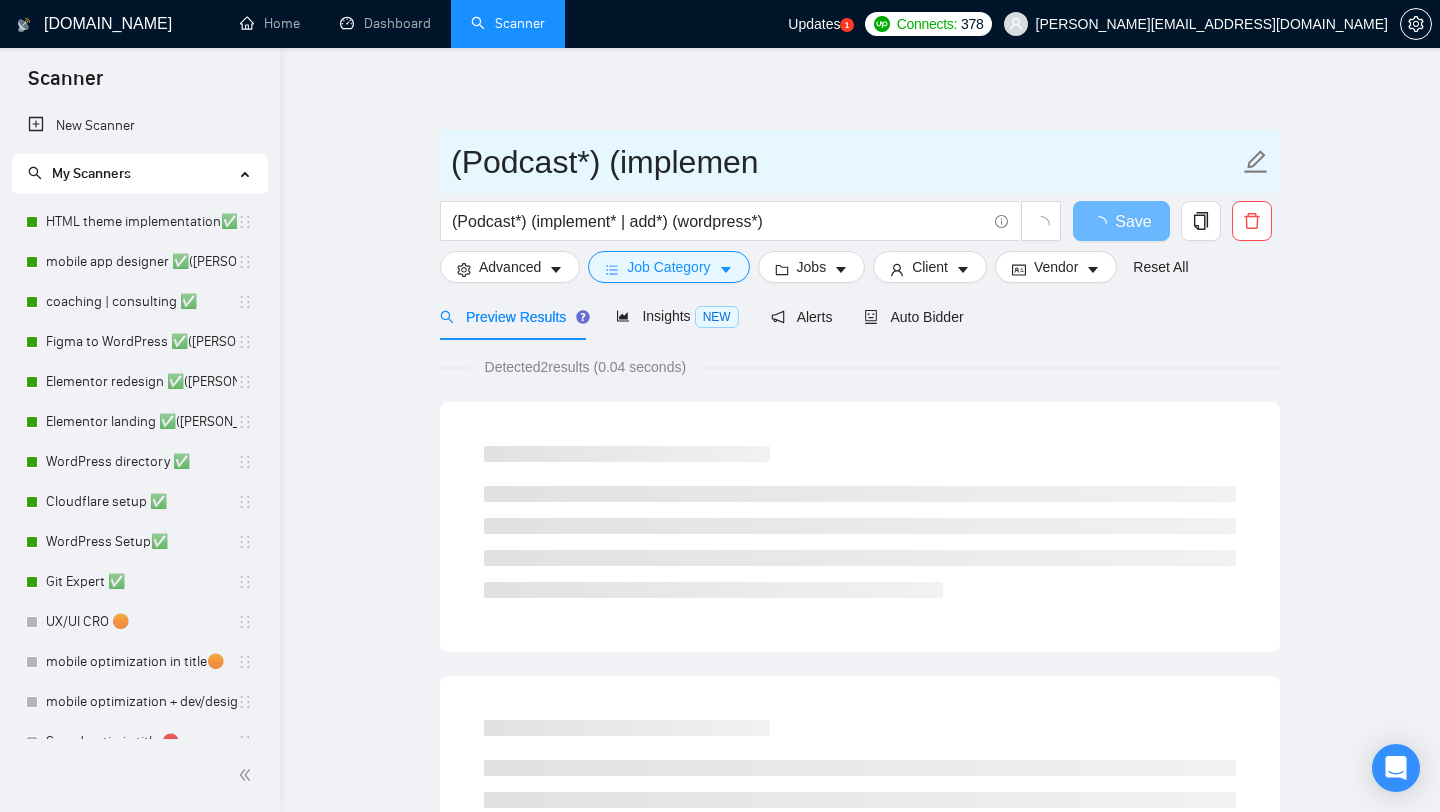 click on "(Podcast*) (implemen" at bounding box center [845, 162] 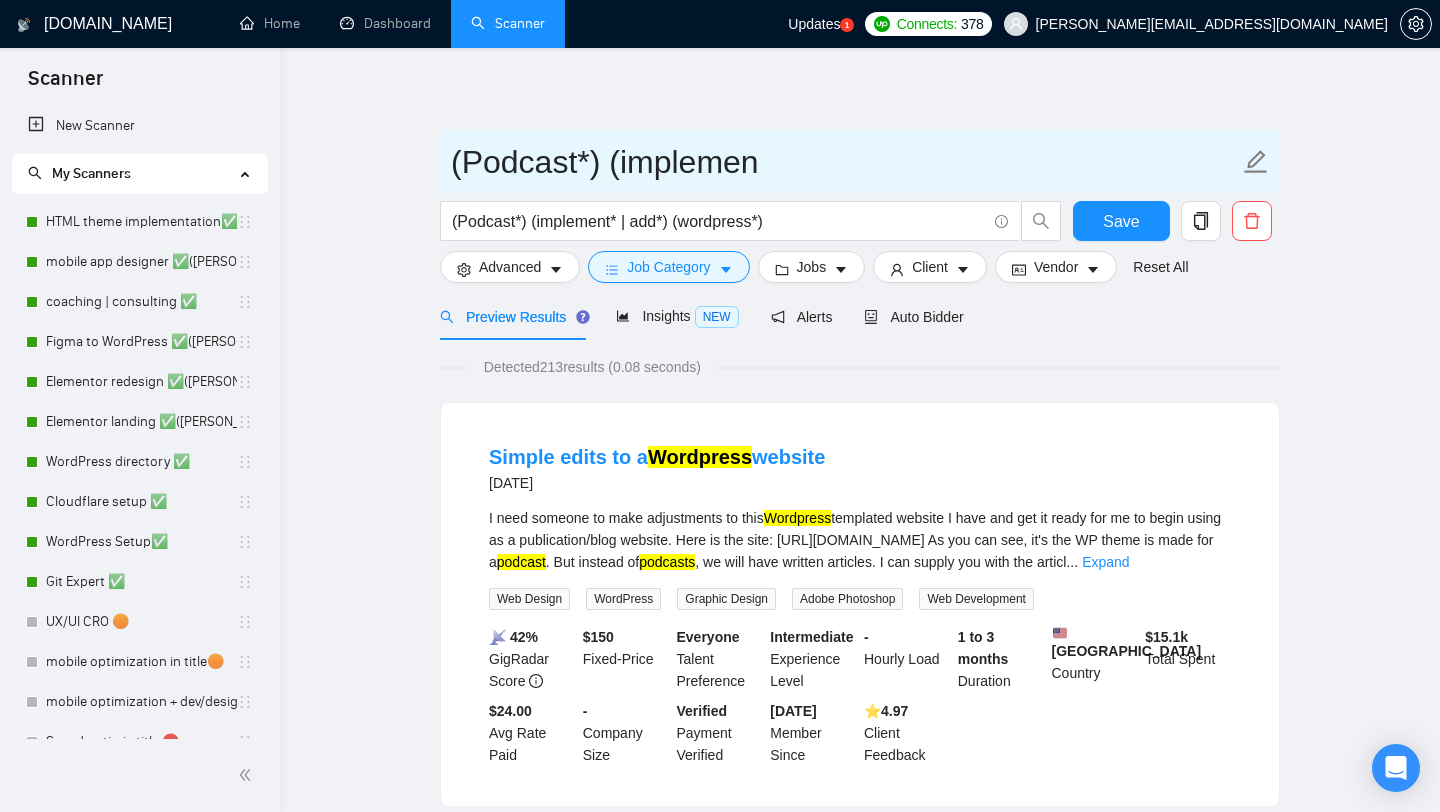 click on "(Podcast*) (implemen" at bounding box center (845, 162) 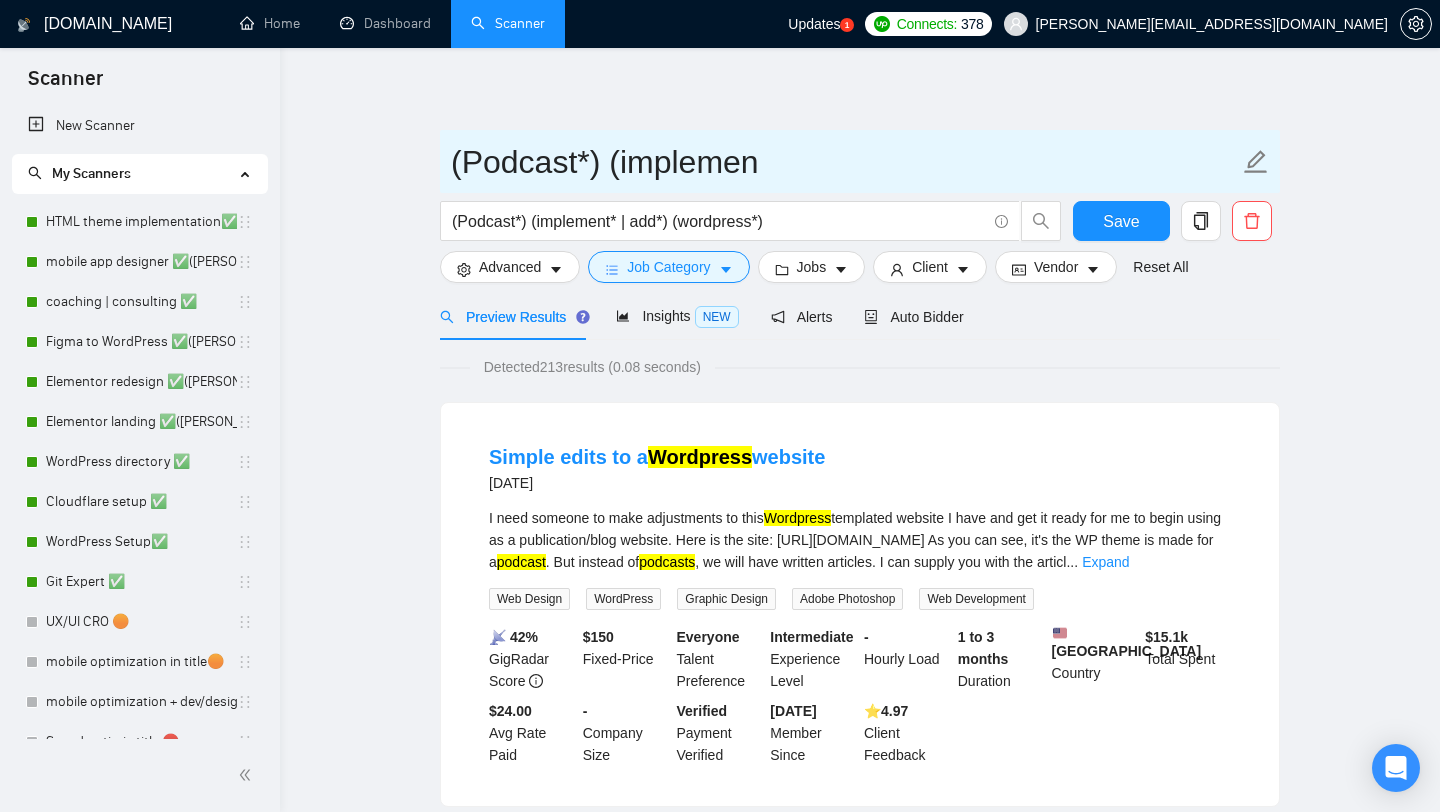 click on "(Podcast*) (implemen" at bounding box center (845, 162) 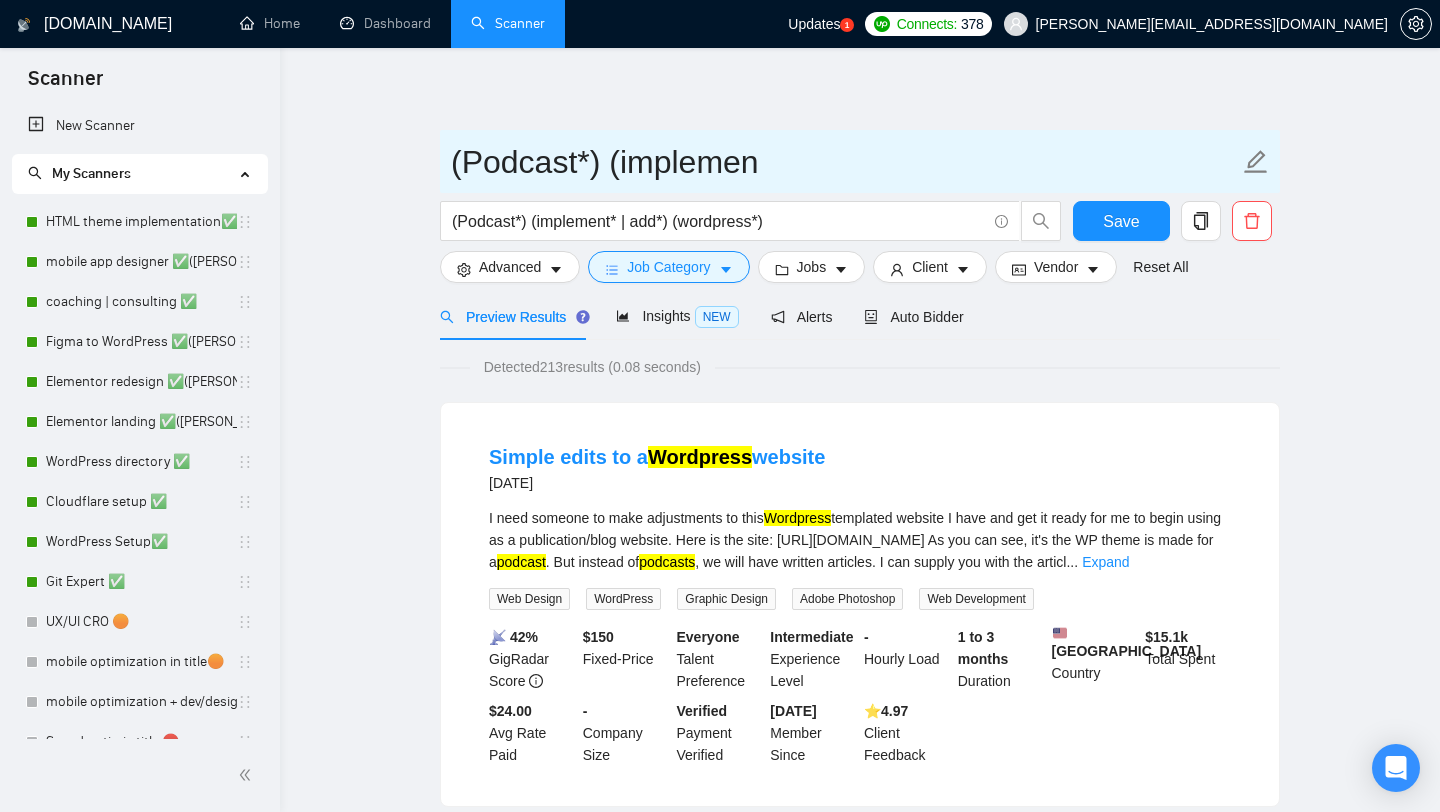 click on "(Podcast*) (implemen" at bounding box center (845, 162) 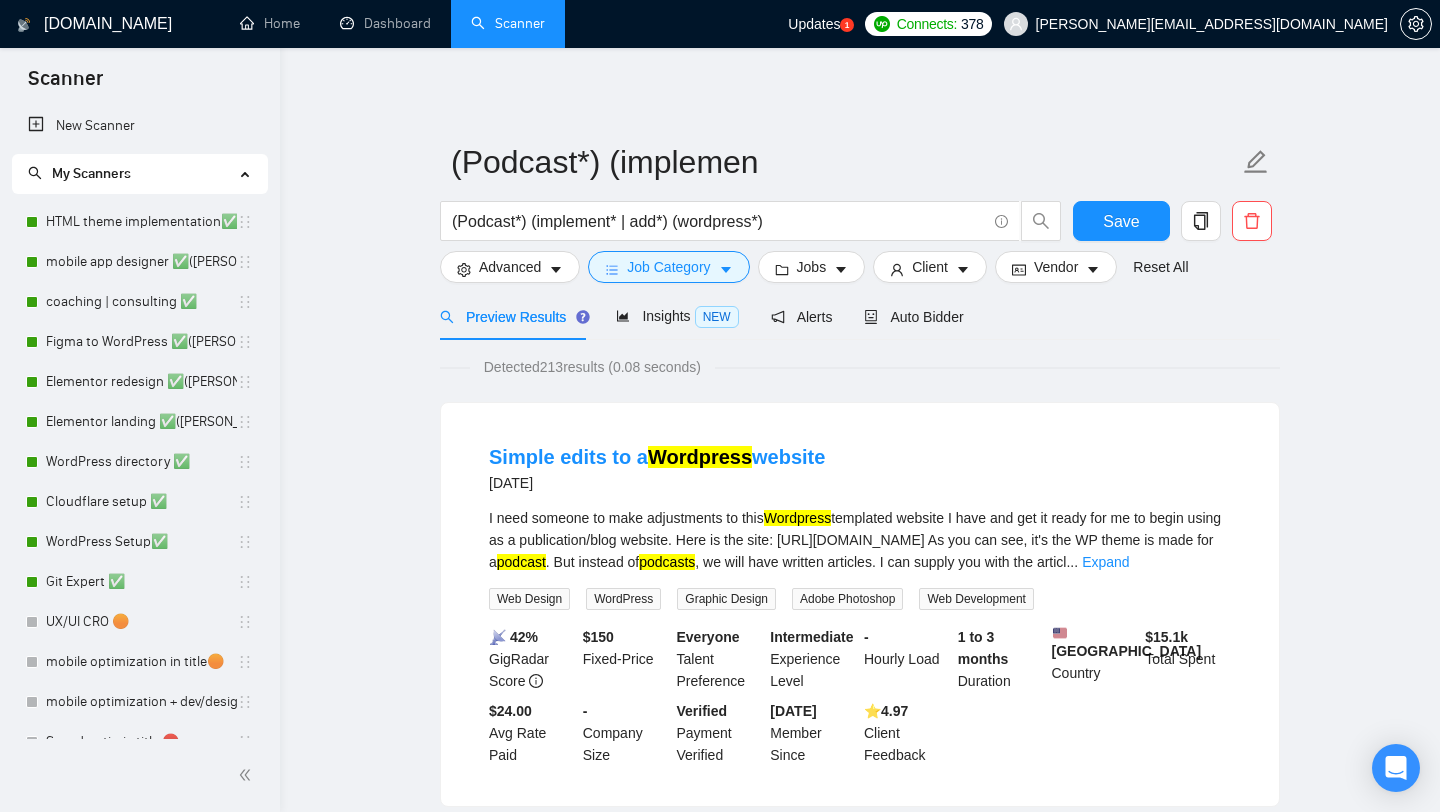 click on "(Podcast*) (implemen (Podcast*) (implement* | add*) (wordpress*) Save Advanced   Job Category   Jobs   Client   Vendor   Reset All Preview Results Insights NEW Alerts Auto Bidder Detected   213  results   (0.08 seconds) Simple edits to a  Wordpress  website [DATE] I need someone to make adjustments to this  Wordpress  templated website I have and get it ready for me to begin using as a publication/blog website.
Here is the site: [URL][DOMAIN_NAME]
As you can see, it's the WP theme is made for a  podcast . But instead of  podcasts , we will have written articles. I can supply you with the articl ... Expand Web Design WordPress Graphic Design Adobe Photoshop Web Development 📡   42% GigRadar Score   $ 150 Fixed-Price Everyone Talent Preference Intermediate Experience Level - Hourly Load 1 to 3 months Duration   [GEOGRAPHIC_DATA] Country $ 15.1k Total Spent $24.00 Avg Rate Paid - Company Size Verified Payment Verified [DATE] Member Since ⭐️  4.97 Client Feedback Build responsive  Wordpress ..." at bounding box center (860, 2469) 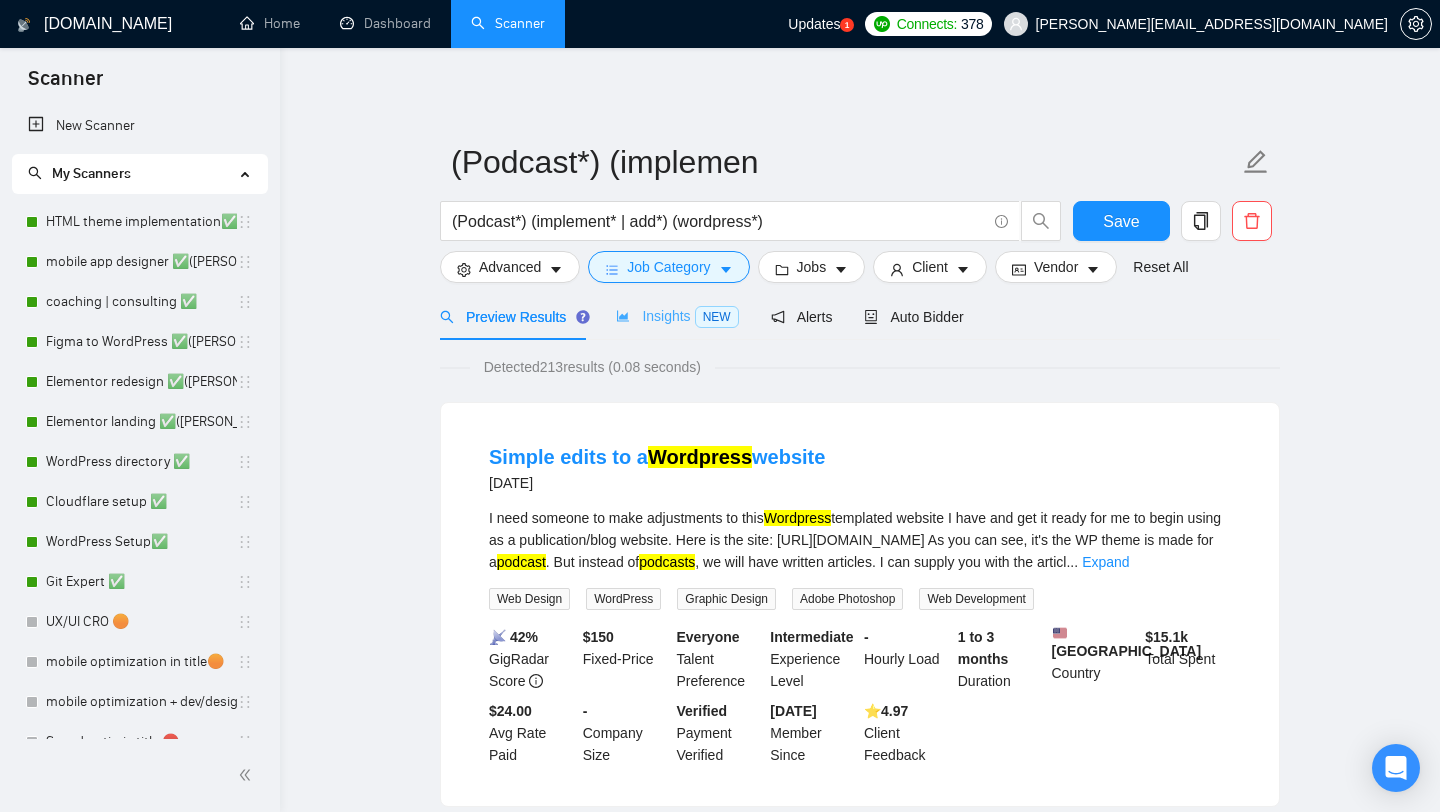 click on "Insights NEW" at bounding box center (677, 316) 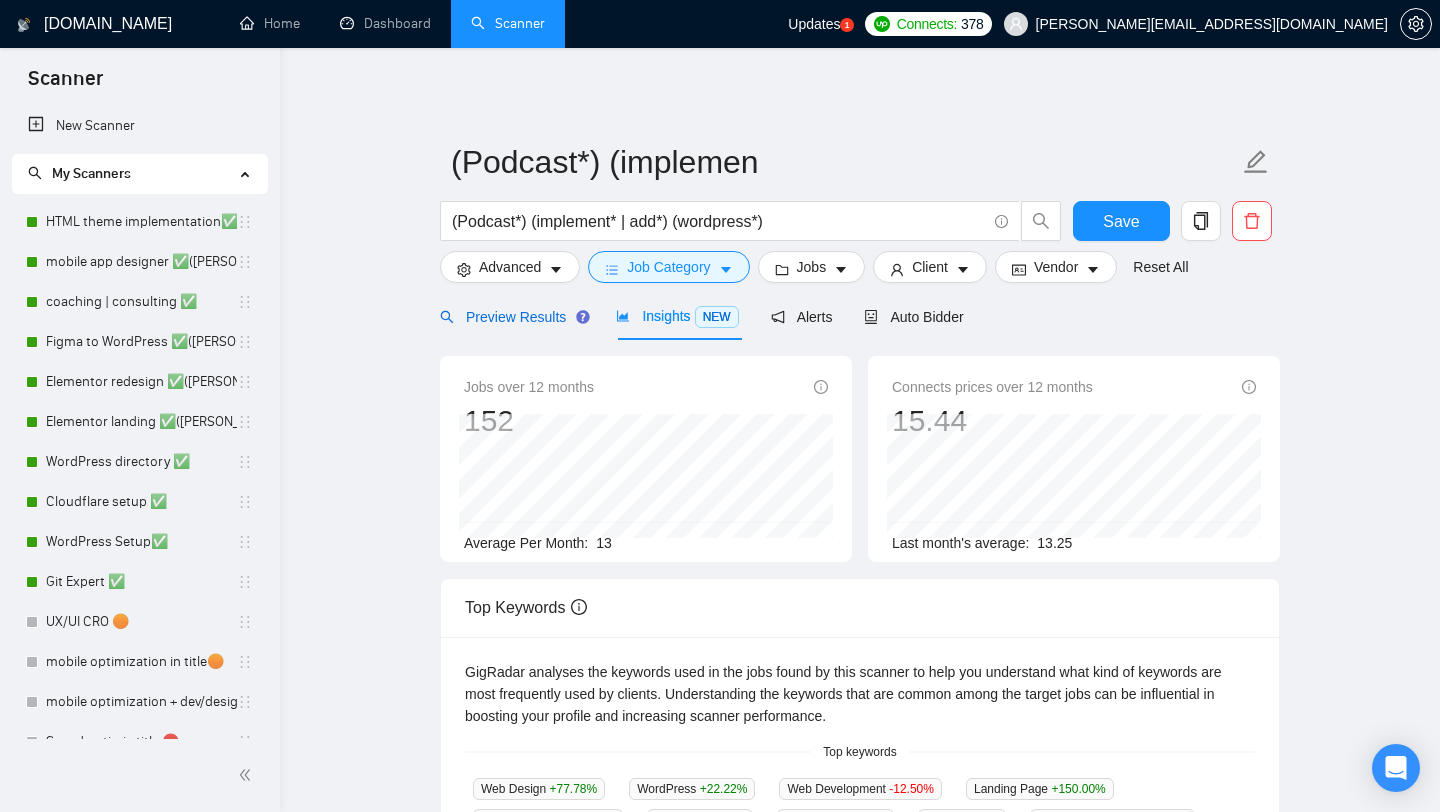 click on "Preview Results" at bounding box center [512, 317] 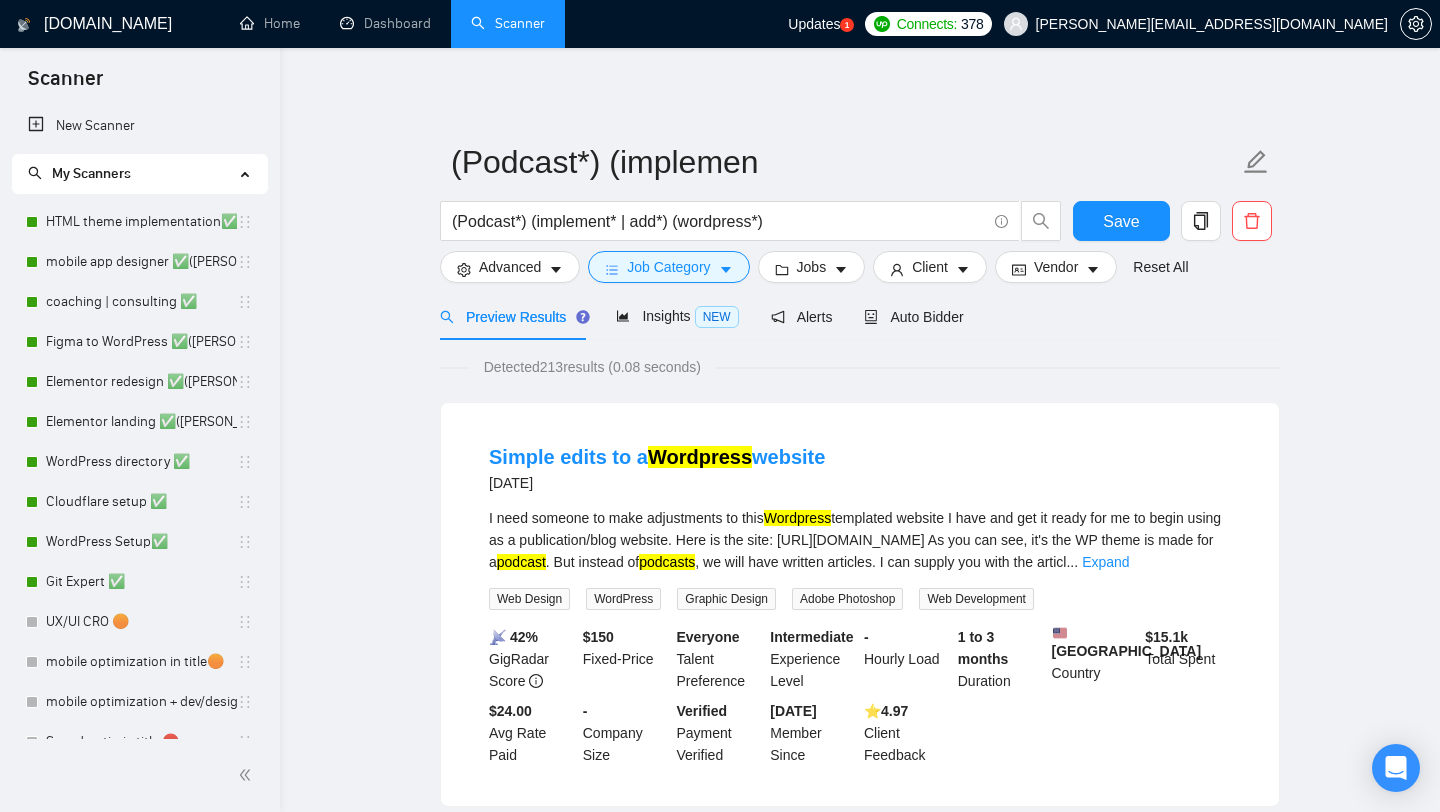 click on "Preview Results Insights NEW Alerts Auto Bidder" at bounding box center [702, 316] 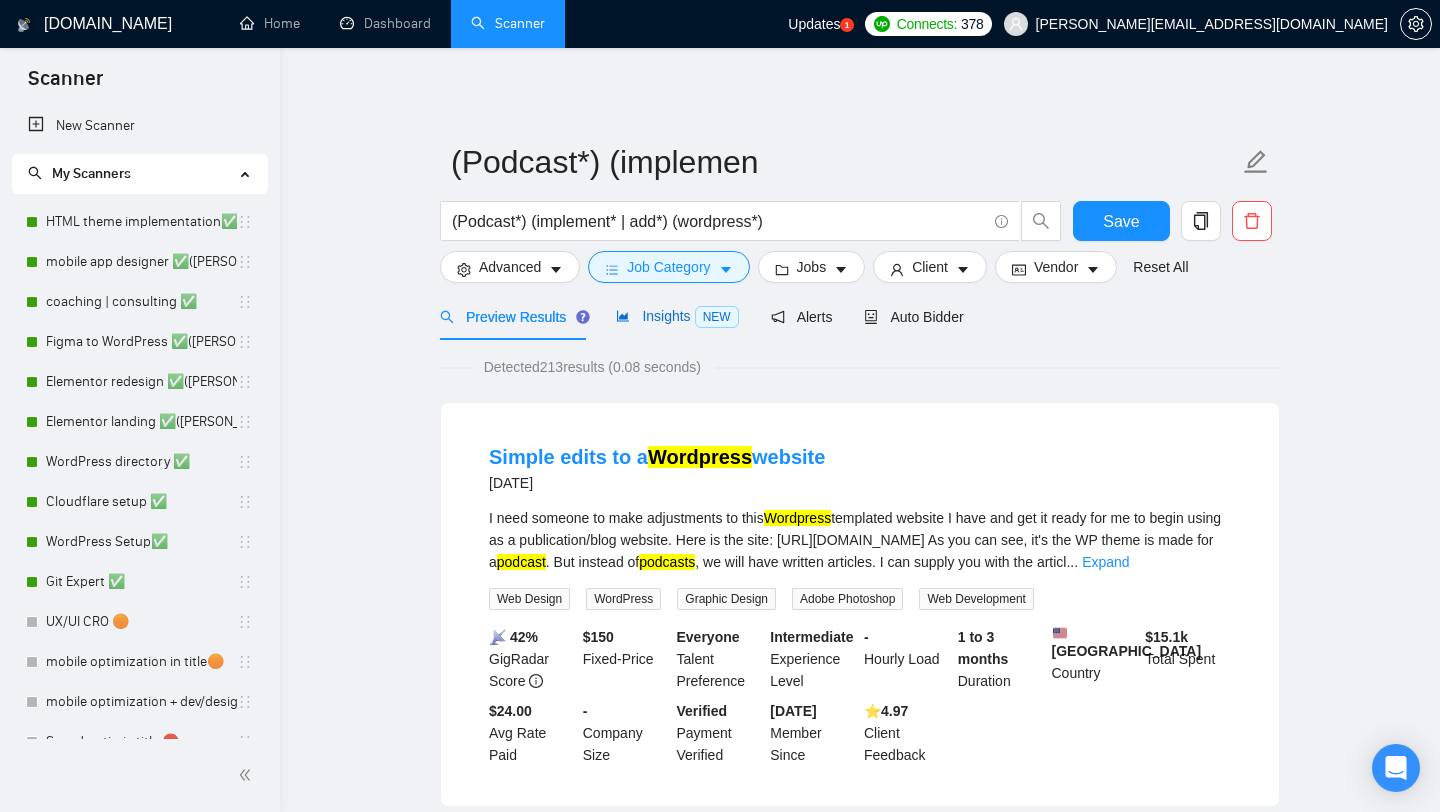 click on "Insights NEW" at bounding box center (677, 316) 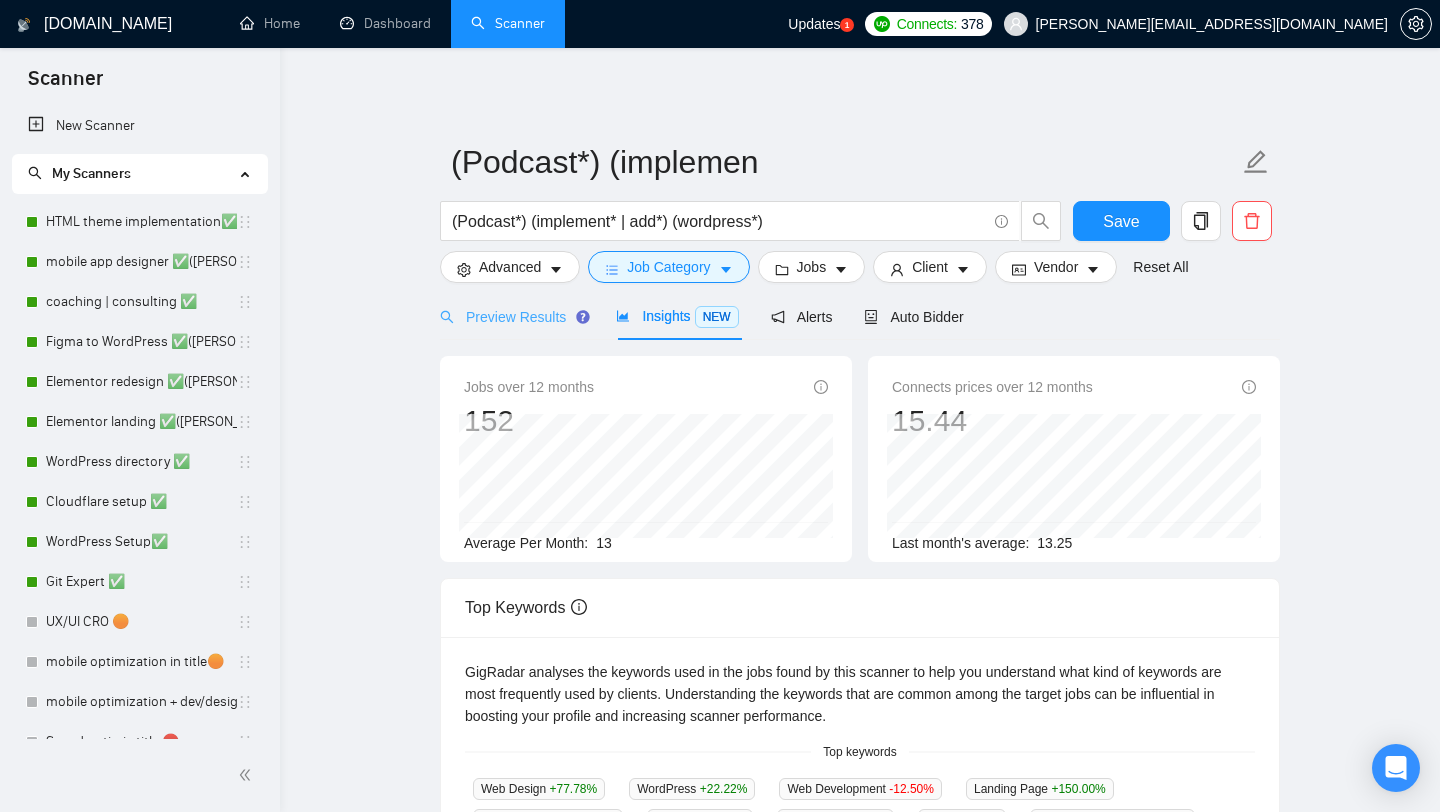 click on "Preview Results" at bounding box center (512, 316) 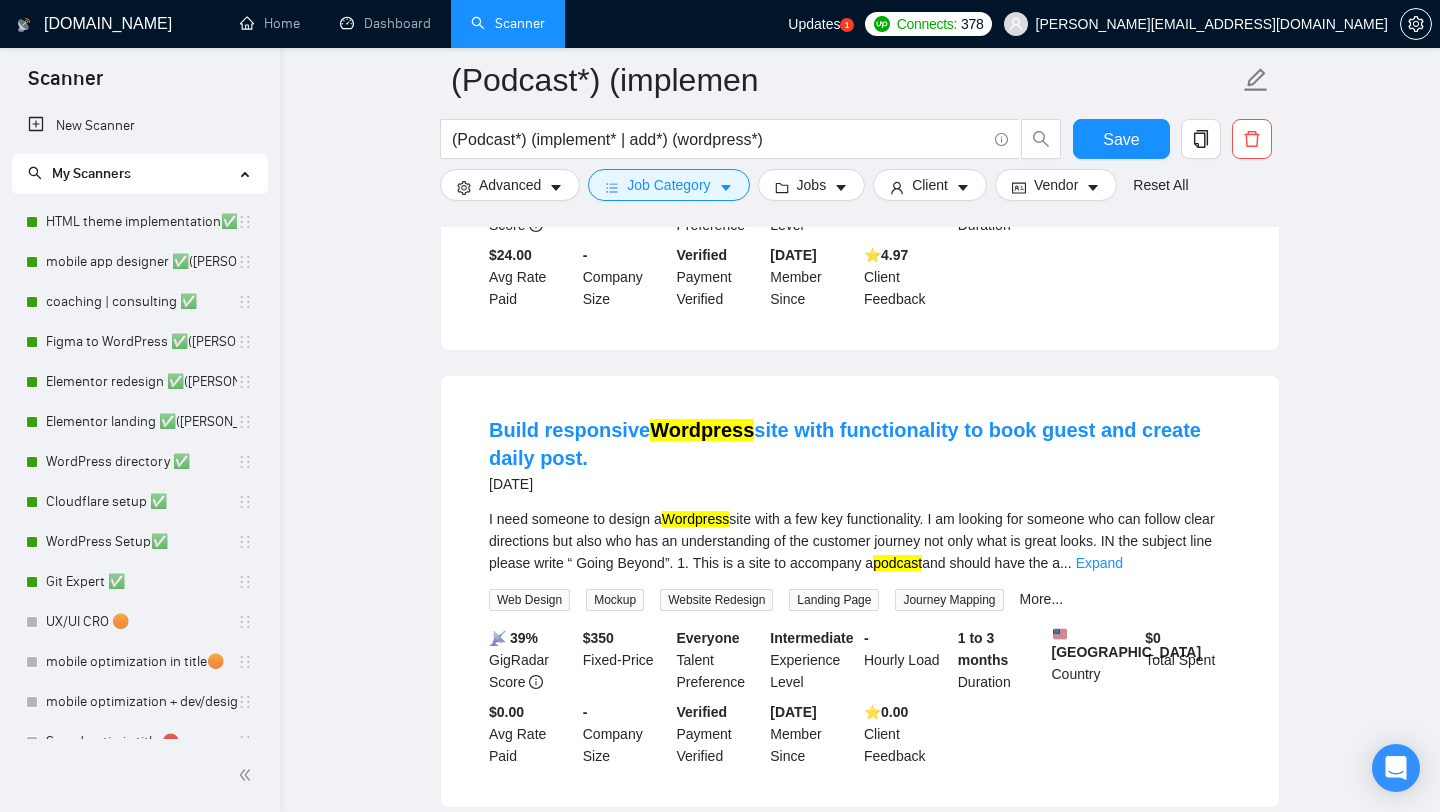 scroll, scrollTop: 475, scrollLeft: 0, axis: vertical 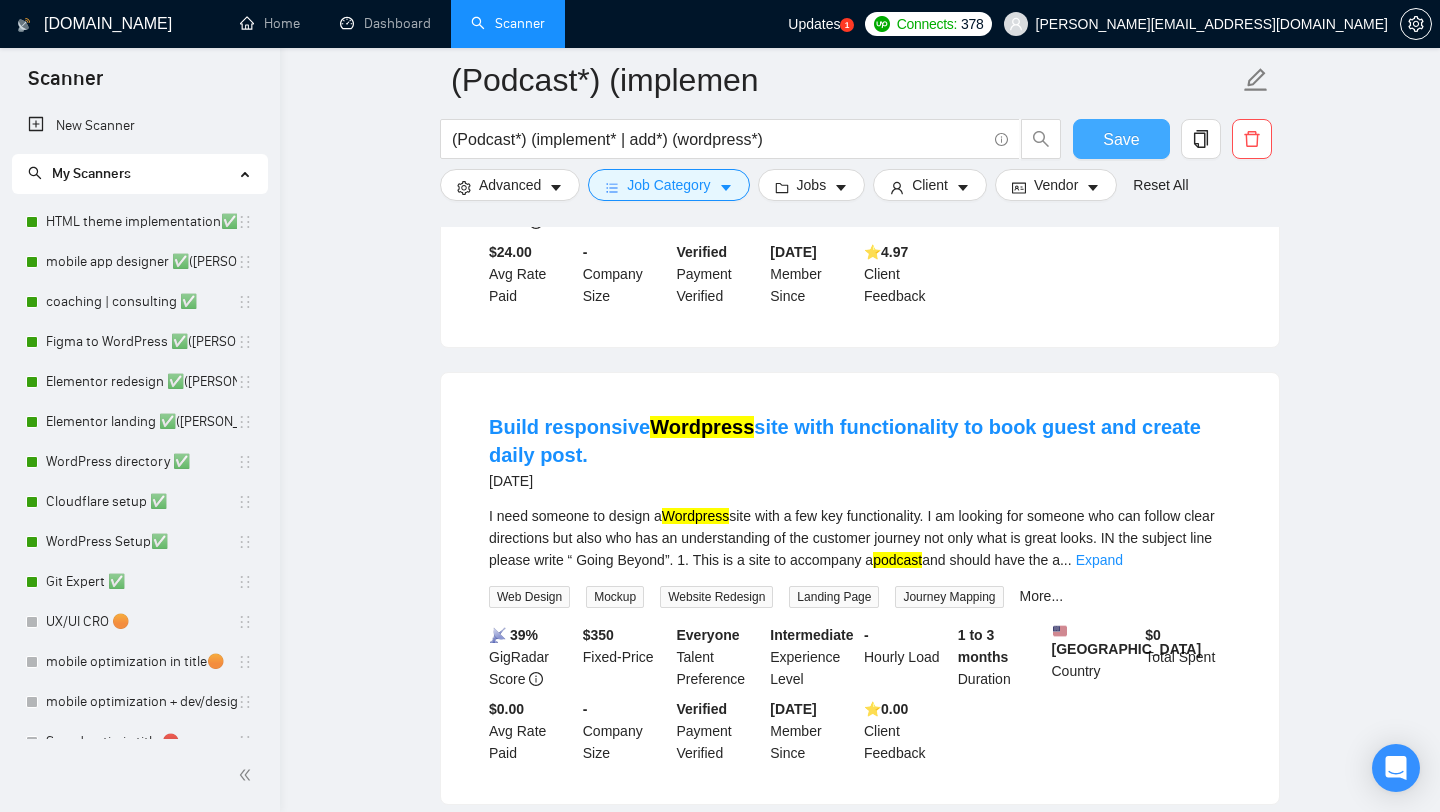 click on "Save" at bounding box center (1121, 139) 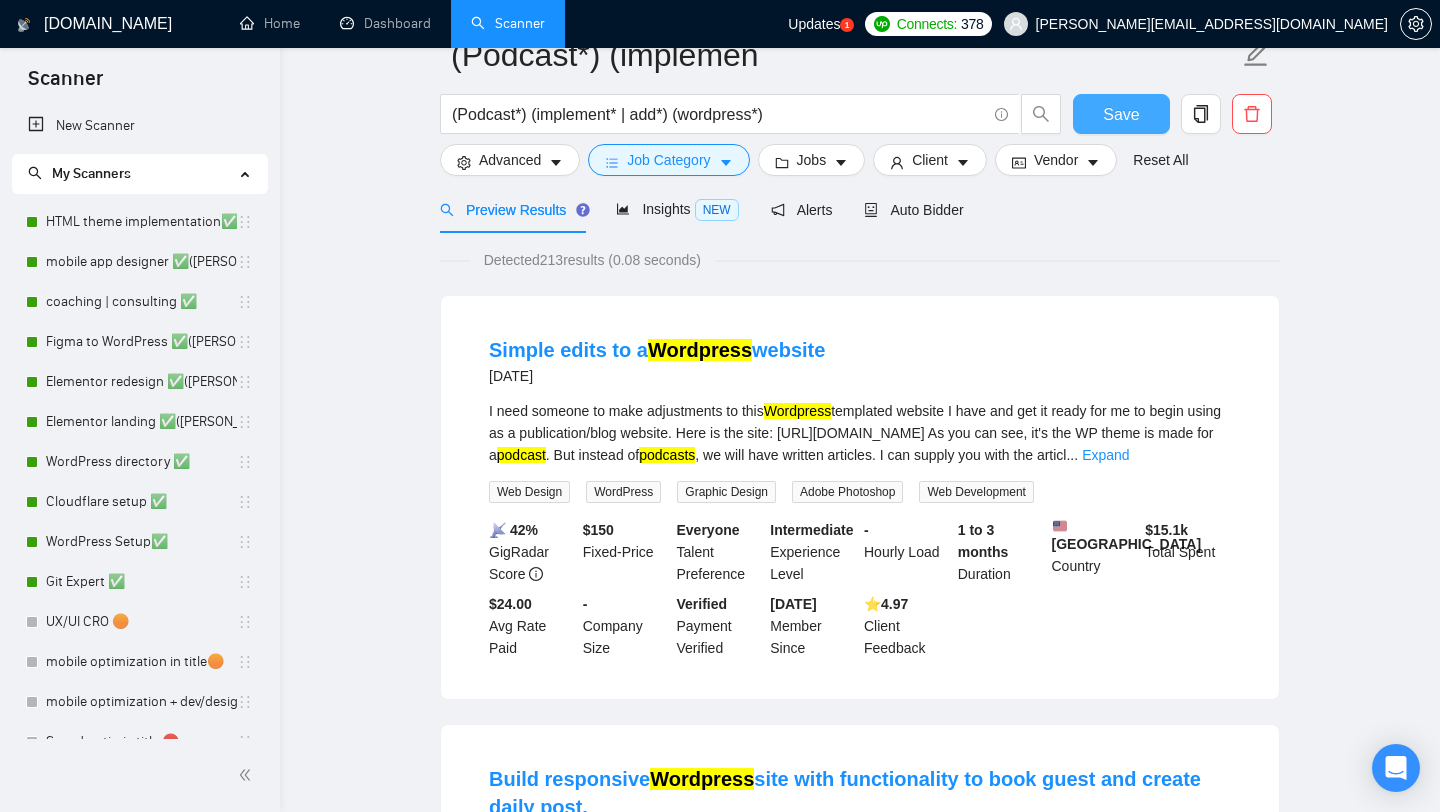 scroll, scrollTop: 0, scrollLeft: 0, axis: both 